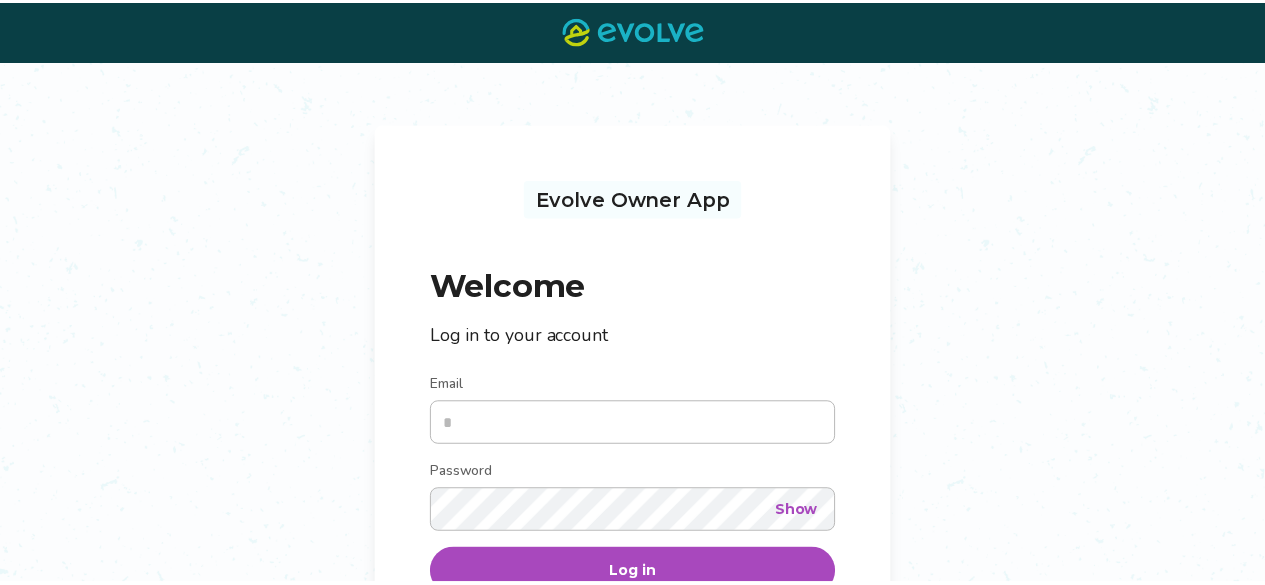 scroll, scrollTop: 0, scrollLeft: 0, axis: both 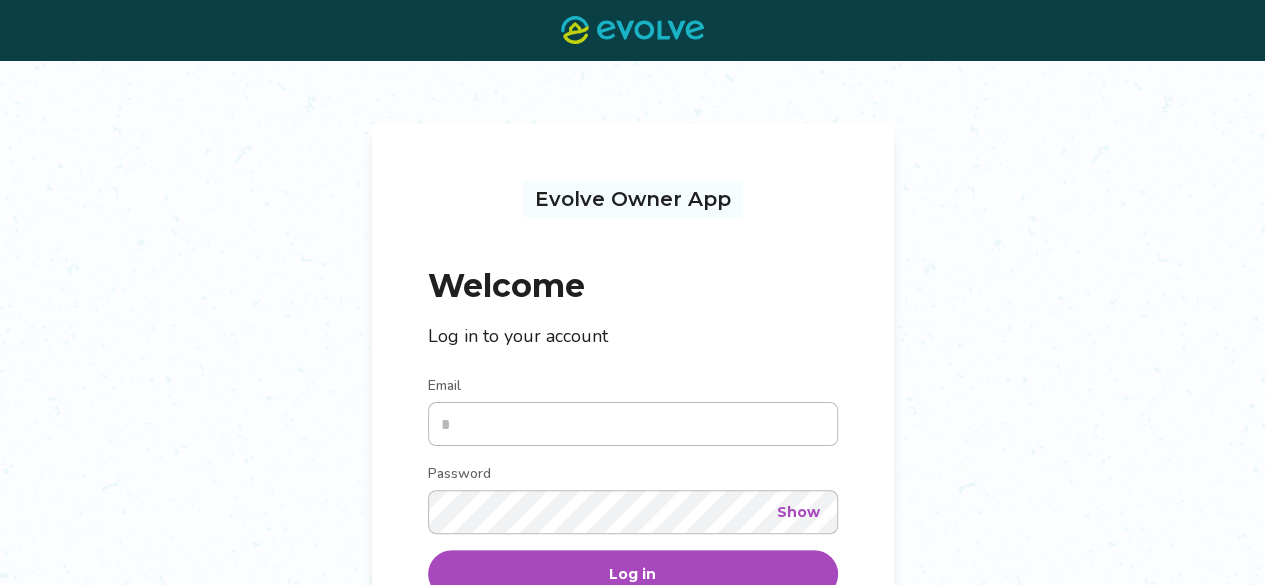 click on "Evolve Owner App Welcome Log in to your account Email   Password   Show Log in Forgot your password? Not an Evolve Owner yet?  Learn more" at bounding box center (633, 473) 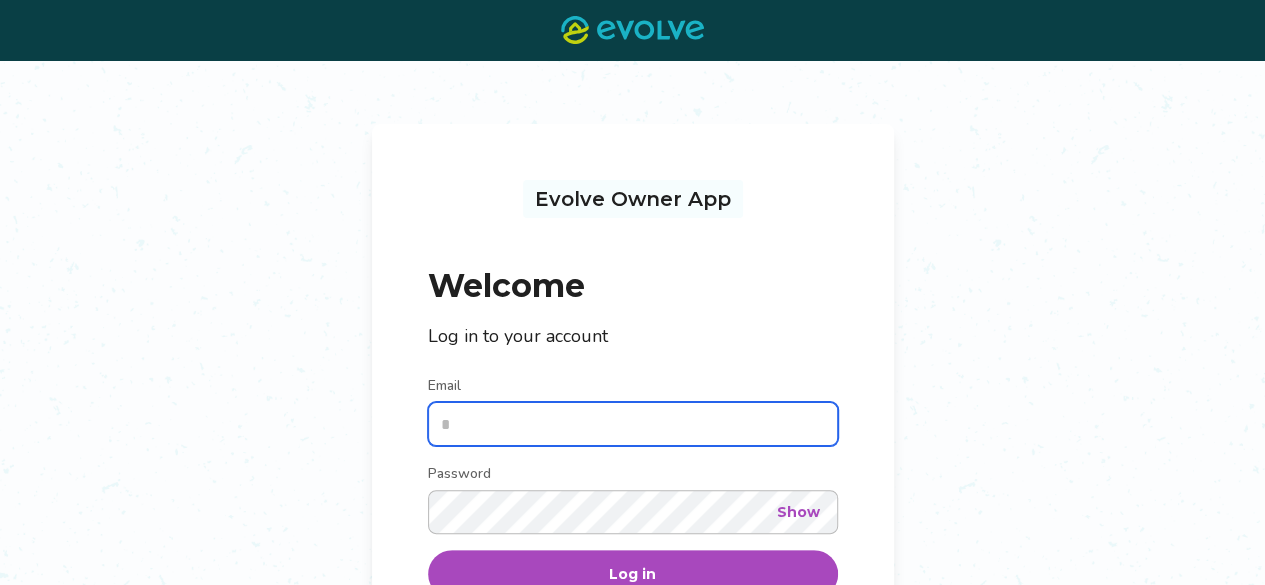 click on "Email" at bounding box center (633, 424) 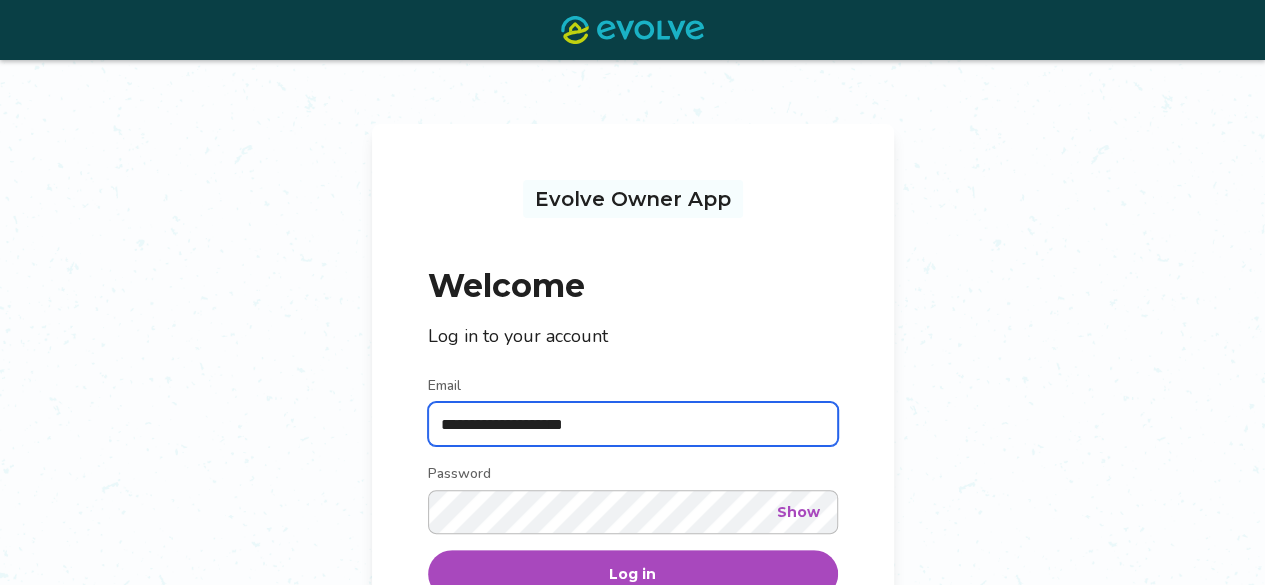 scroll, scrollTop: 149, scrollLeft: 0, axis: vertical 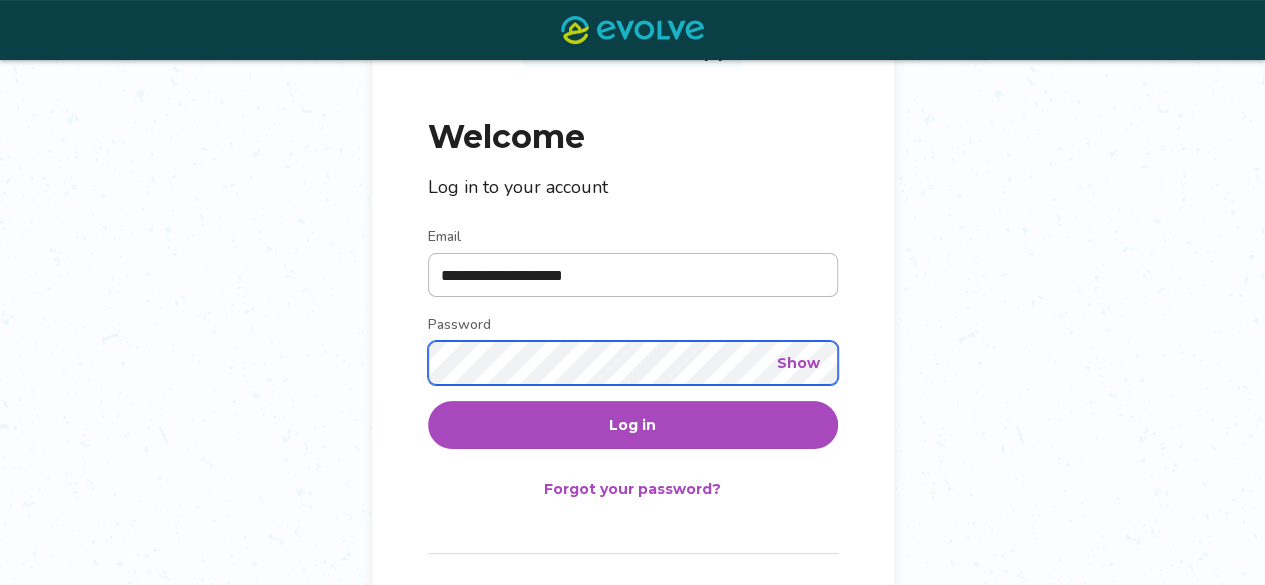 click on "Log in" at bounding box center (633, 425) 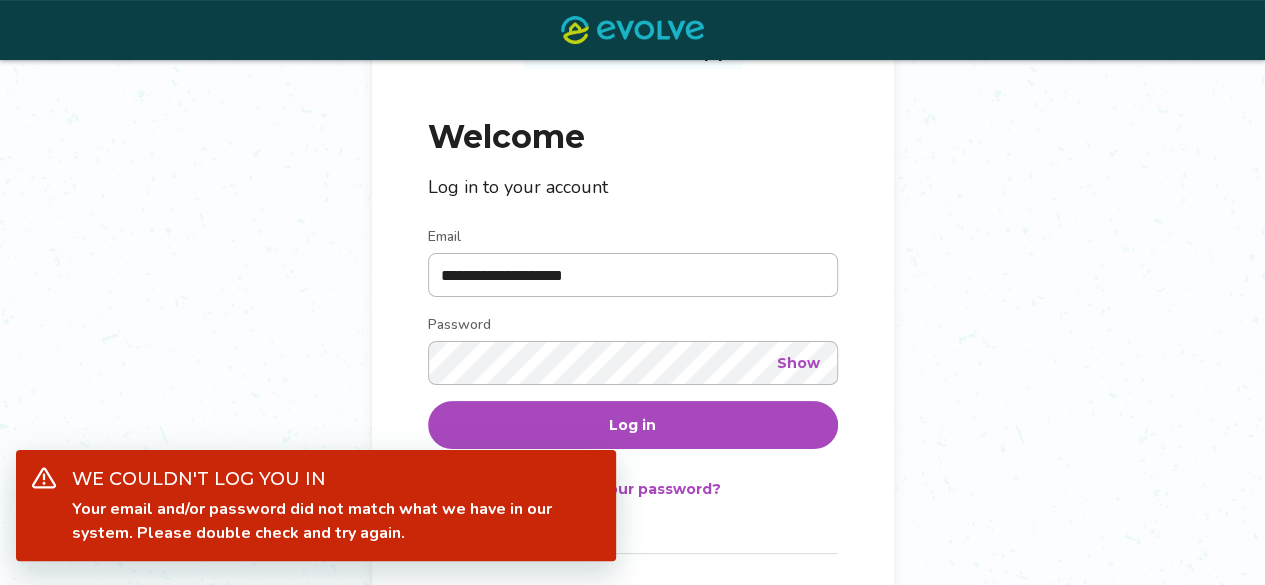 click on "**********" at bounding box center (632, 292) 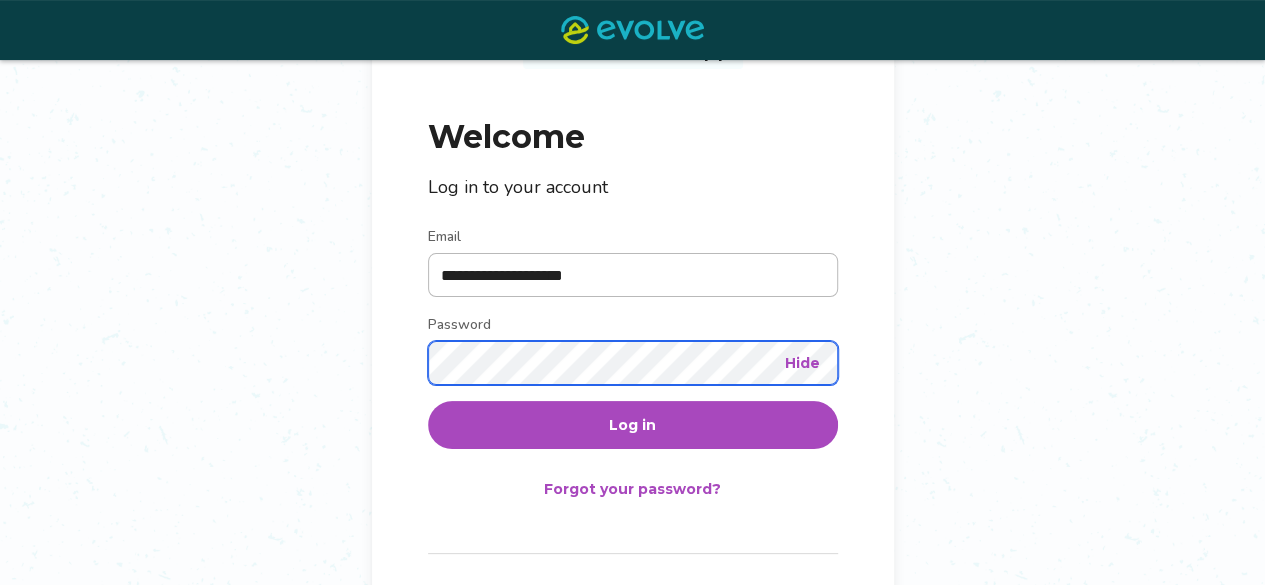 click on "Log in" at bounding box center [633, 425] 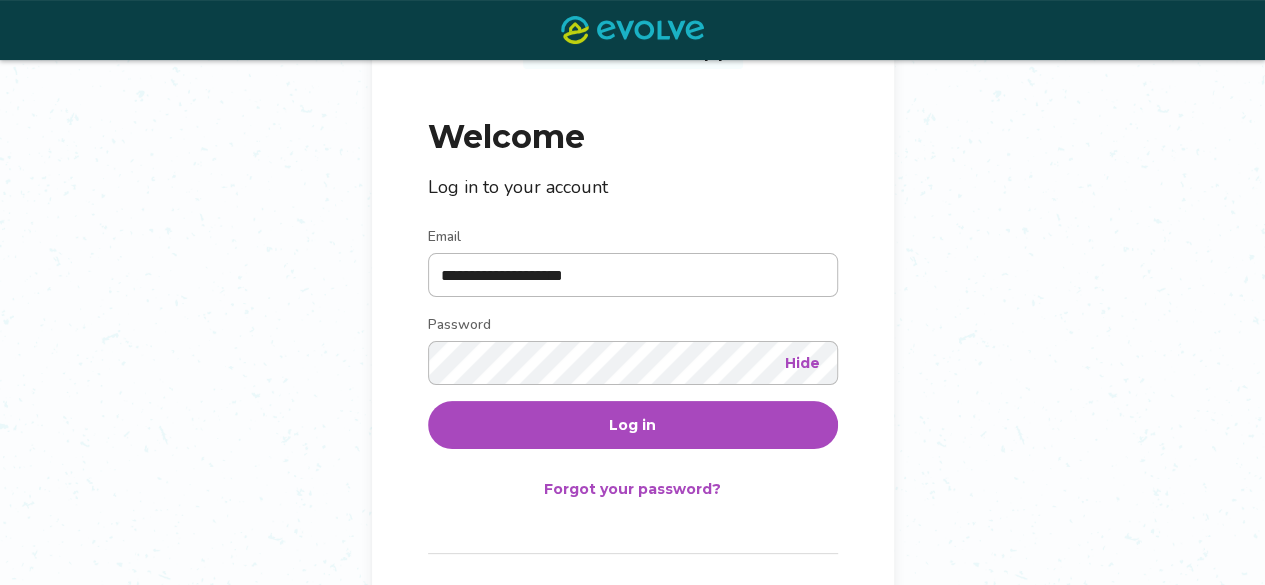 scroll, scrollTop: 0, scrollLeft: 0, axis: both 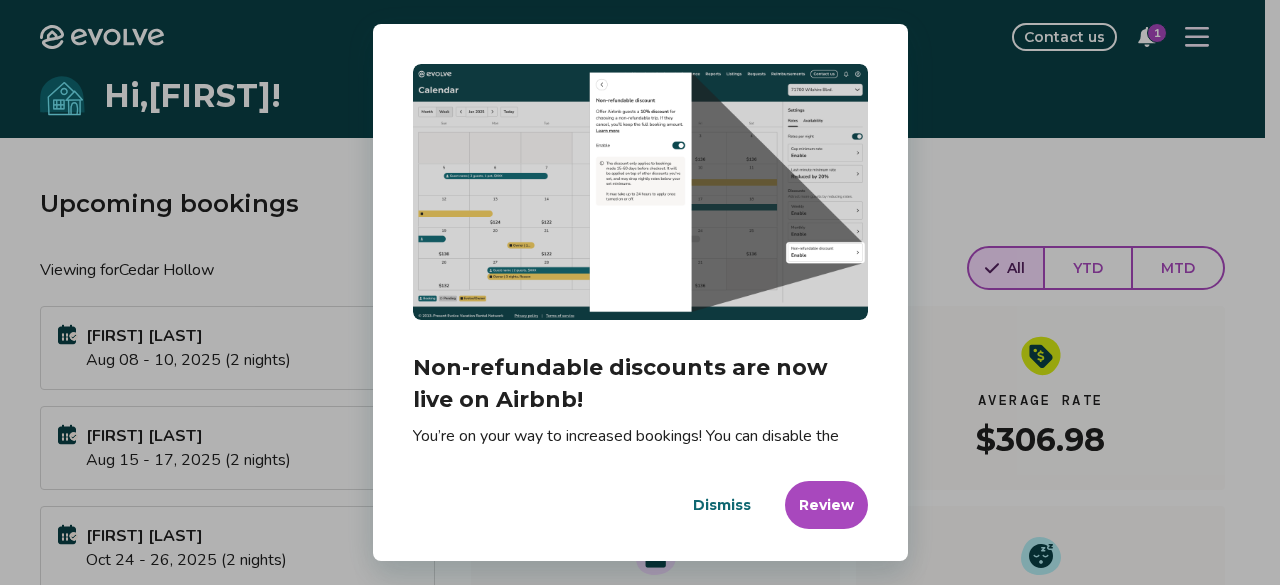 click on "Dismiss" at bounding box center (722, 505) 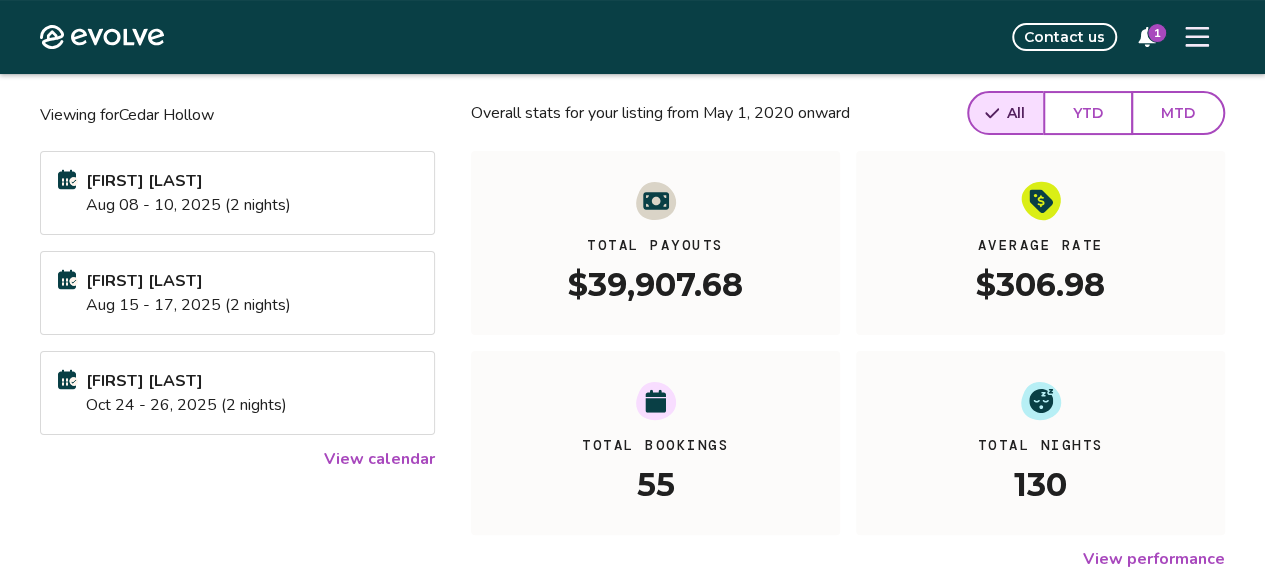 scroll, scrollTop: 156, scrollLeft: 0, axis: vertical 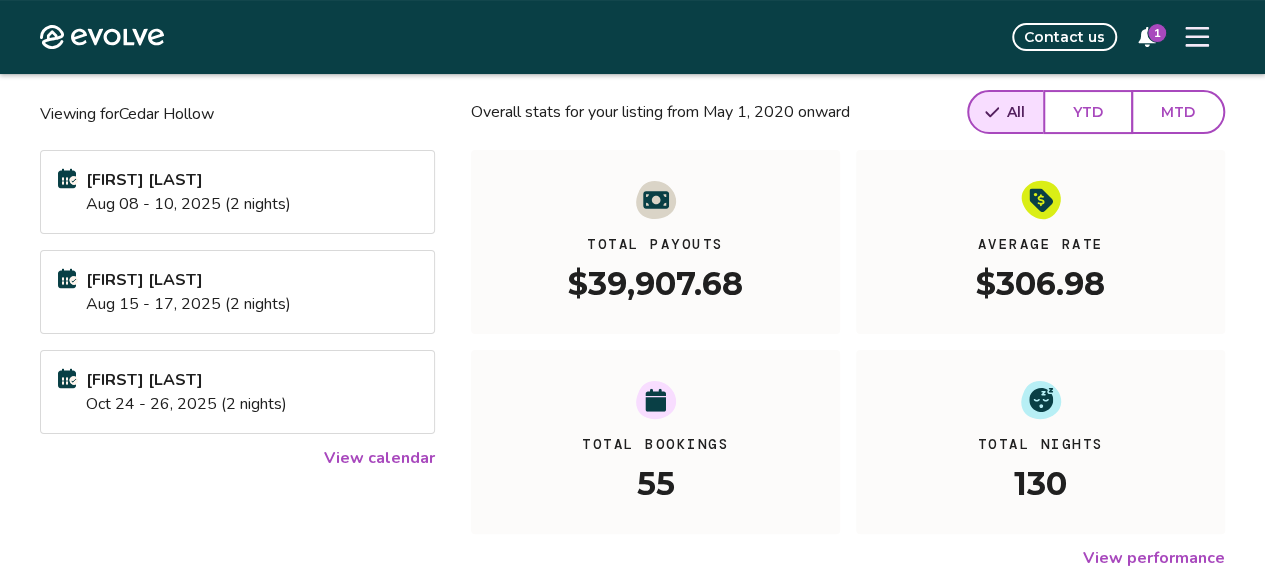click on "[FIRST] [LAST]" at bounding box center (188, 280) 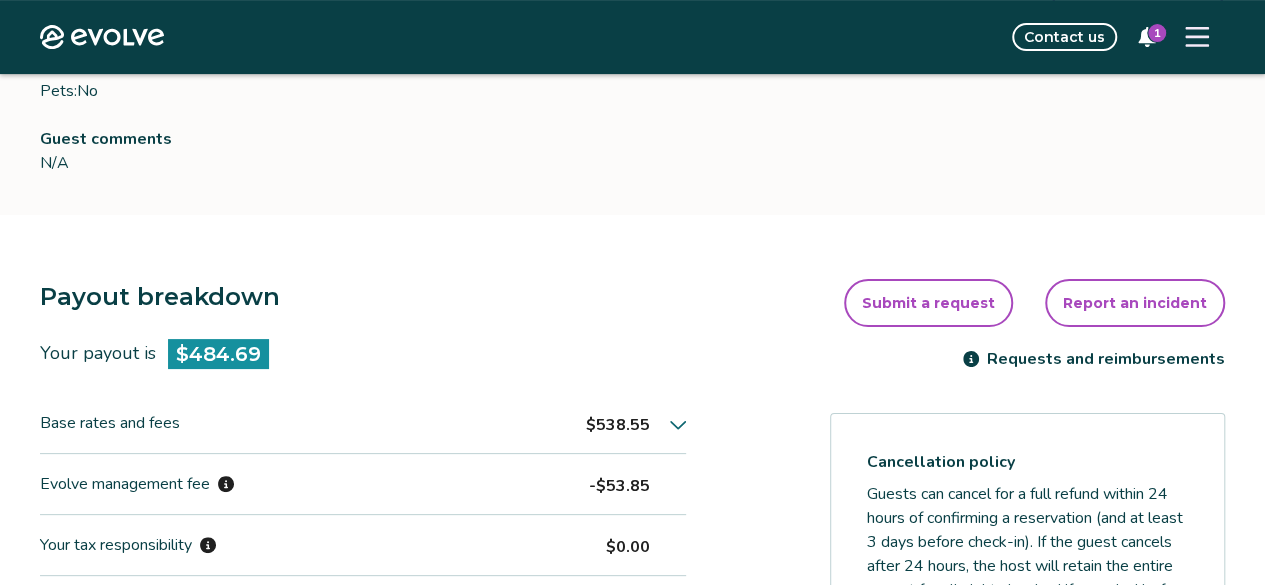 scroll, scrollTop: 340, scrollLeft: 0, axis: vertical 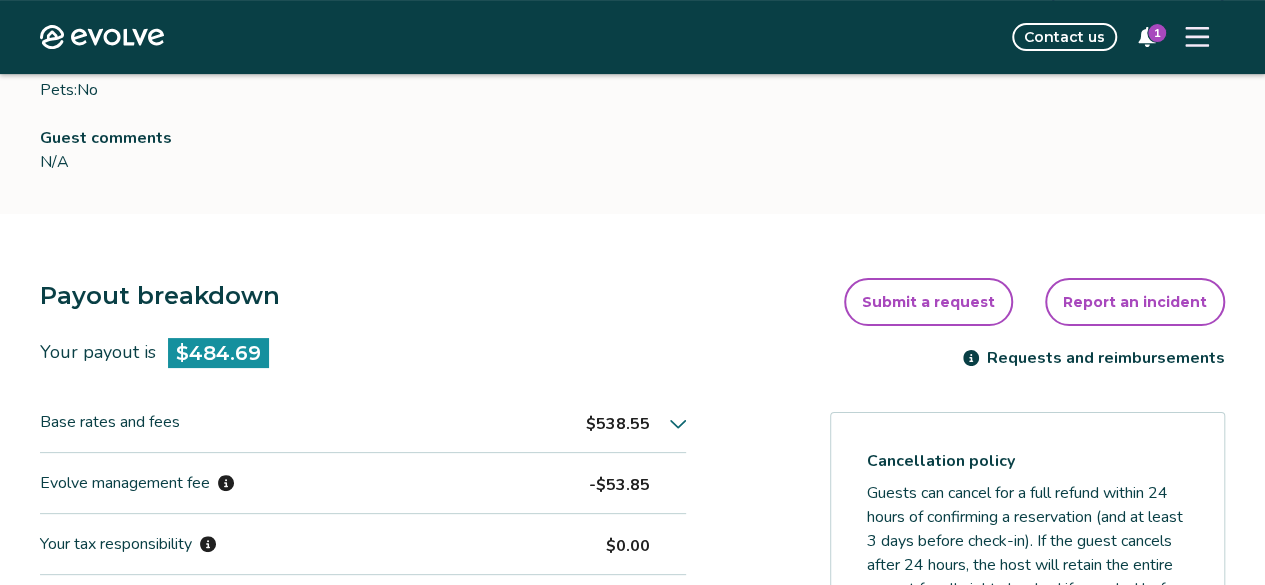 click on "$538.55" at bounding box center [618, 424] 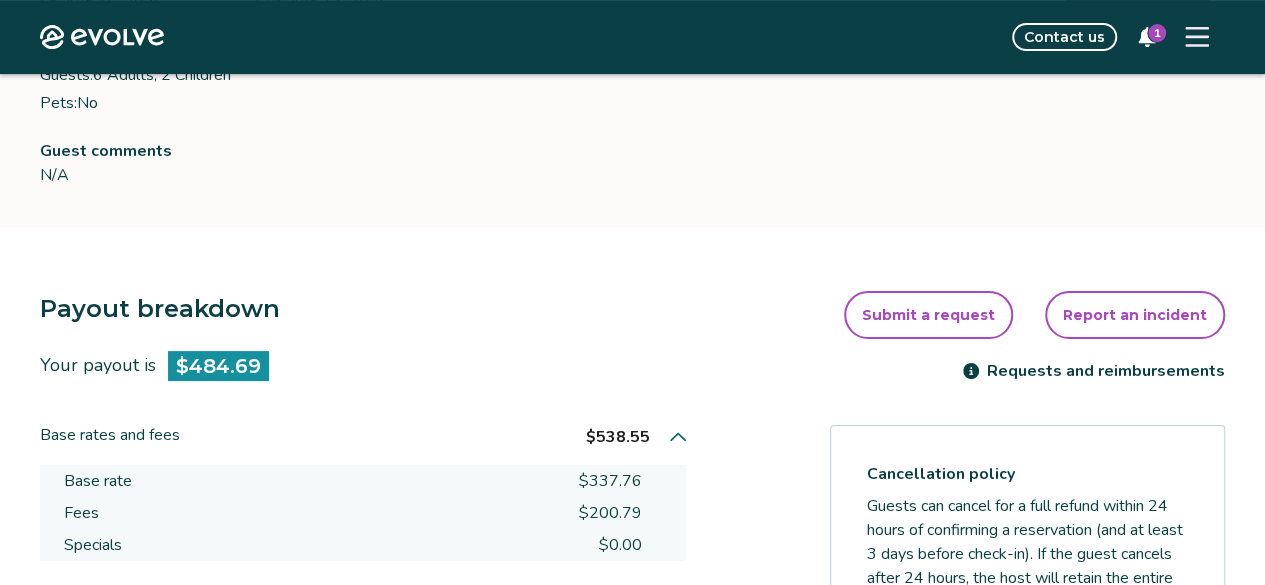scroll, scrollTop: 314, scrollLeft: 0, axis: vertical 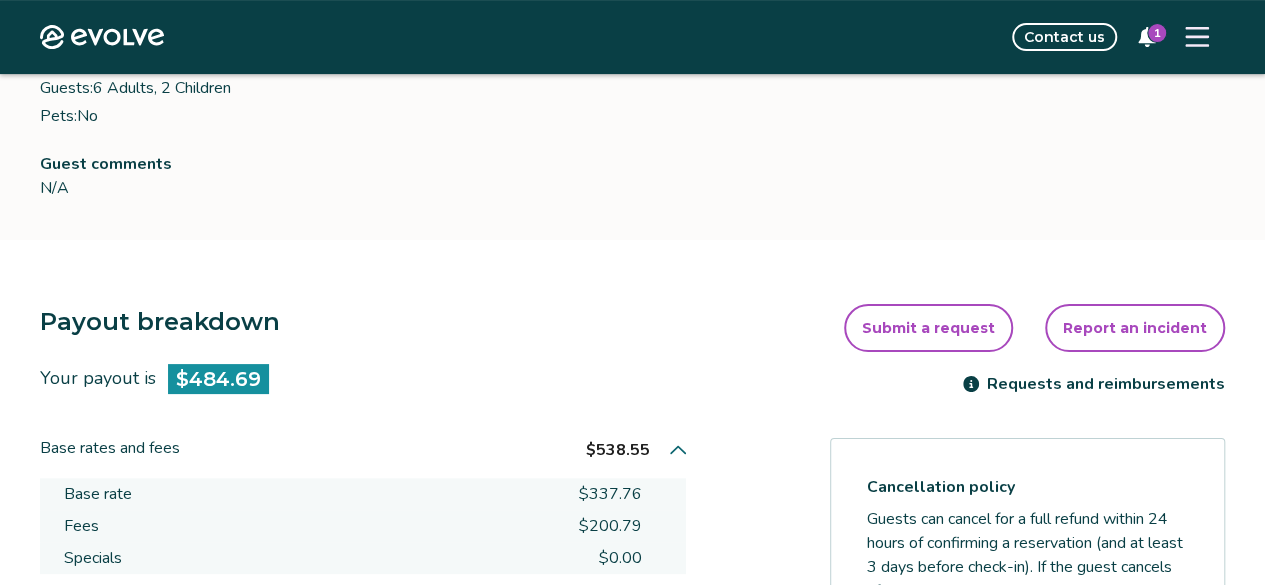 click on "Back Booking ID:  14867652  | Booking site:  Airbnb [FIRST] [LAST] Booked Email not provided +[COUNTRYCODE][PHONE] Check-in Fri, Aug 15, [YEAR] Check-out Sun, Aug 17, [YEAR] Nights:  2 Guests:  6 Adults, 2 Children Pets:  No Listing ID:  494795  |   Cedar Hollow Booking date:  Sun, Jul 13, [YEAR] Download PDF Guest comments N/A Payout breakdown Your payout is $484.69 Base rates and fees $538.55 Base rate $337.76 Fees $200.79 Specials $0.00 Evolve management fee -$53.85 Your tax responsibility $0.00 Your payout $484.69 It may take 5-9 business days for payouts to appear in your bank account after a guest checks in. Transactions and line items Transactions Line items Processing date Amount Transactions total $484.69 Aug 17, [YEAR] $484.69 Submit a request Report an incident Requests and reimbursements Cancellation policy Cancel guest booking Today is  32  days  from the check-in date. Request to cancel booking" at bounding box center (632, 538) 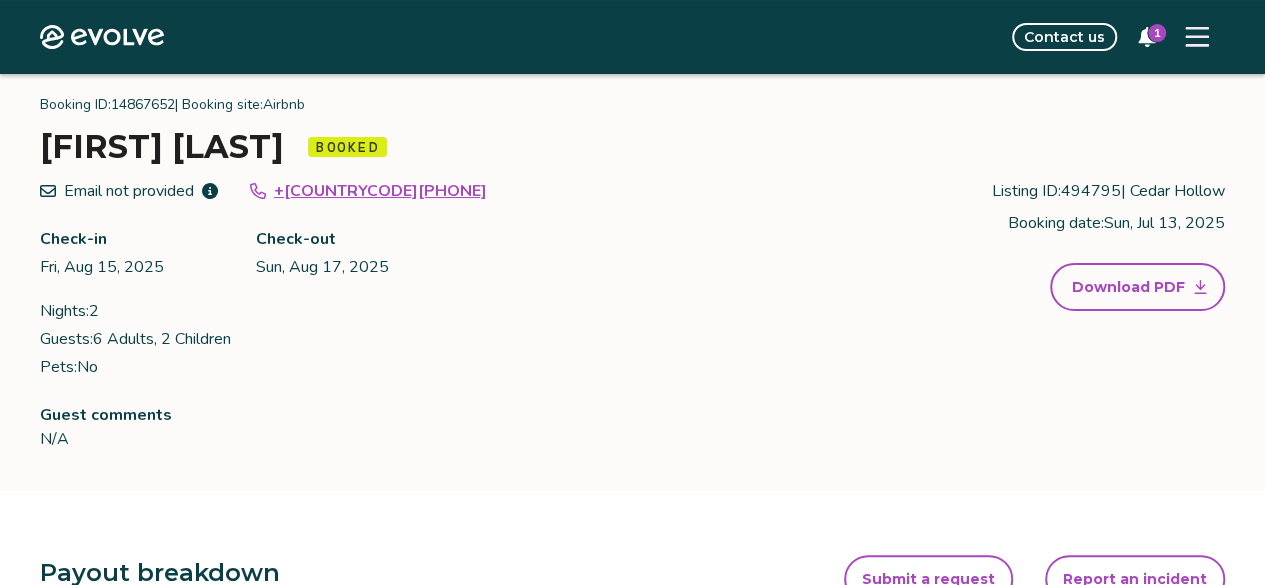 scroll, scrollTop: 0, scrollLeft: 0, axis: both 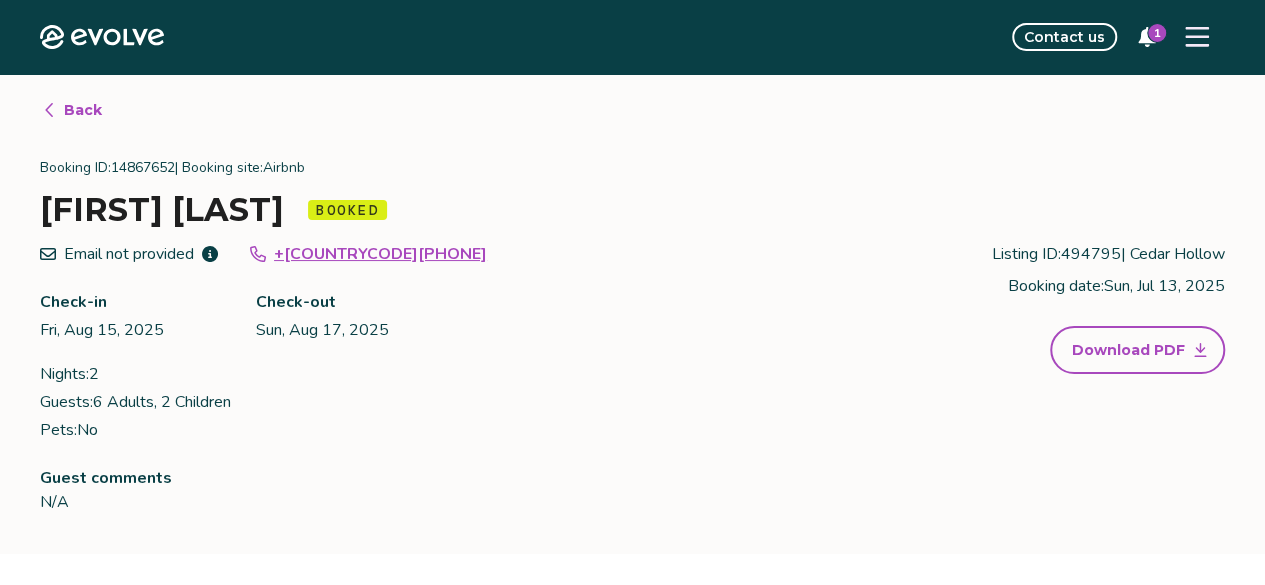 click on "Back" at bounding box center (83, 110) 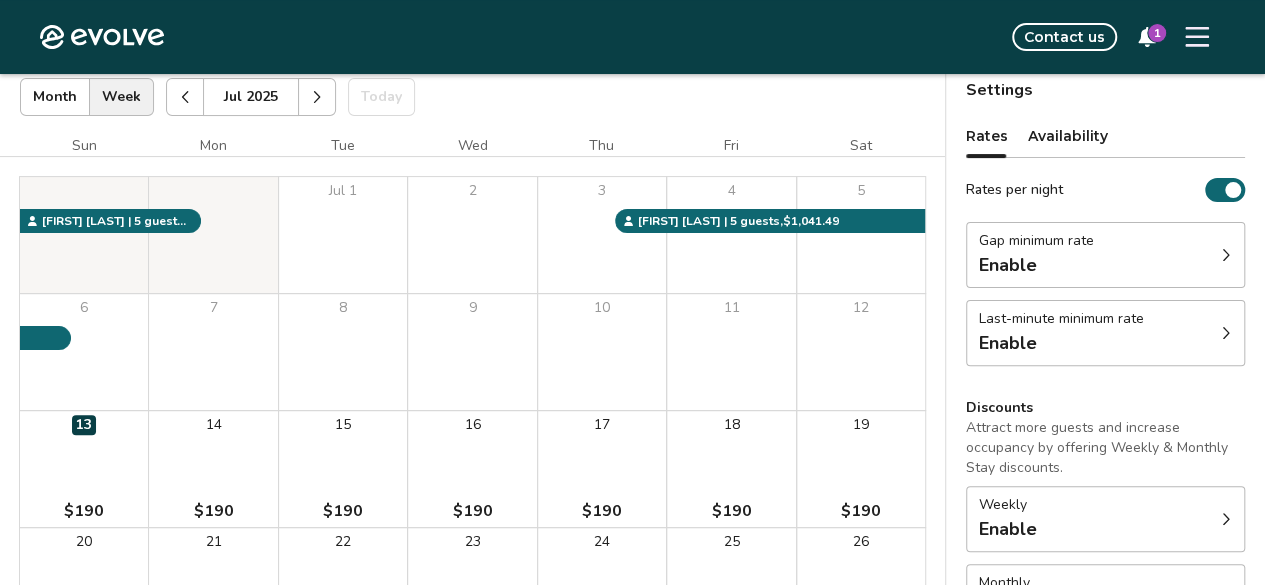 scroll, scrollTop: 120, scrollLeft: 0, axis: vertical 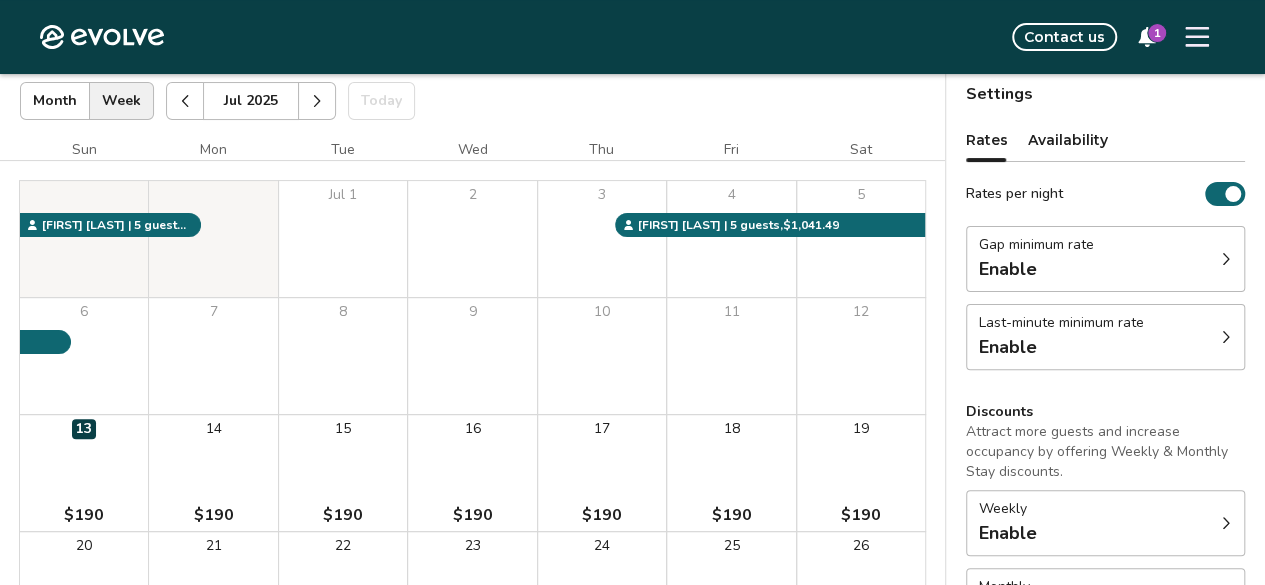 click at bounding box center [317, 101] 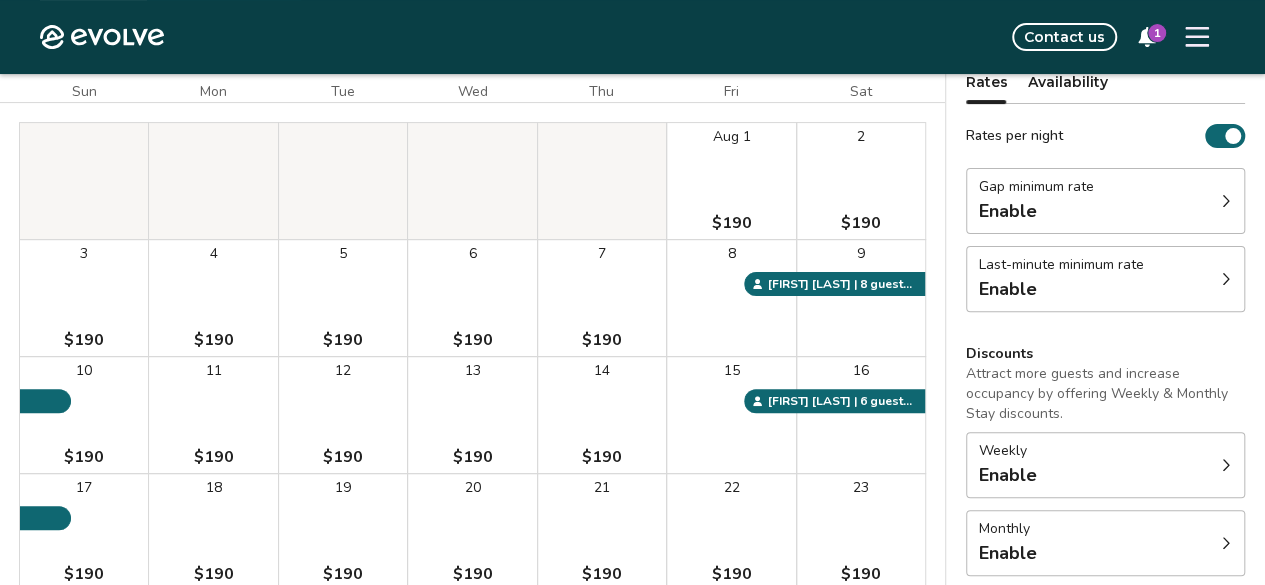 scroll, scrollTop: 180, scrollLeft: 0, axis: vertical 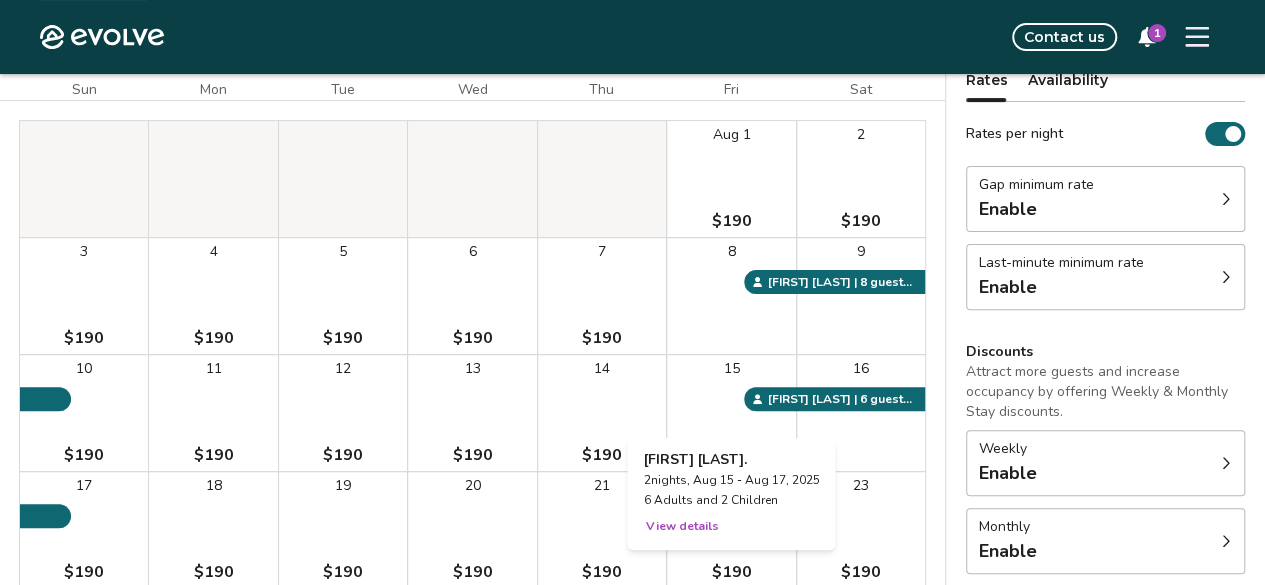 click on "15" at bounding box center [731, 413] 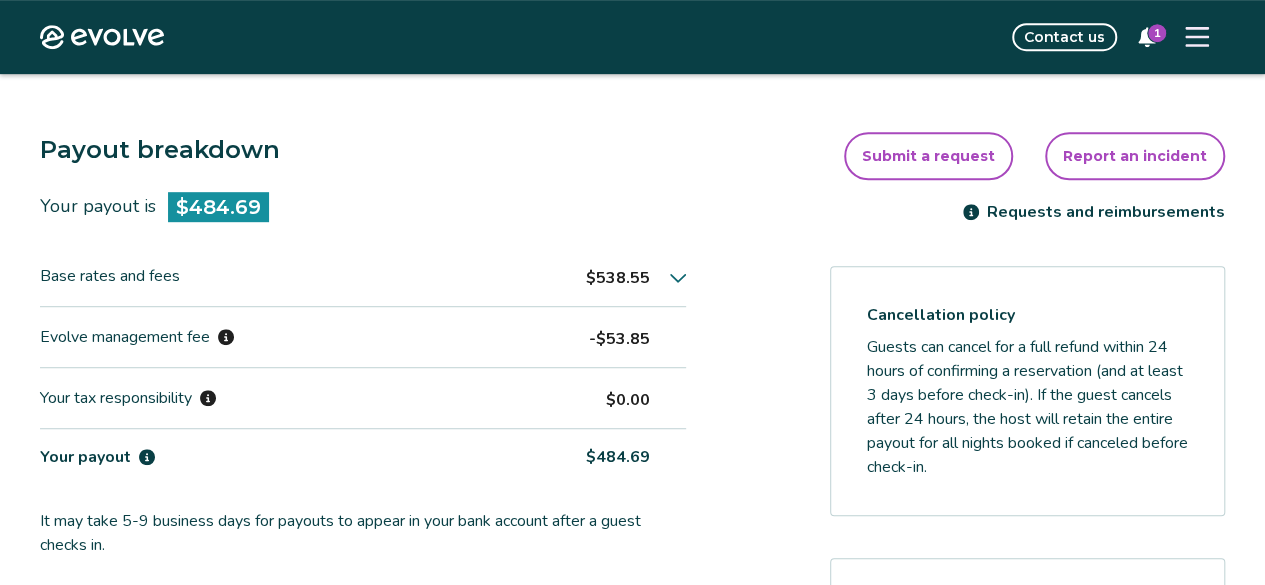 scroll, scrollTop: 484, scrollLeft: 0, axis: vertical 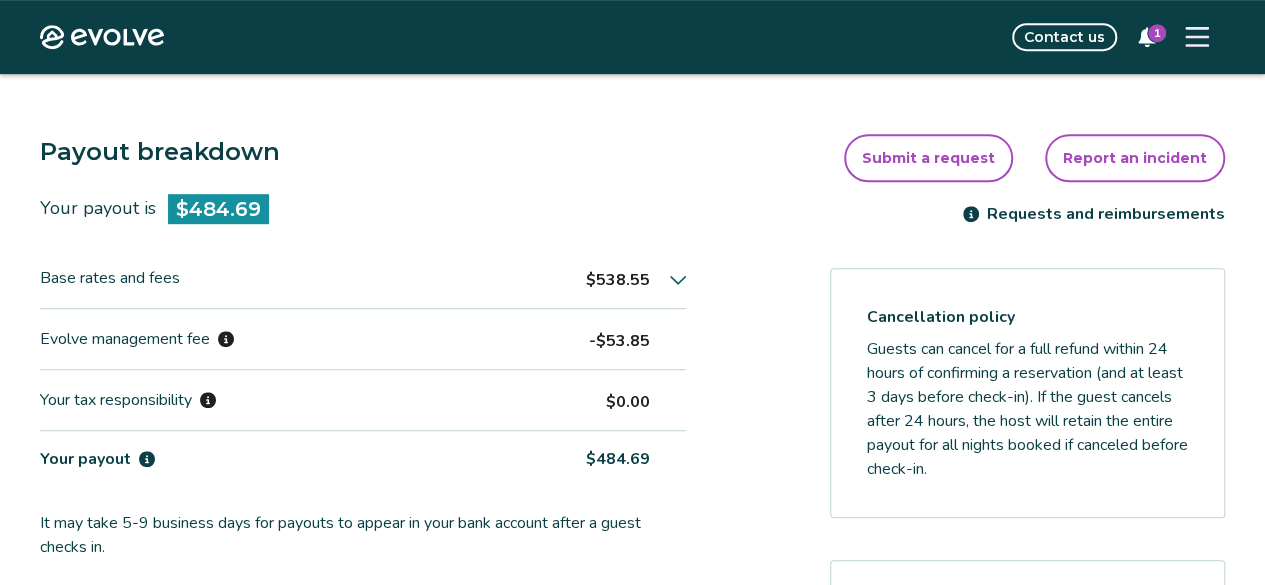 click on "Submit a request" at bounding box center (928, 158) 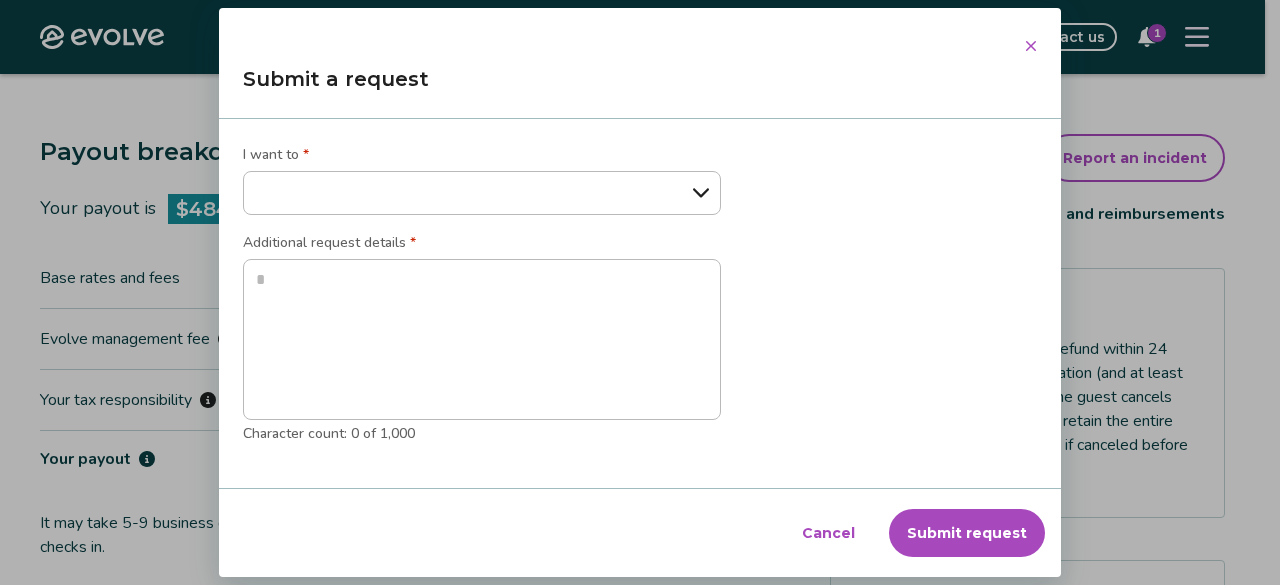 click on "**********" at bounding box center (482, 193) 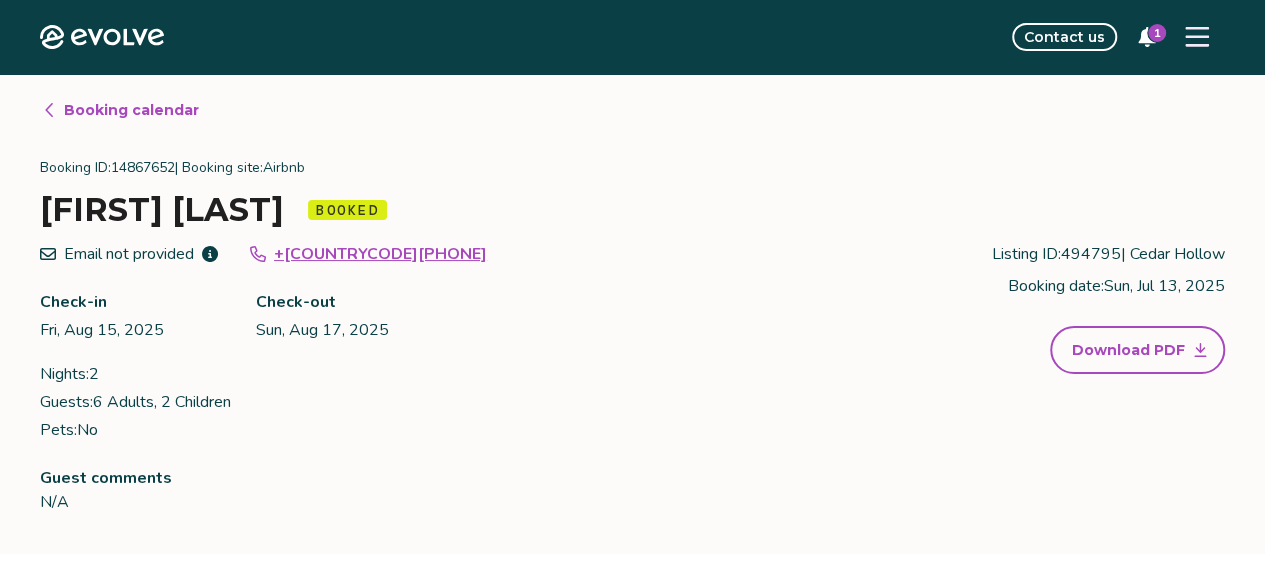 scroll, scrollTop: 1, scrollLeft: 0, axis: vertical 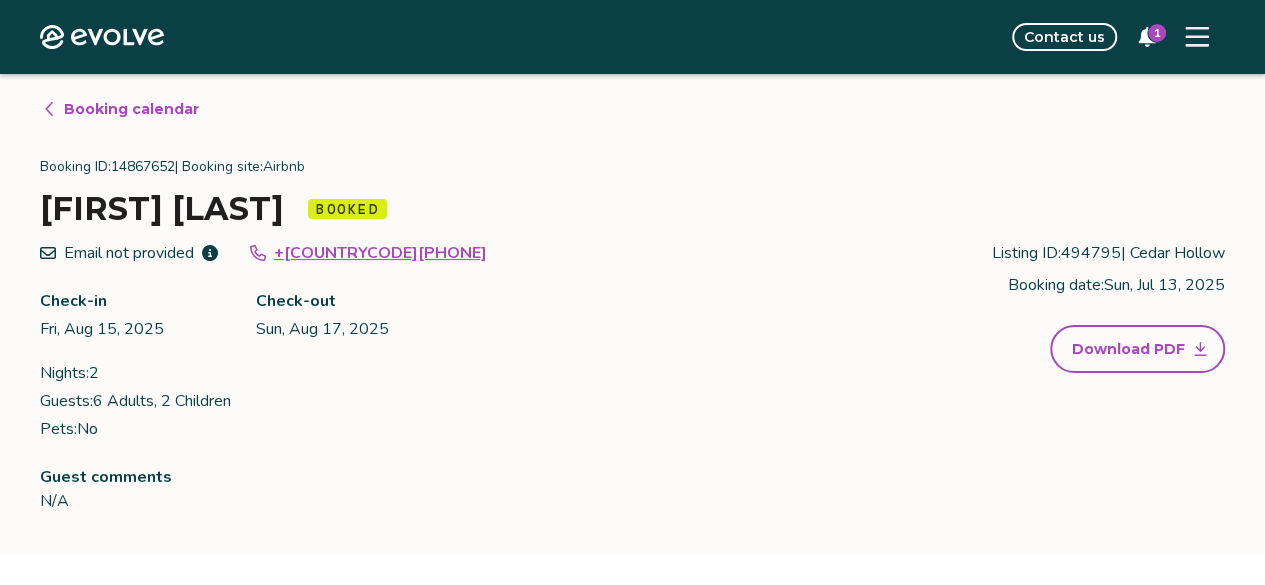 click on "Booking calendar" at bounding box center [131, 109] 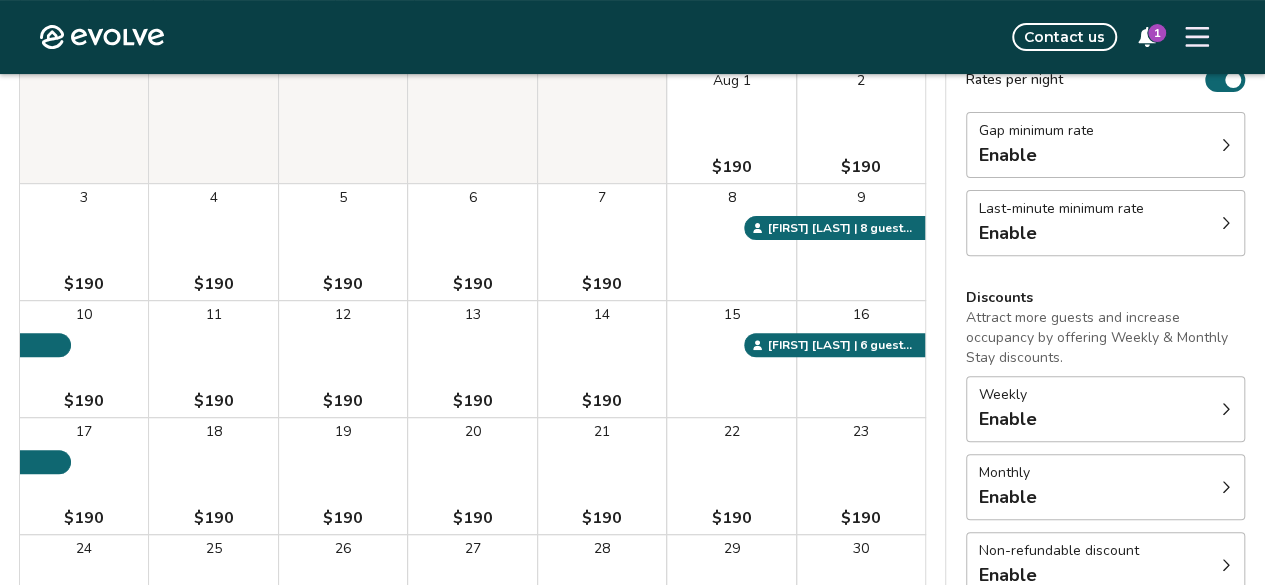scroll, scrollTop: 129, scrollLeft: 0, axis: vertical 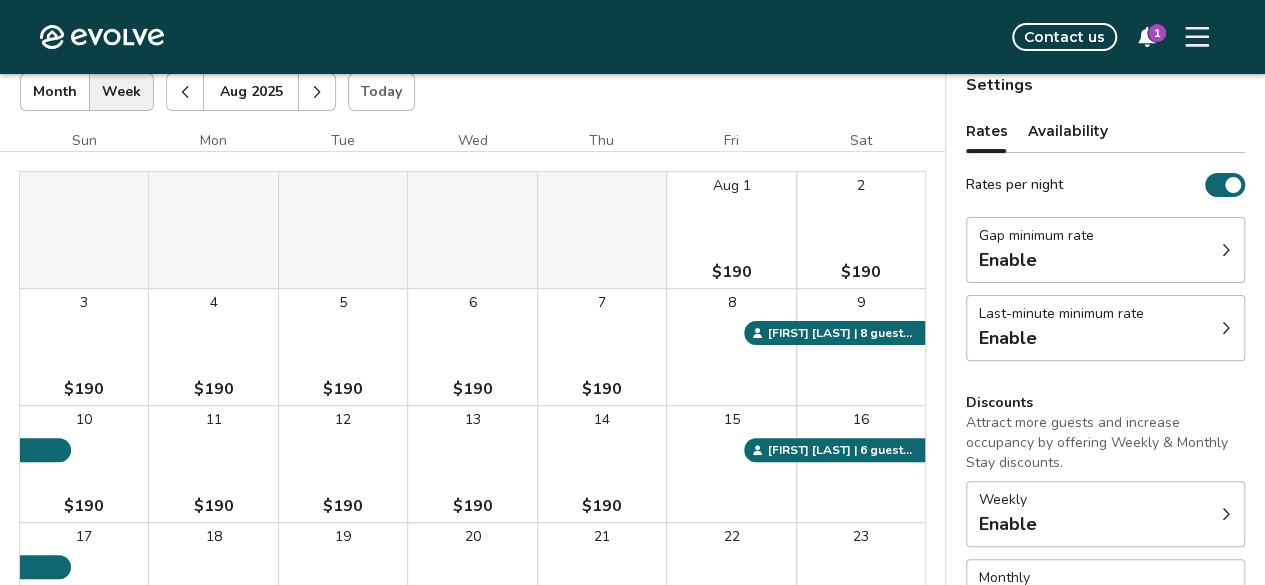 click on "Last-minute minimum rate" at bounding box center (1061, 314) 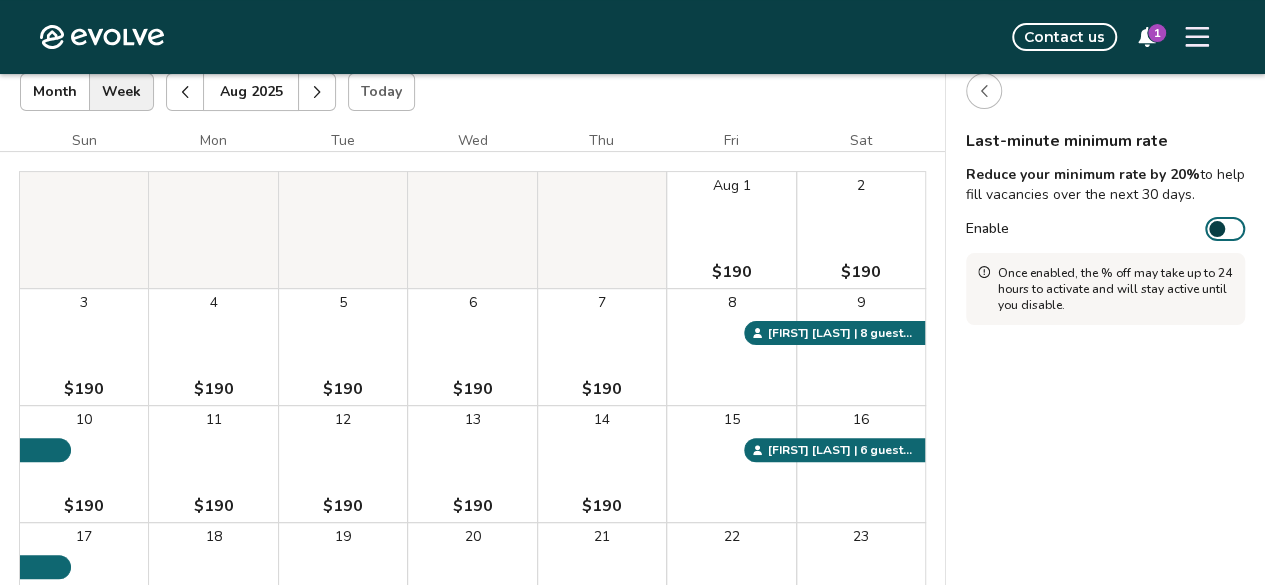 click on "Contact us 1" at bounding box center [706, 37] 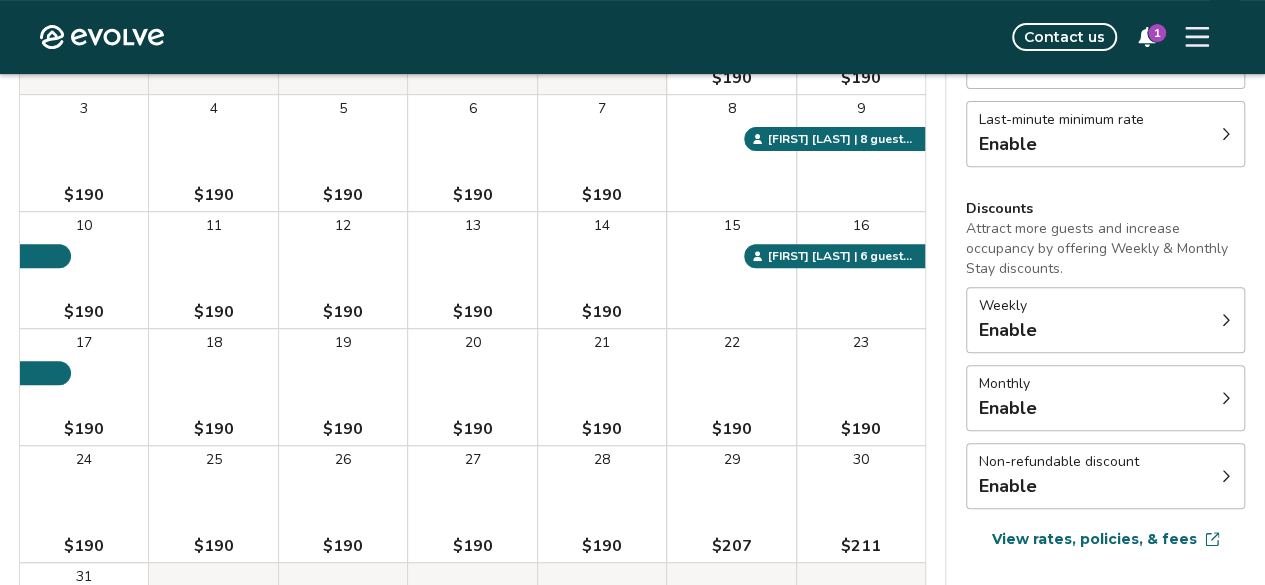 scroll, scrollTop: 283, scrollLeft: 0, axis: vertical 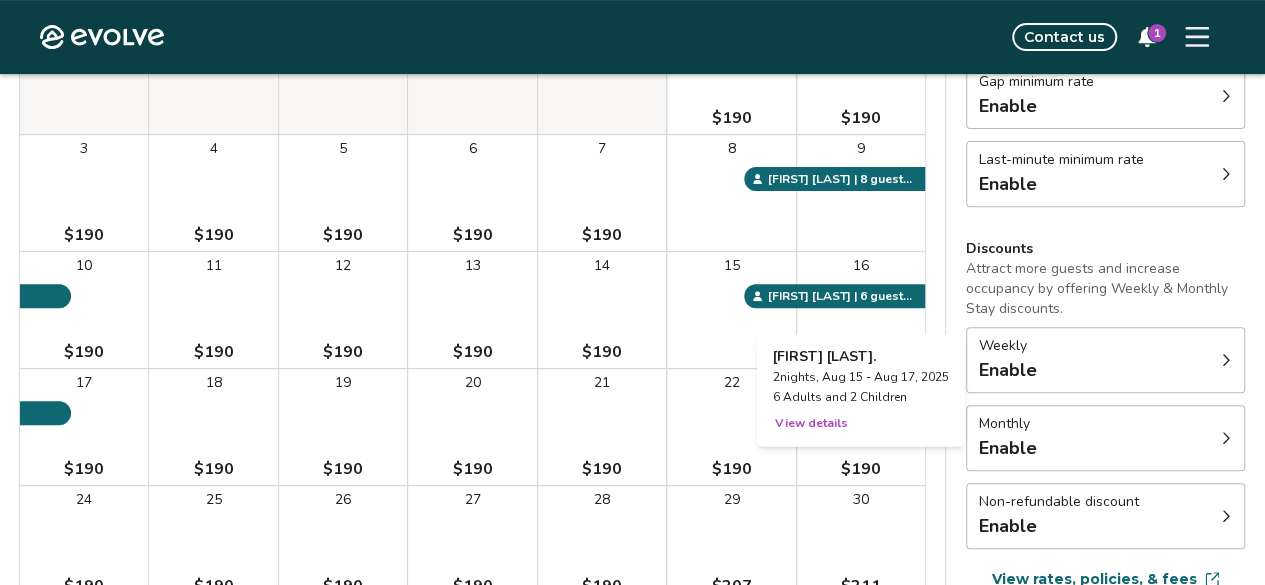 click on "16" at bounding box center (861, 310) 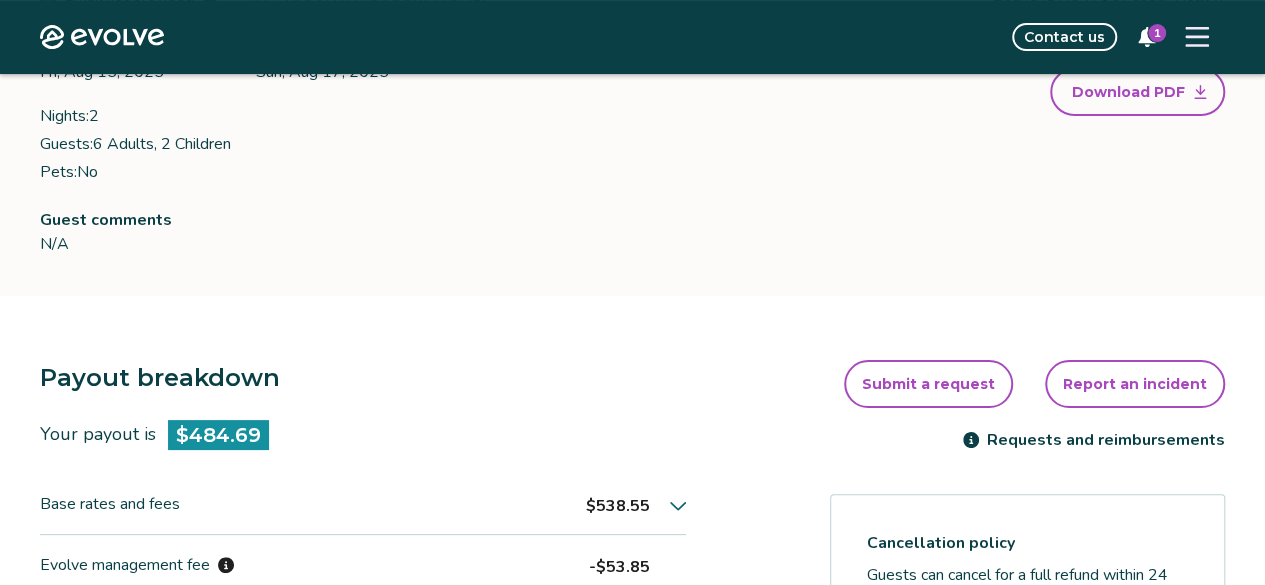 scroll, scrollTop: 396, scrollLeft: 0, axis: vertical 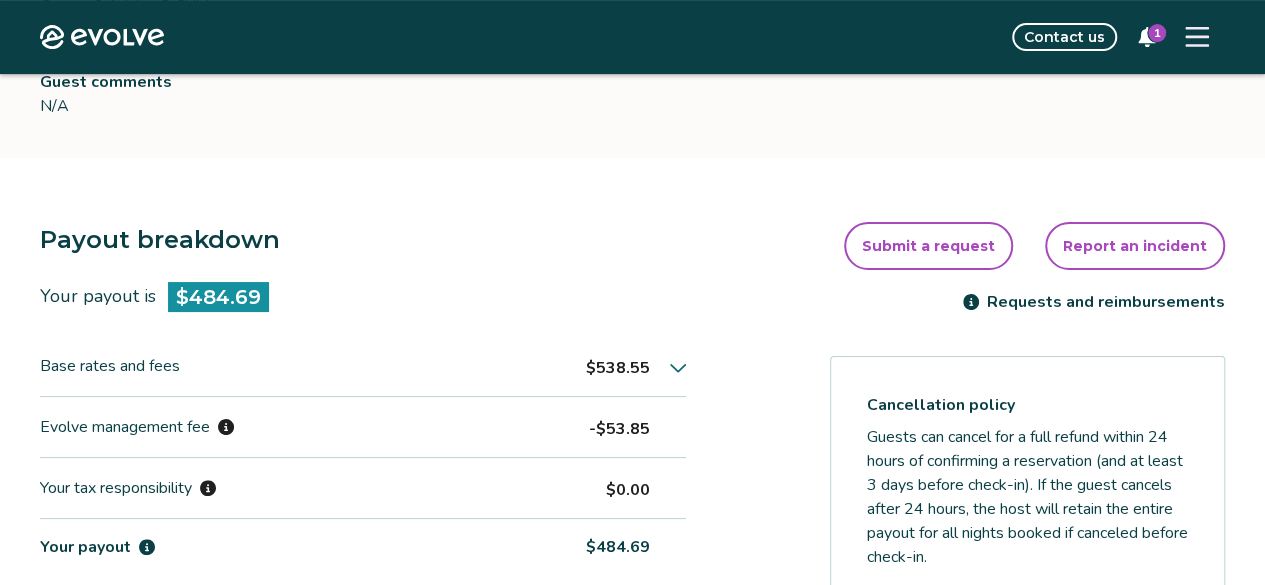 click 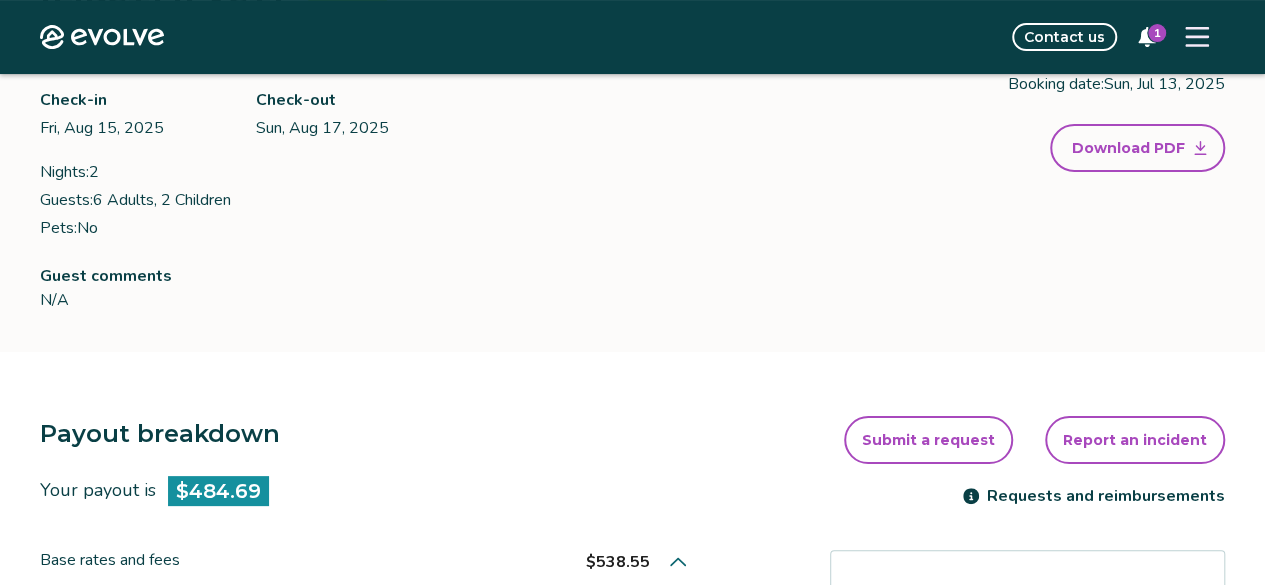 scroll, scrollTop: 0, scrollLeft: 0, axis: both 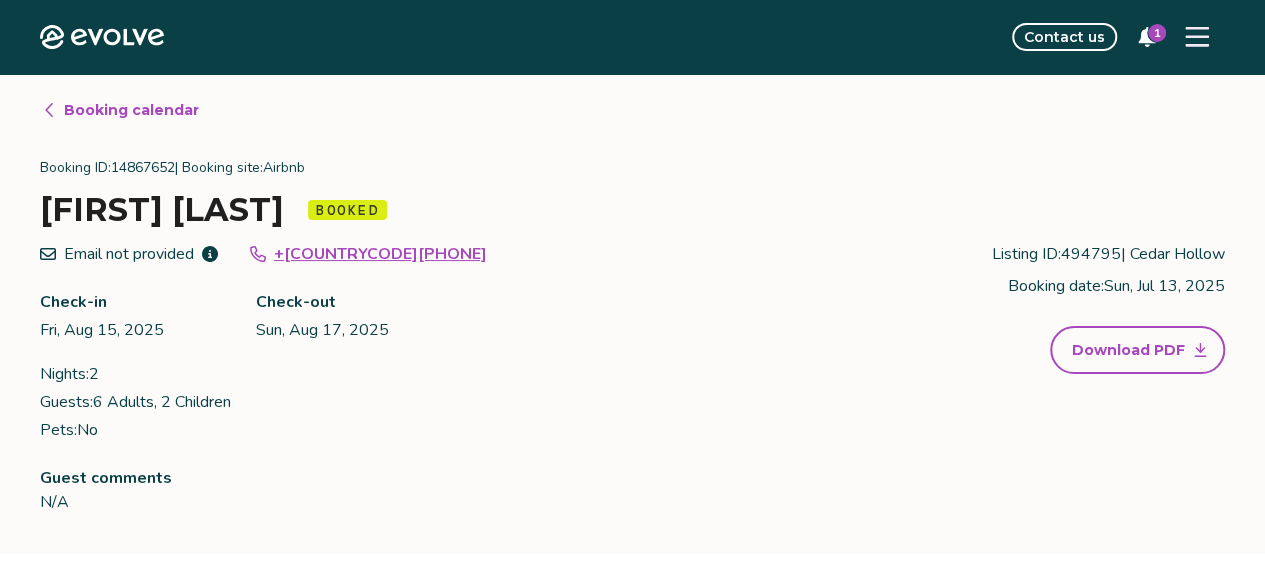 click on "Booking calendar" at bounding box center (120, 110) 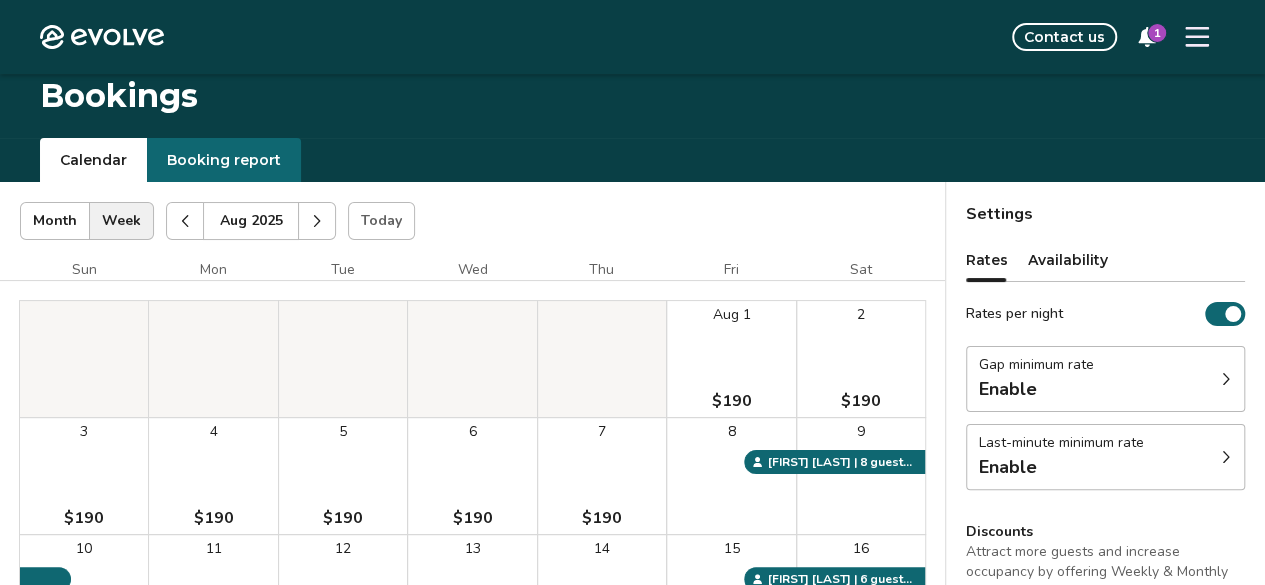 scroll, scrollTop: 5, scrollLeft: 0, axis: vertical 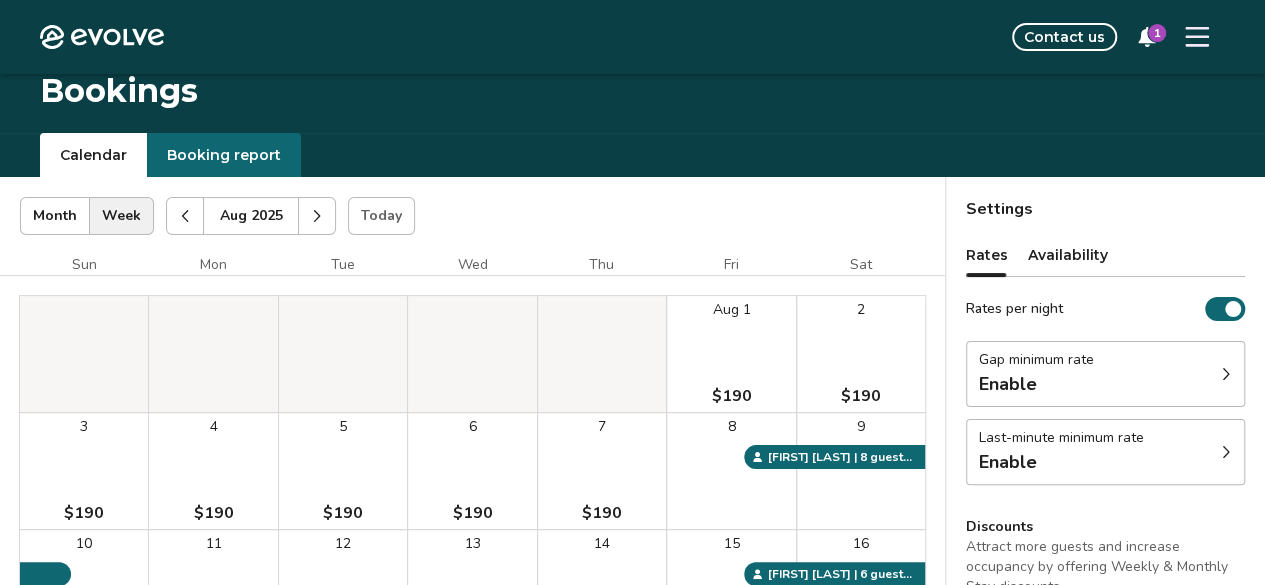 click 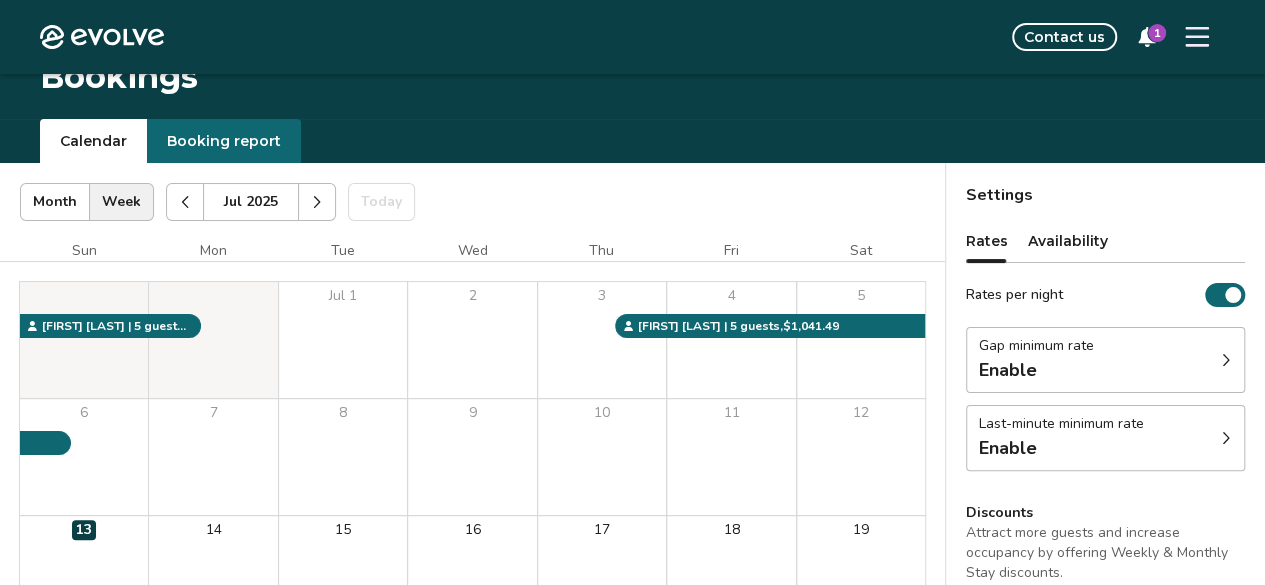 scroll, scrollTop: 18, scrollLeft: 0, axis: vertical 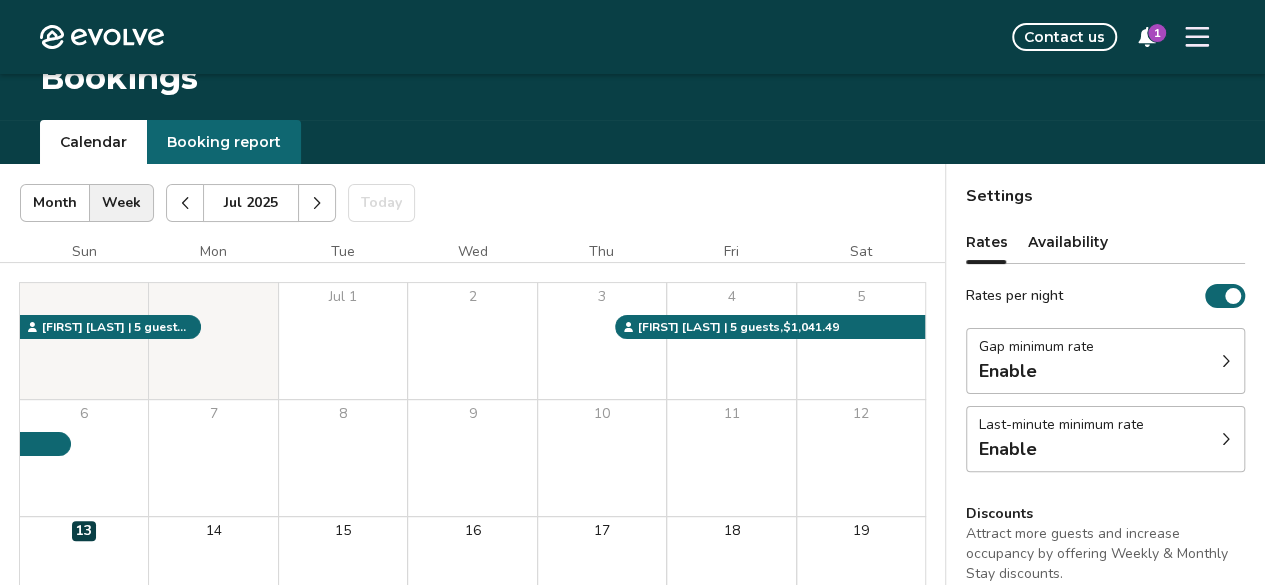 click on "1" at bounding box center (1157, 33) 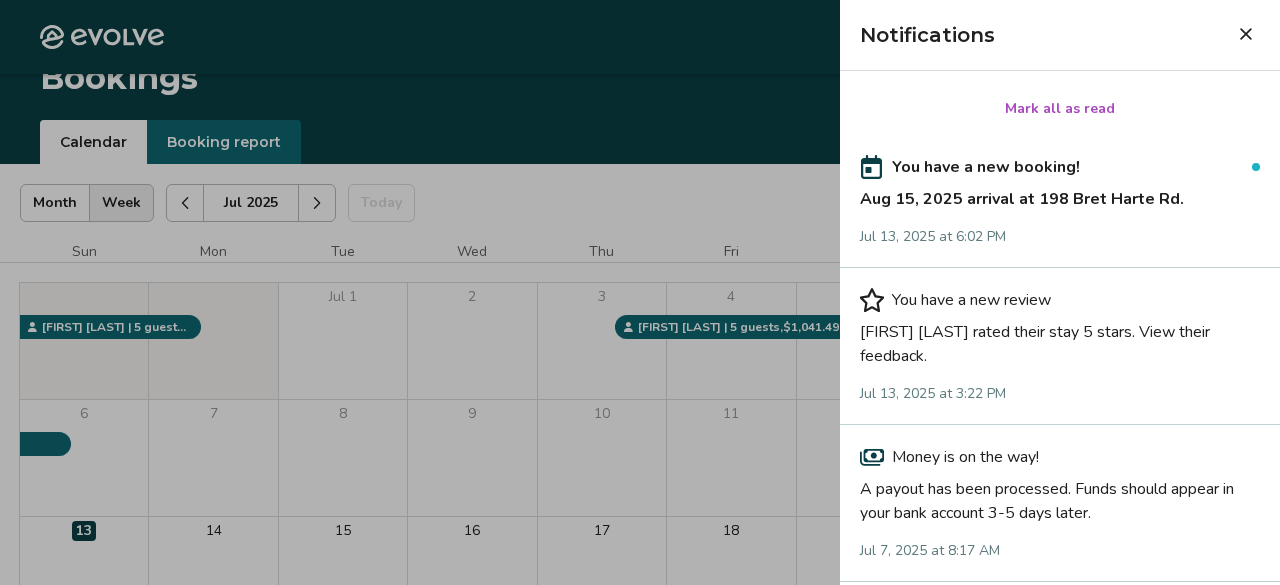 click at bounding box center (640, 292) 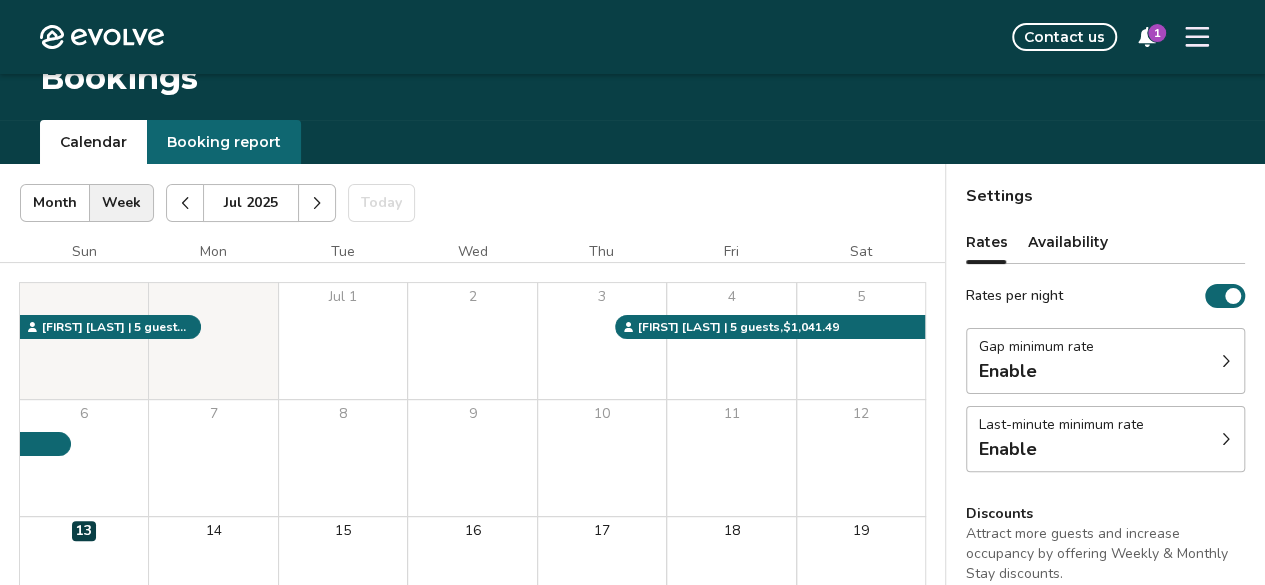 click at bounding box center (317, 203) 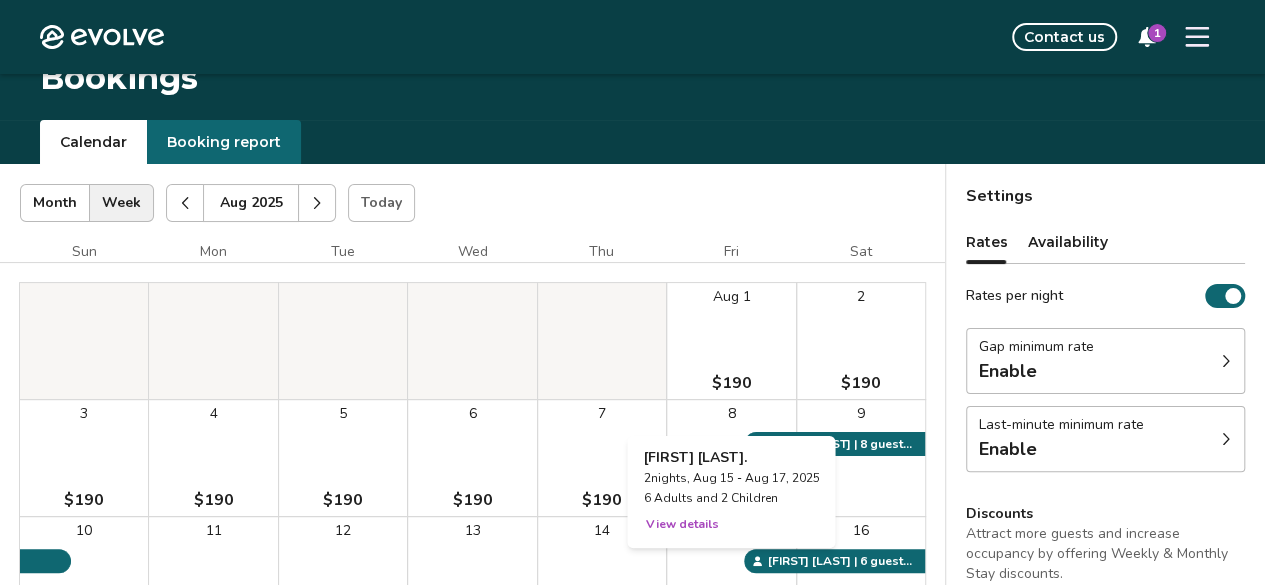 drag, startPoint x: 649, startPoint y: 387, endPoint x: 784, endPoint y: 546, distance: 208.58092 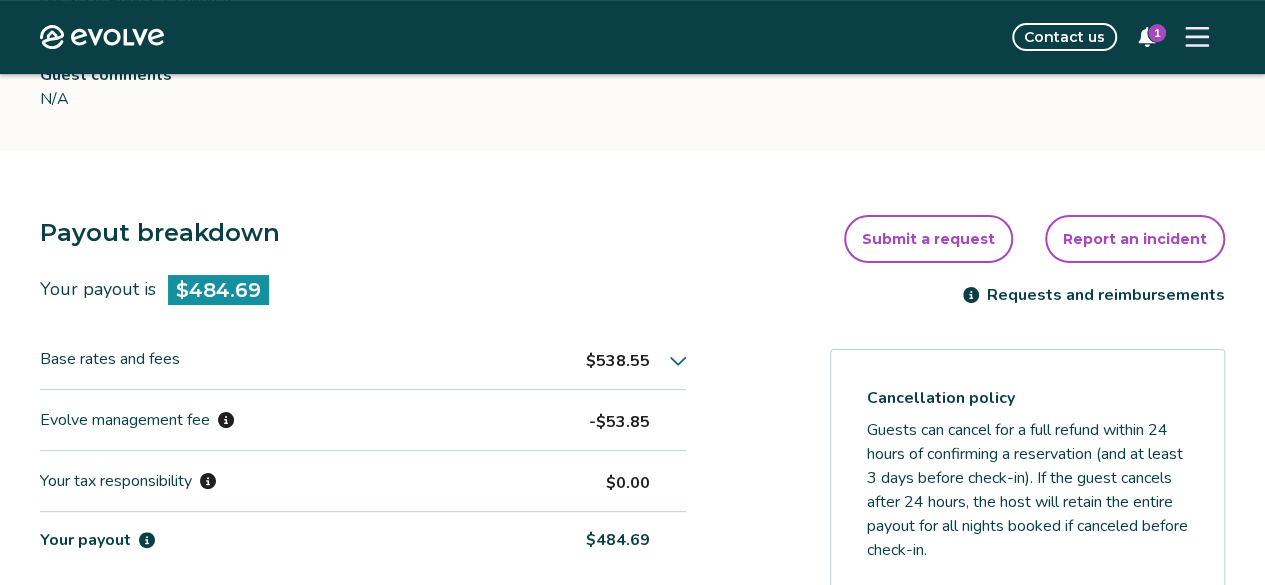 scroll, scrollTop: 404, scrollLeft: 0, axis: vertical 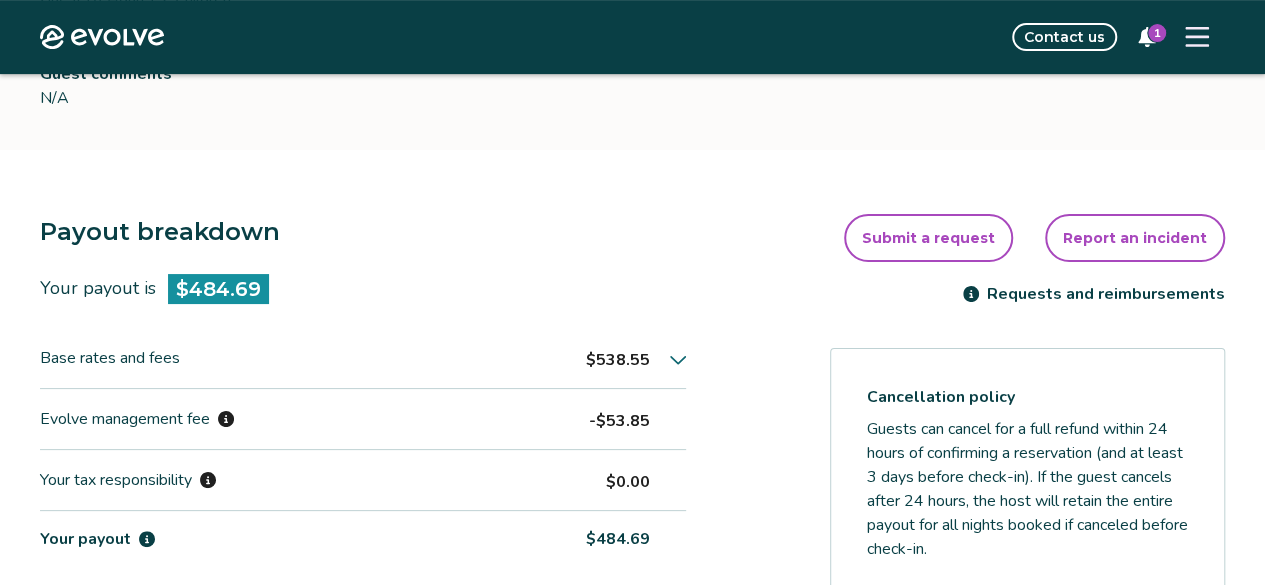 click 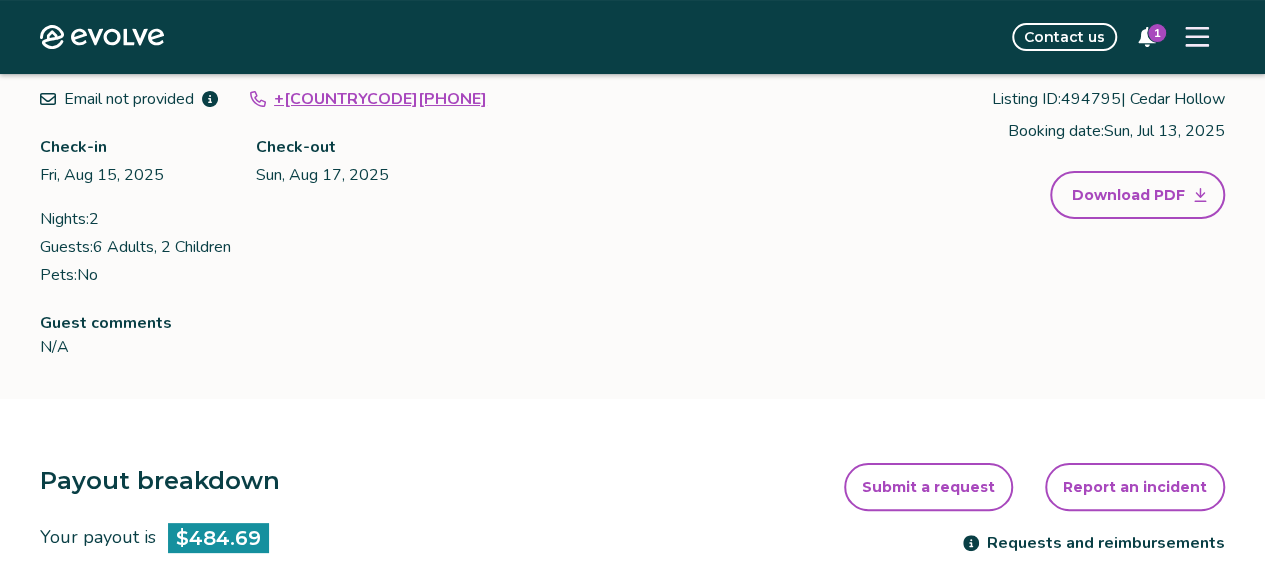 scroll, scrollTop: 148, scrollLeft: 0, axis: vertical 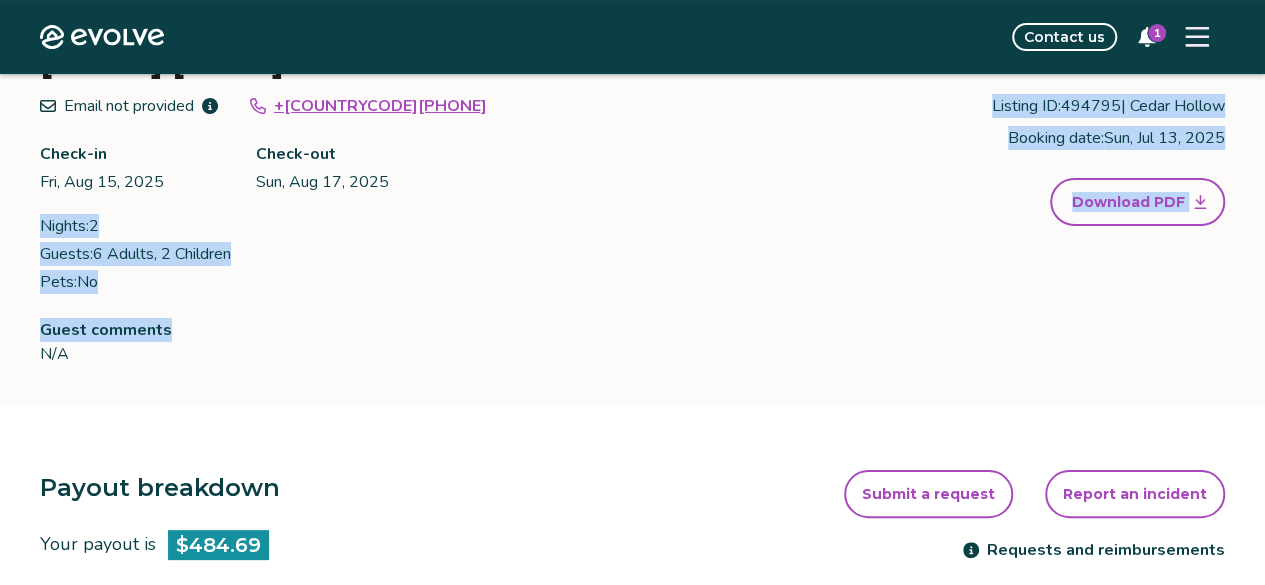 drag, startPoint x: 443, startPoint y: 321, endPoint x: 504, endPoint y: 235, distance: 105.43719 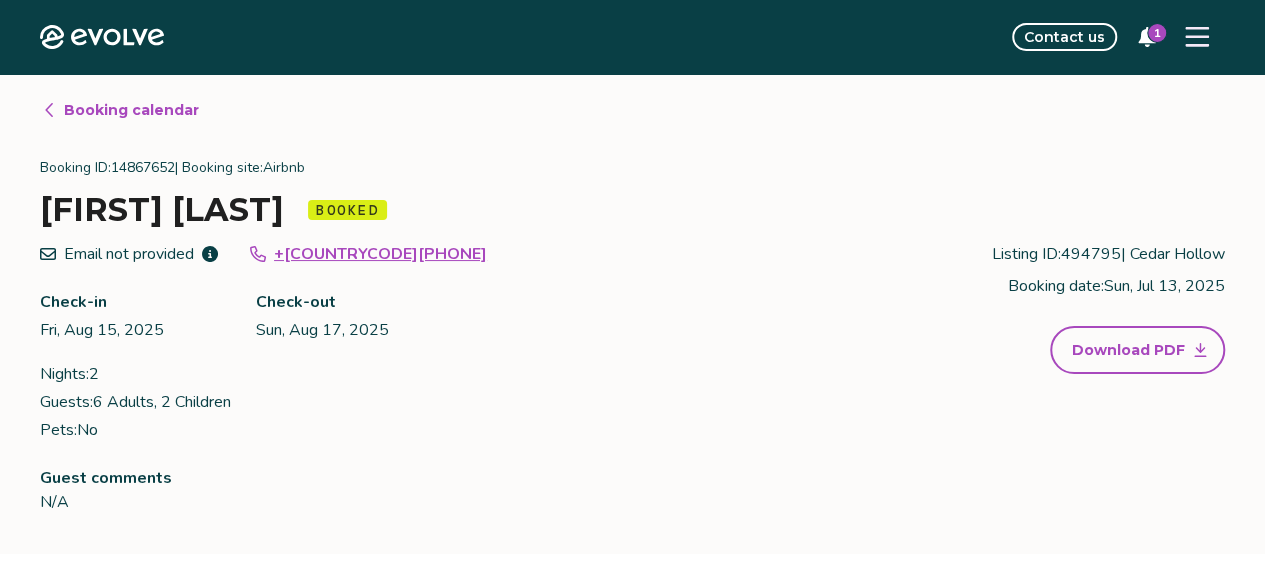 click on "Email not provided +[COUNTRYCODE][PHONE] Check-in Fri, Aug 15, [YEAR] Check-out Sun, Aug 17, [YEAR] Nights:  2 Guests:  6 Adults, 2 Children Pets:  No" at bounding box center (383, 342) 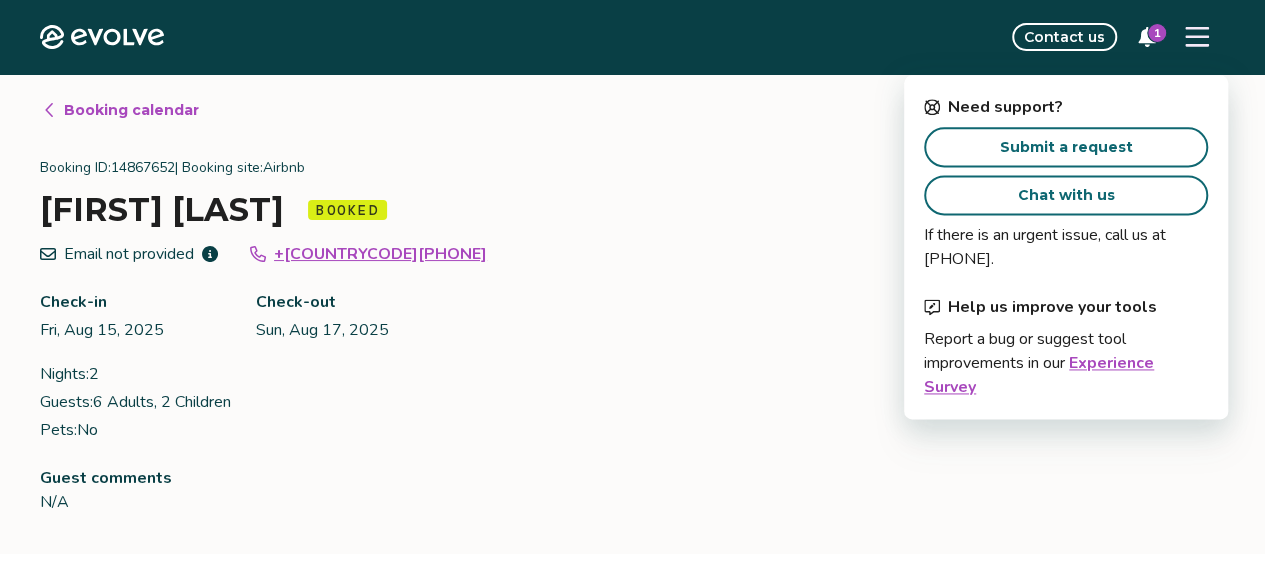 click on "Chat with us" at bounding box center [1066, 195] 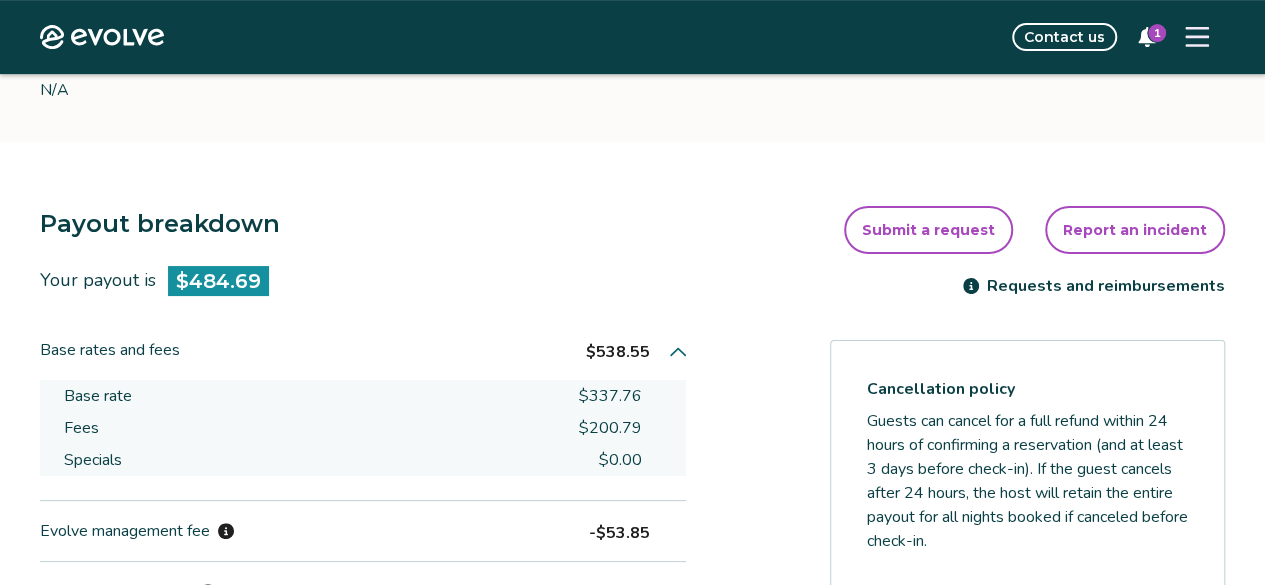 scroll, scrollTop: 413, scrollLeft: 0, axis: vertical 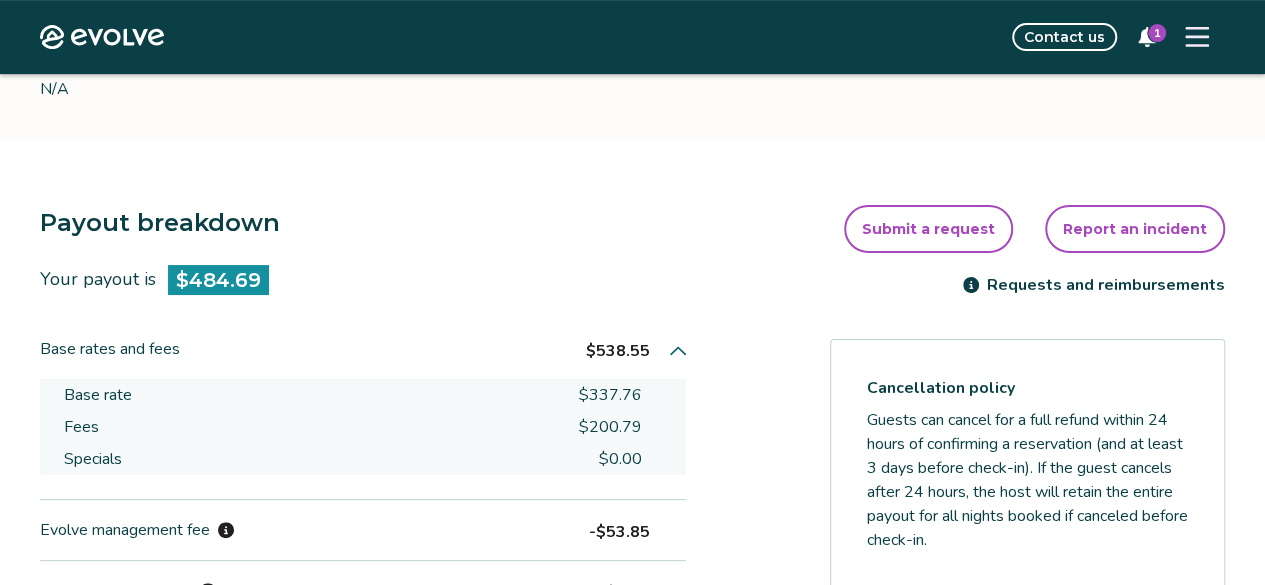 click on "Submit a request" at bounding box center [928, 229] 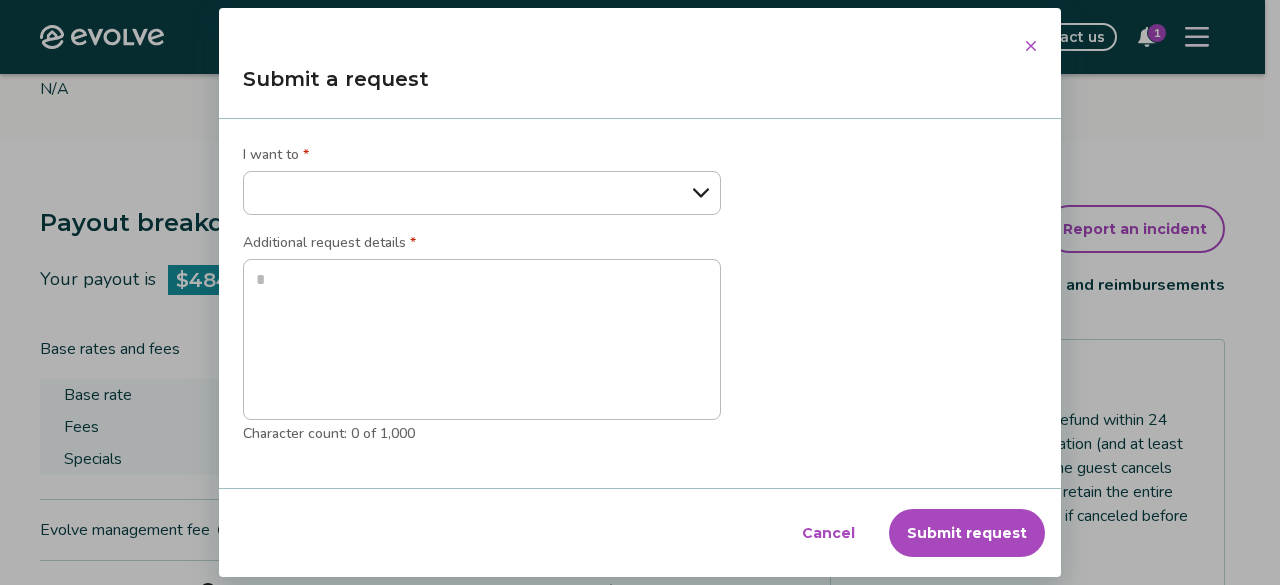click on "**********" at bounding box center (482, 193) 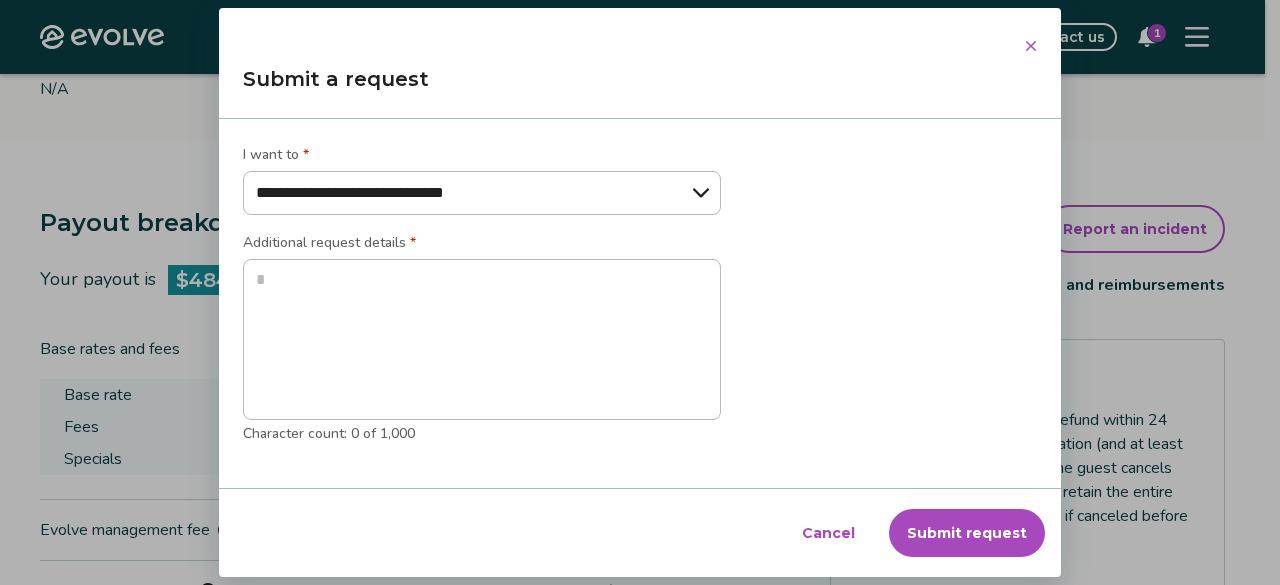 click on "**********" at bounding box center [482, 193] 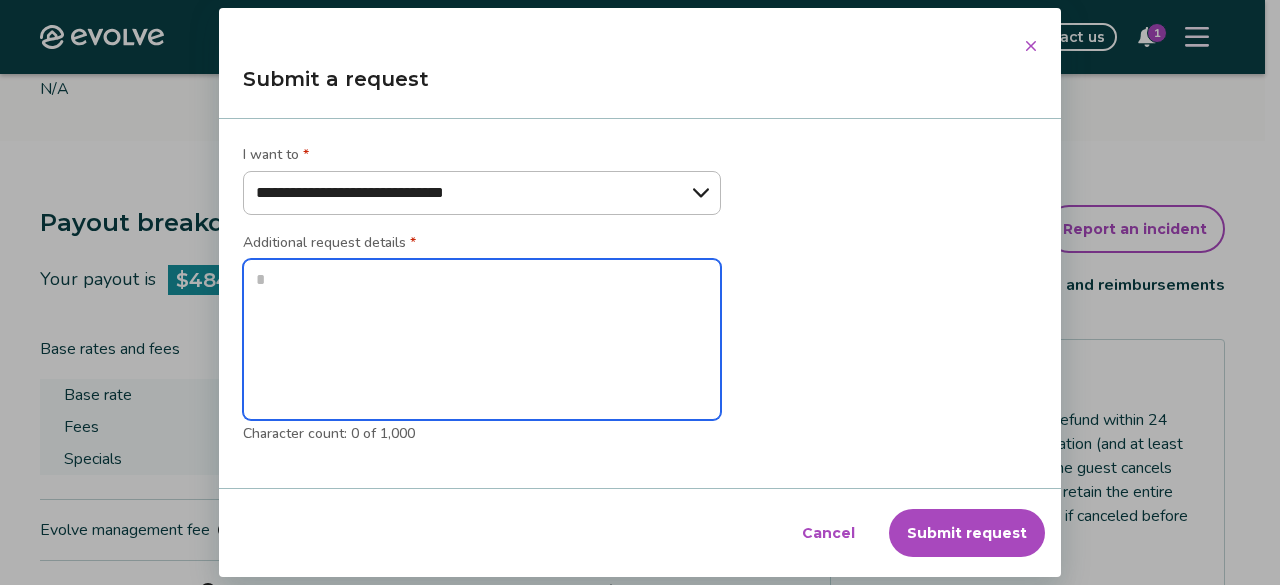 click at bounding box center (482, 339) 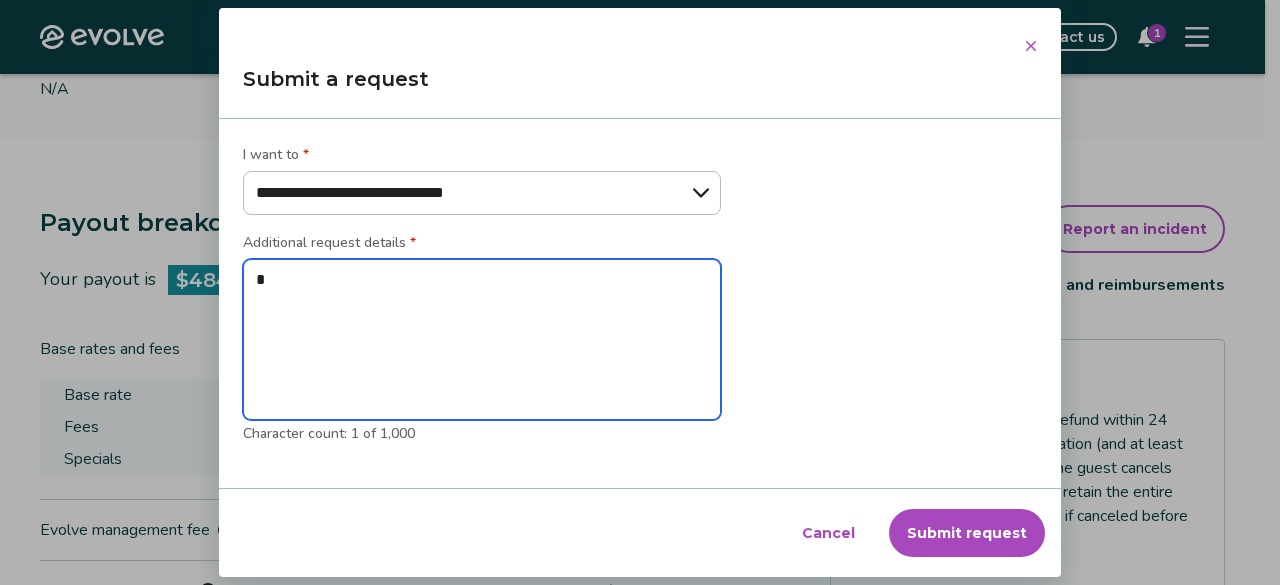 type on "*" 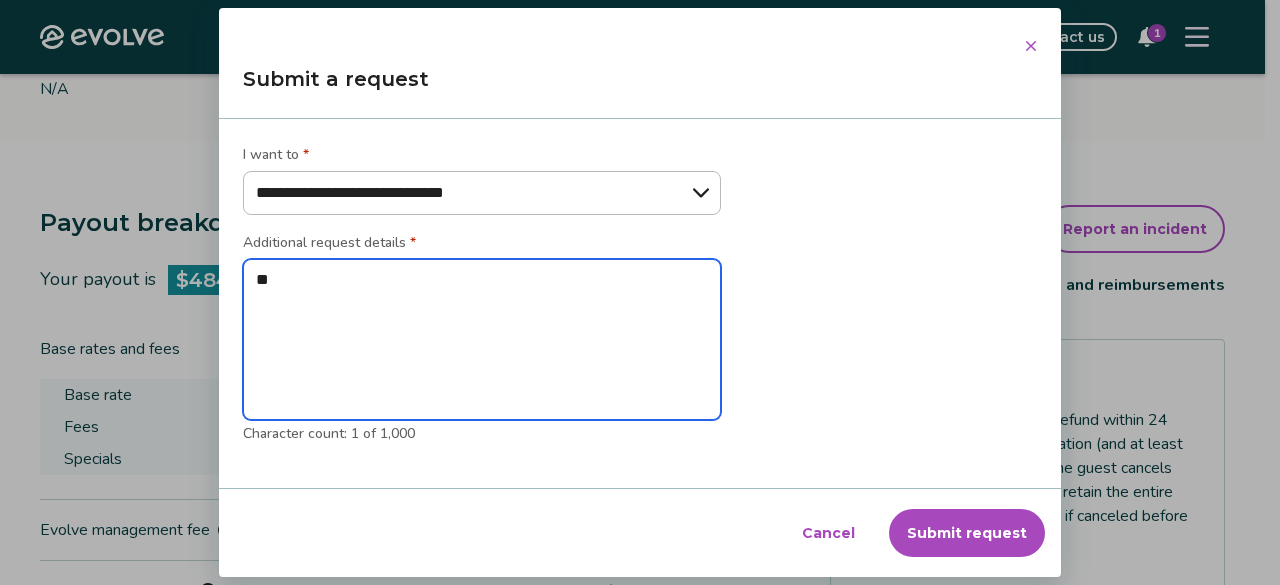 type on "*" 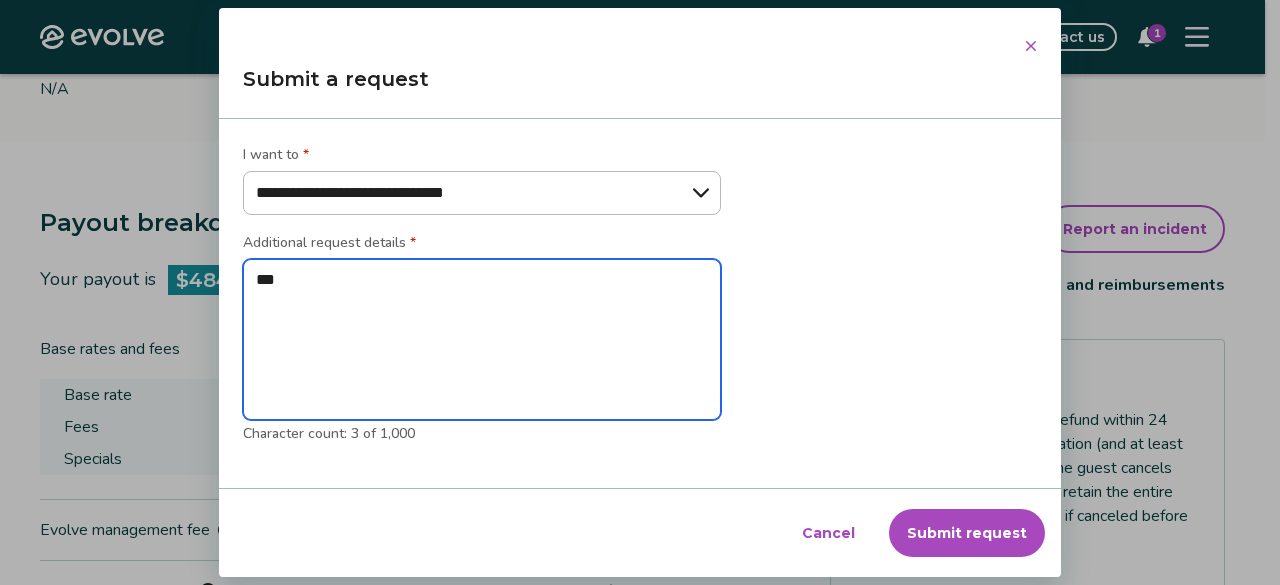 type on "*" 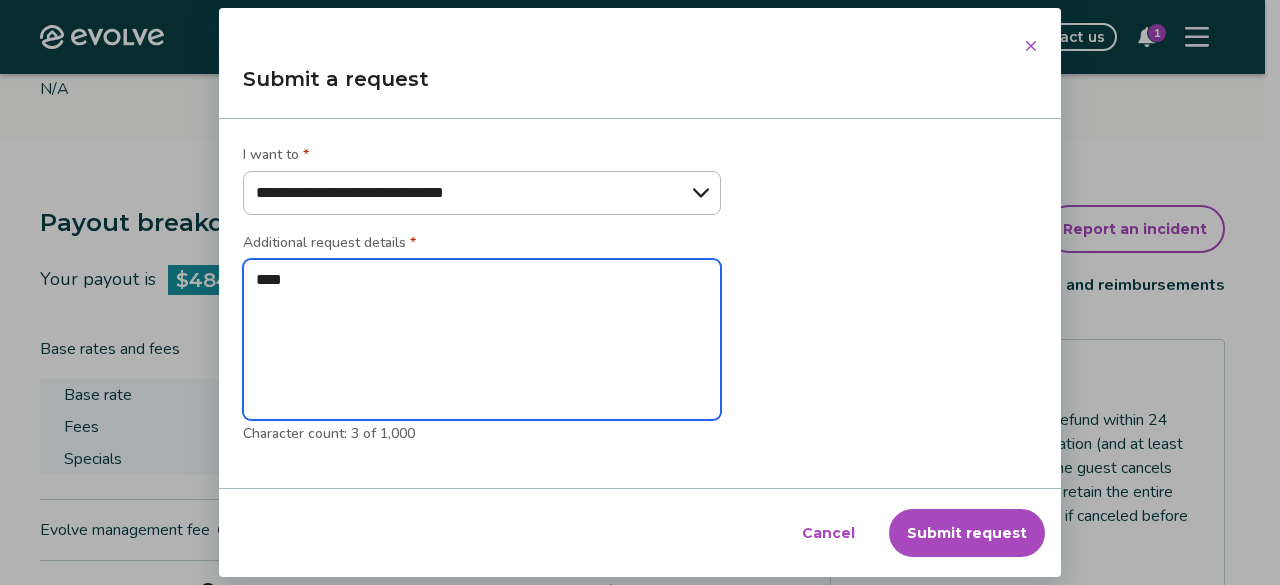 type on "*" 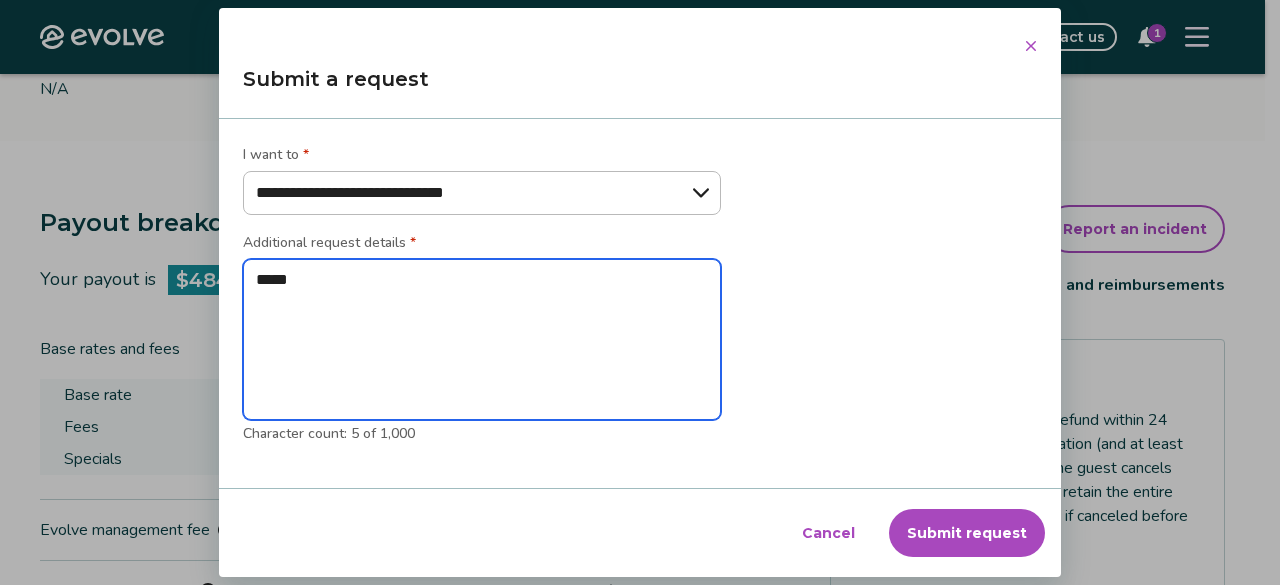 type on "*" 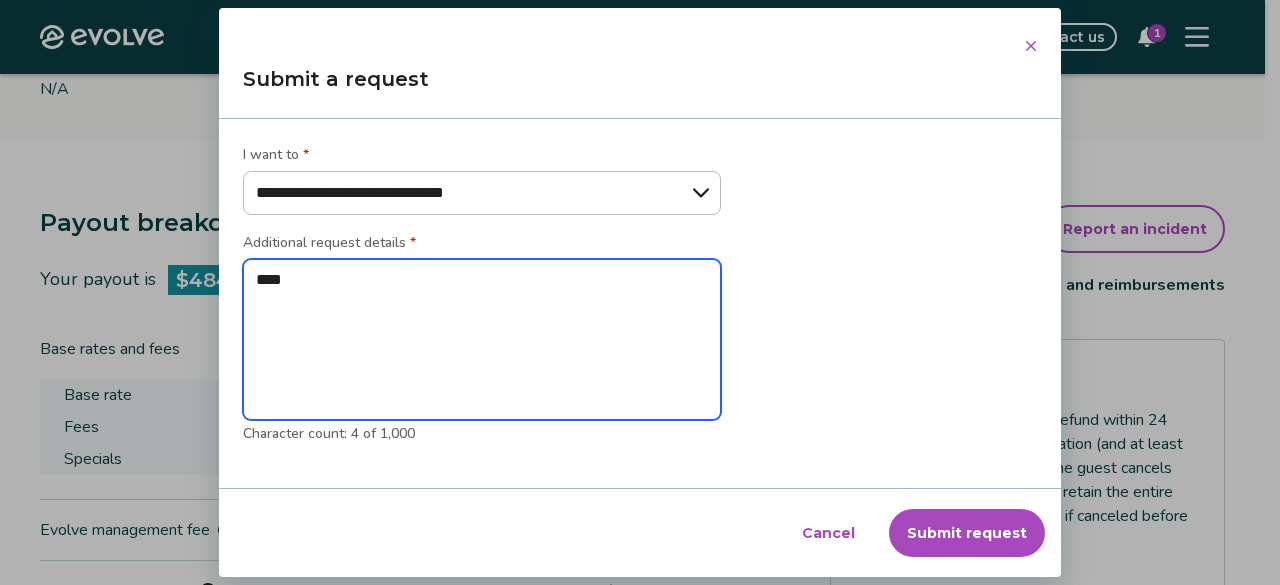 type on "*" 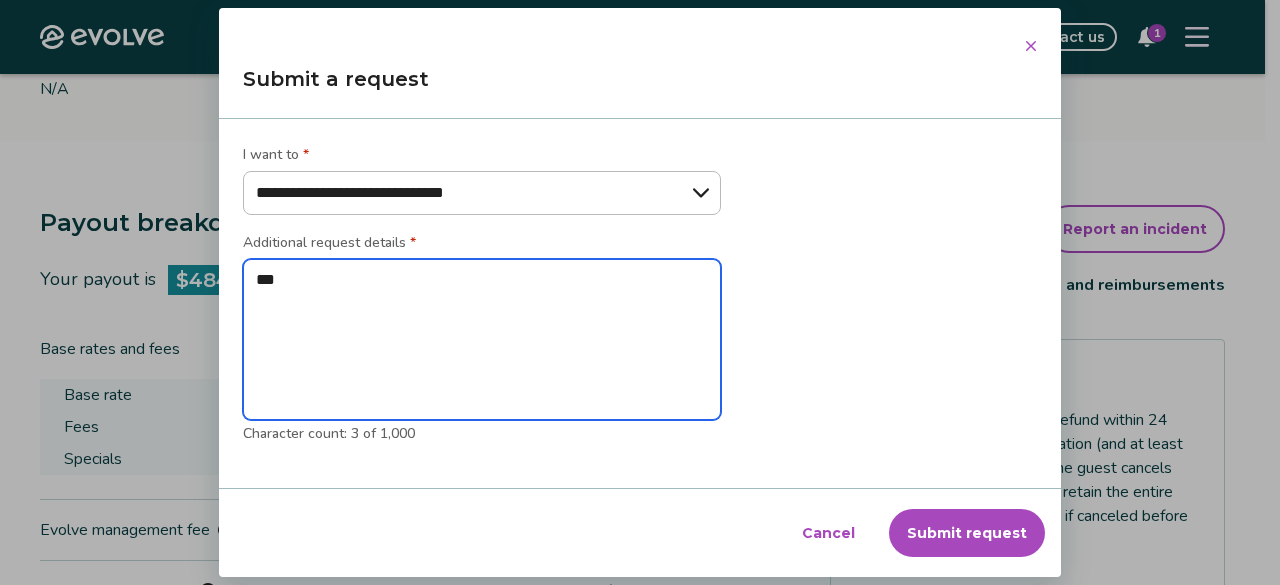 type on "*" 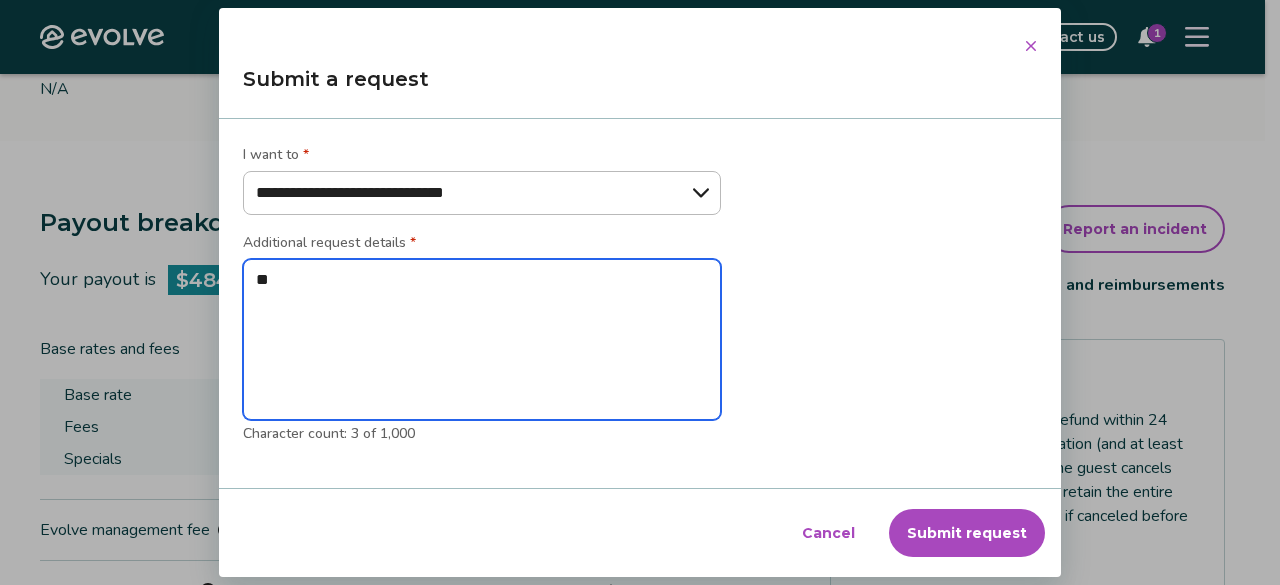 type on "*" 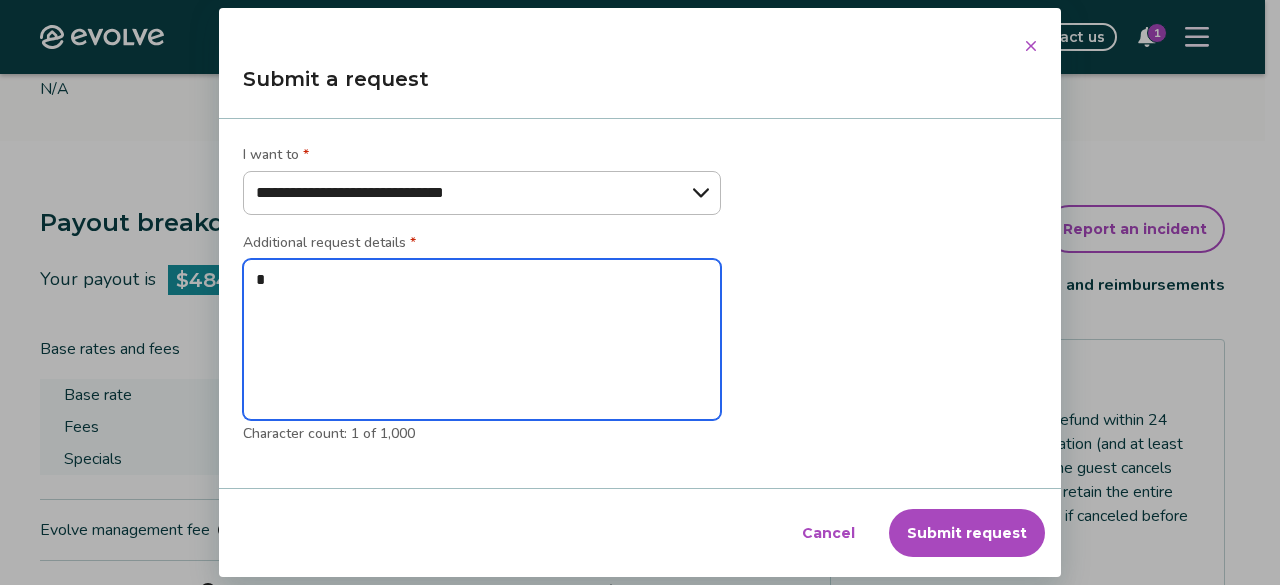 type on "*" 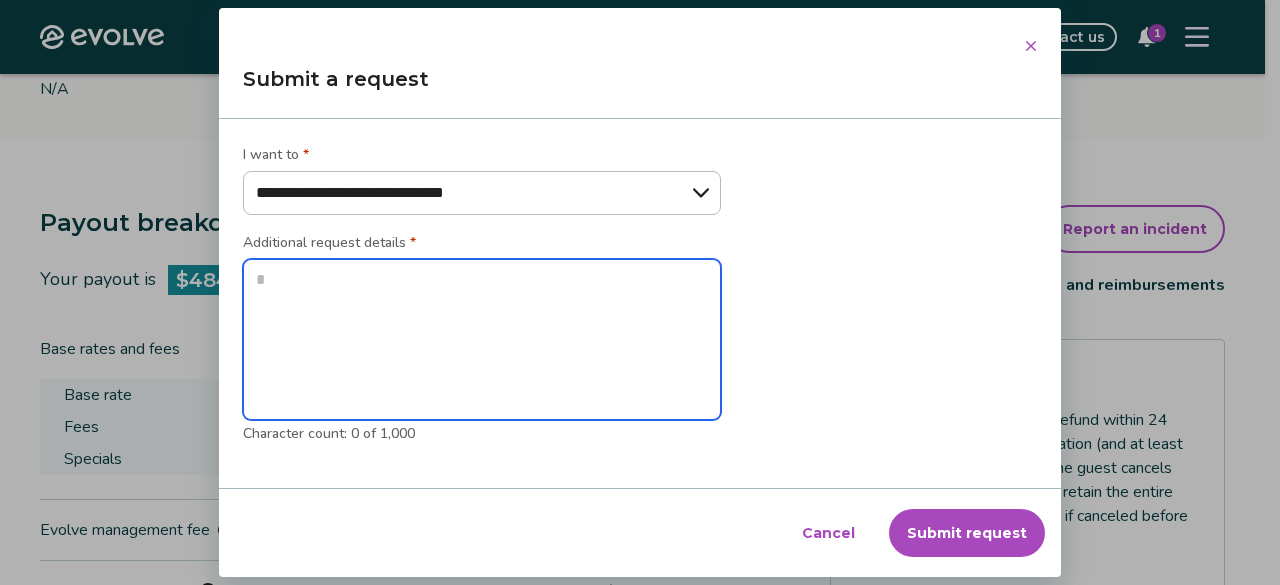 type on "*" 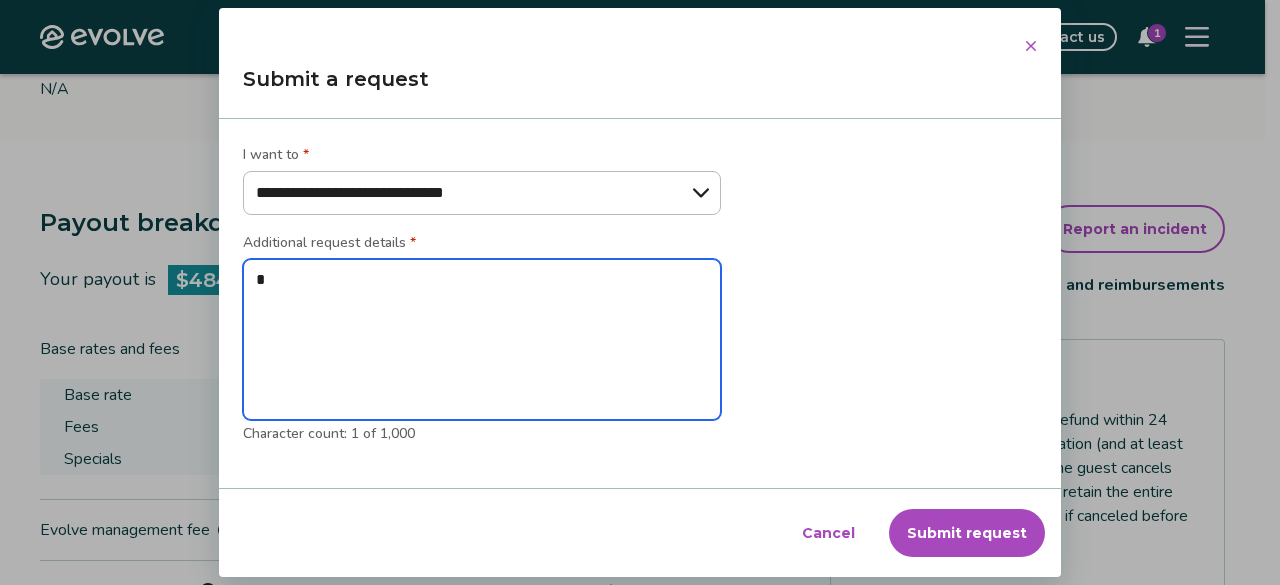 type on "*" 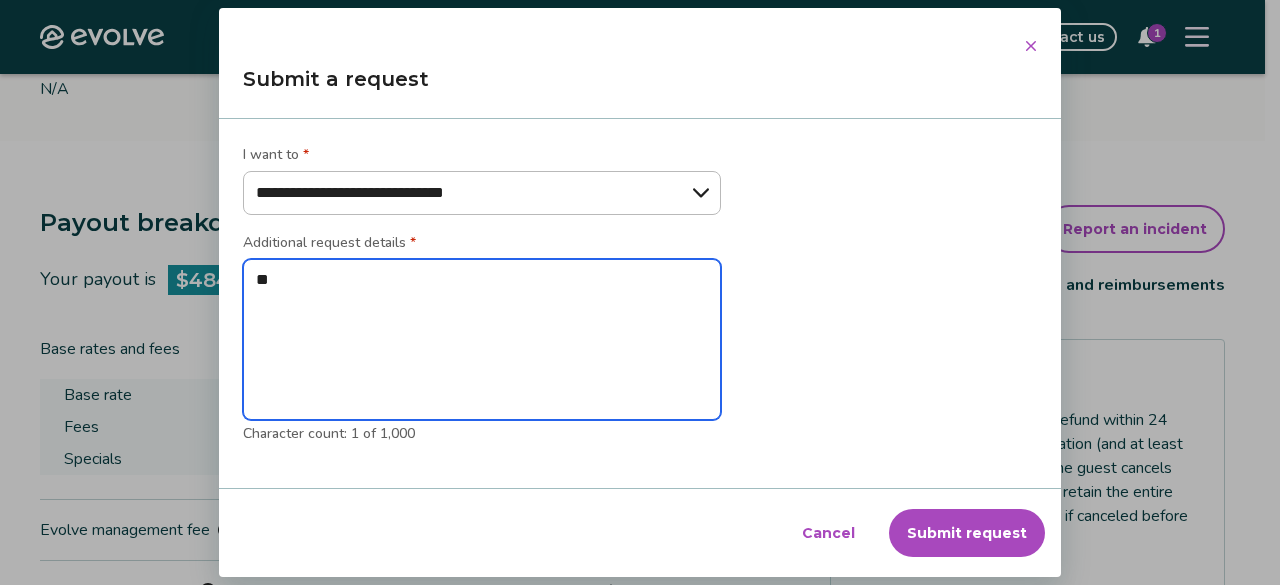 type on "*" 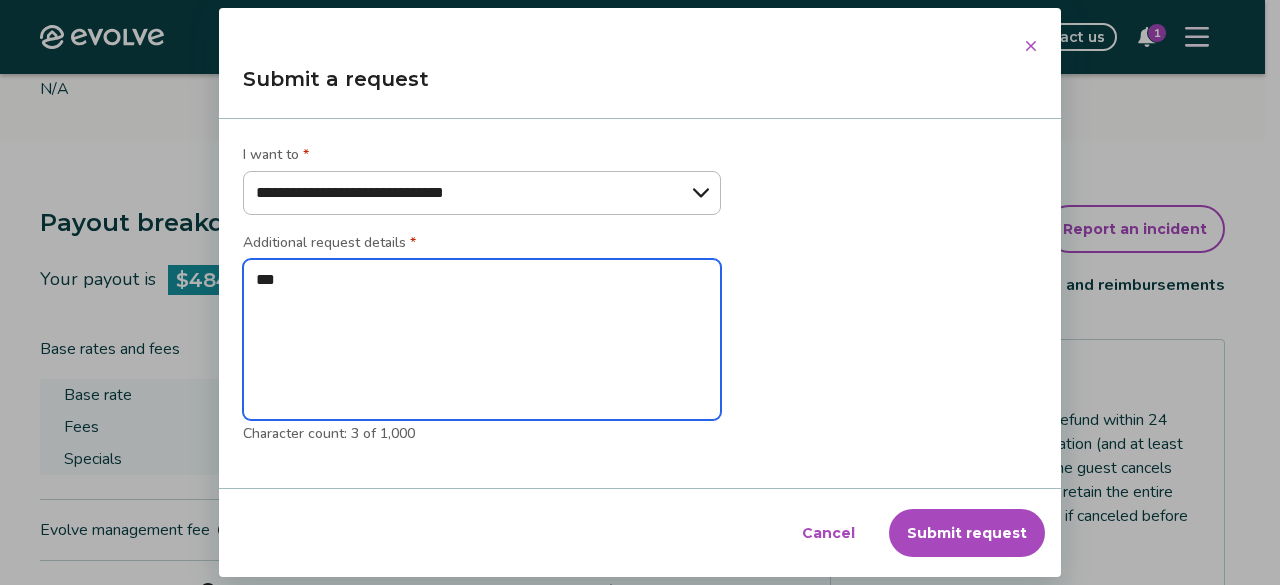 type on "*" 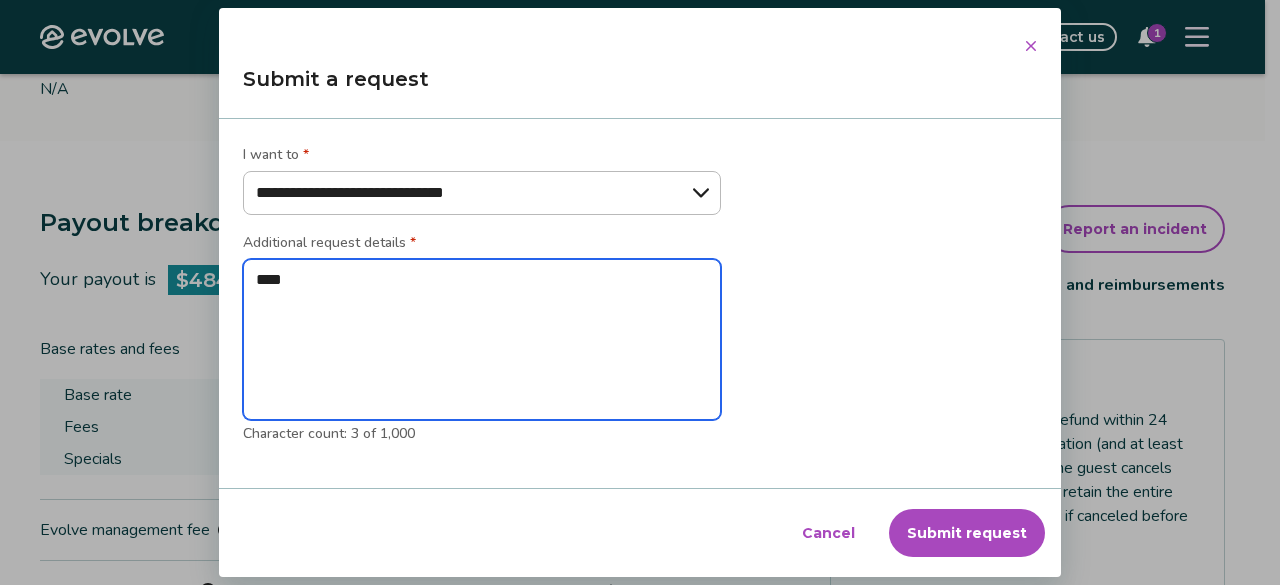 type on "*" 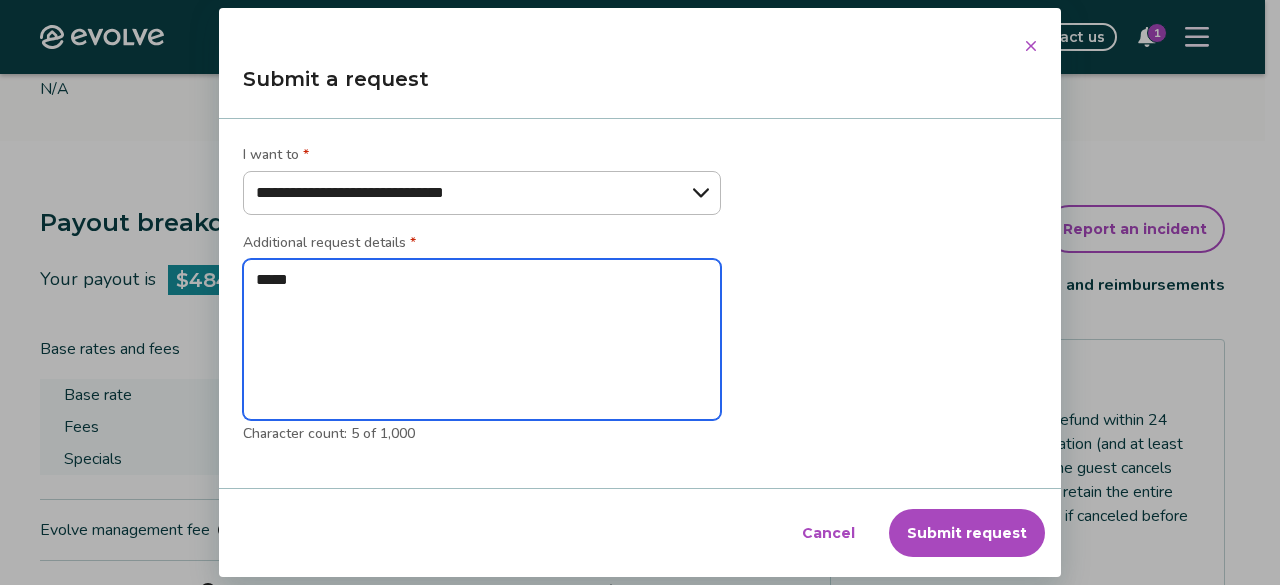 type on "*" 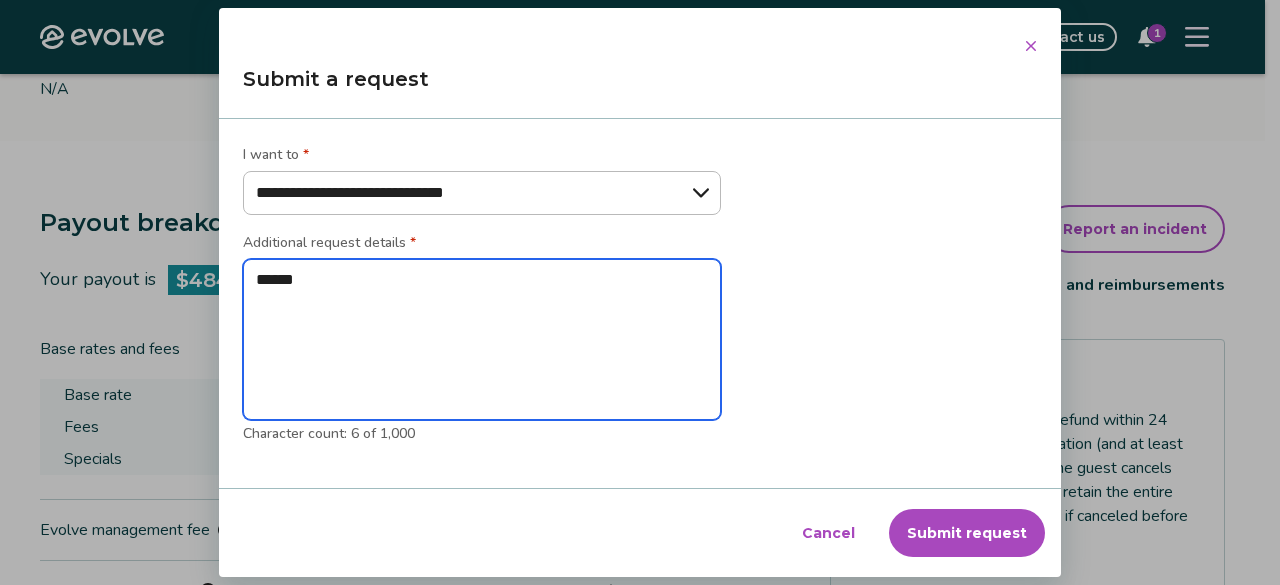 type on "*" 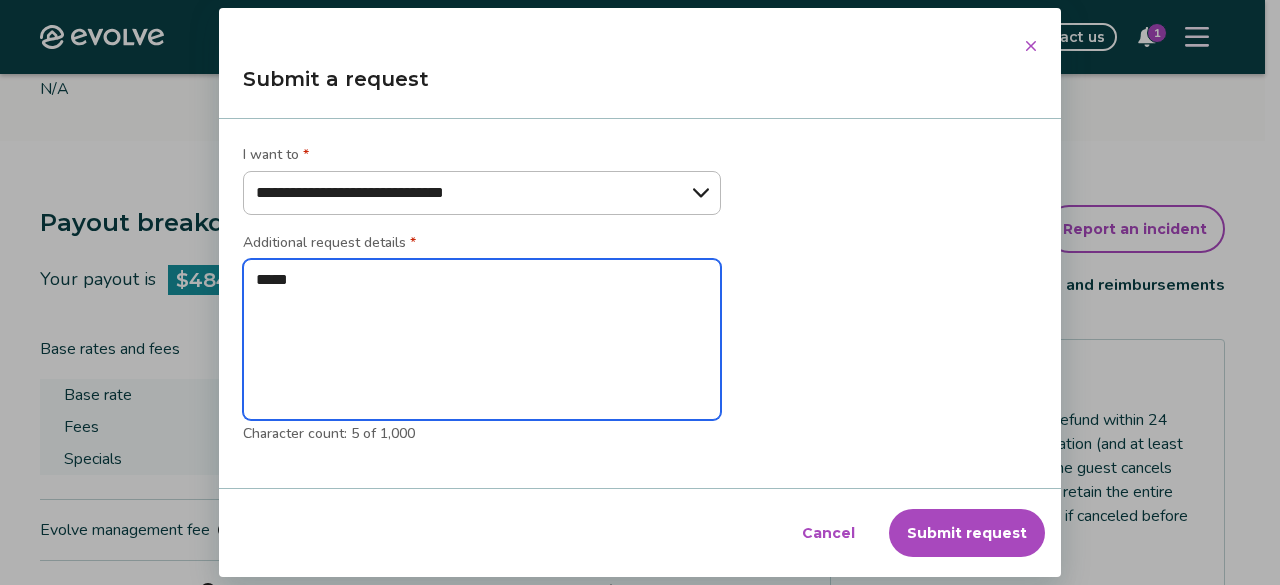 type on "*" 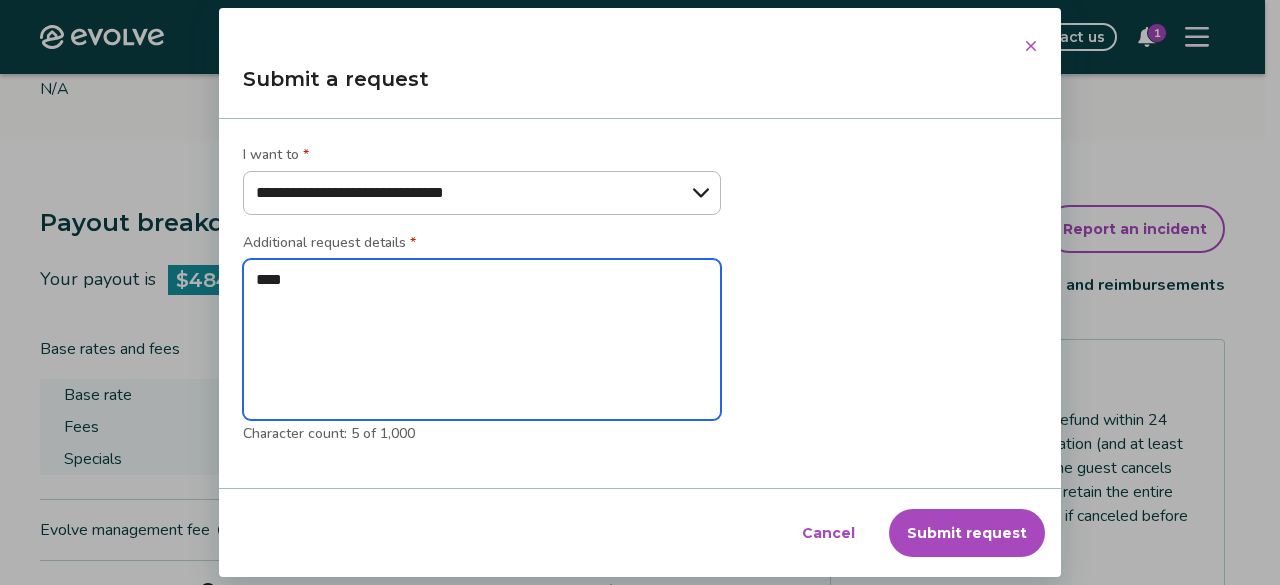 type on "*" 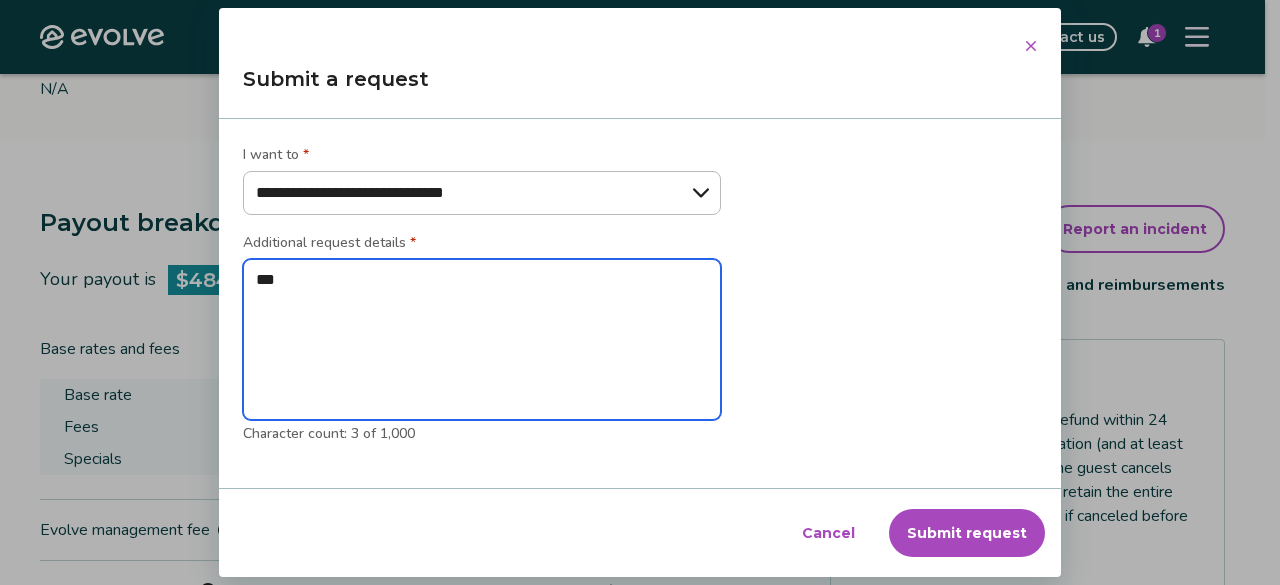 type on "*" 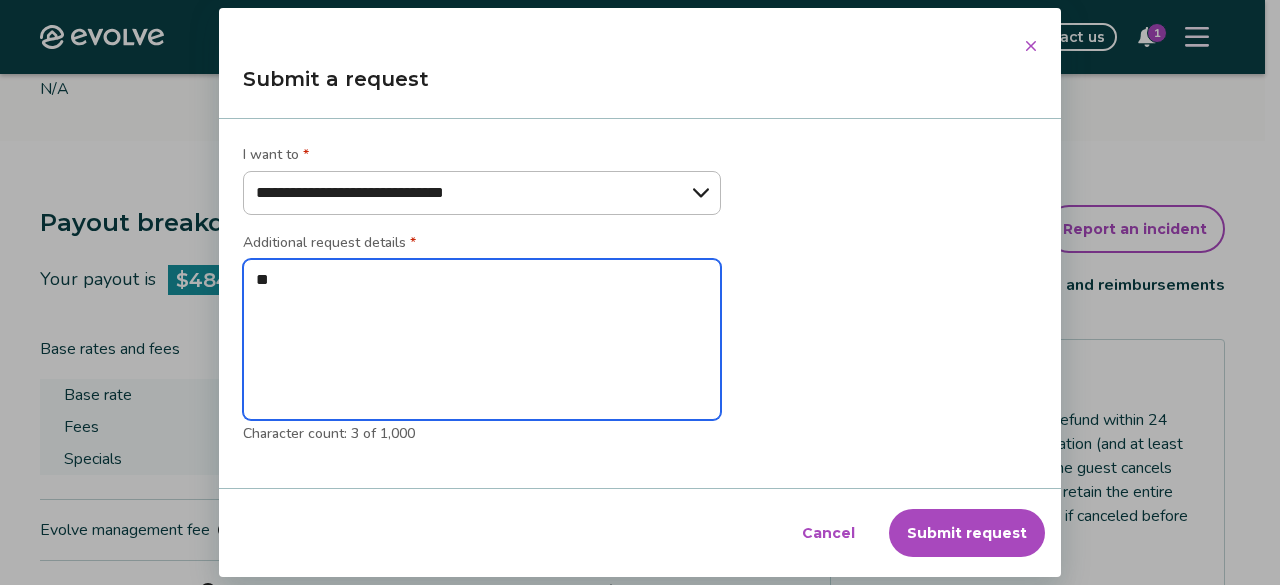 type on "*" 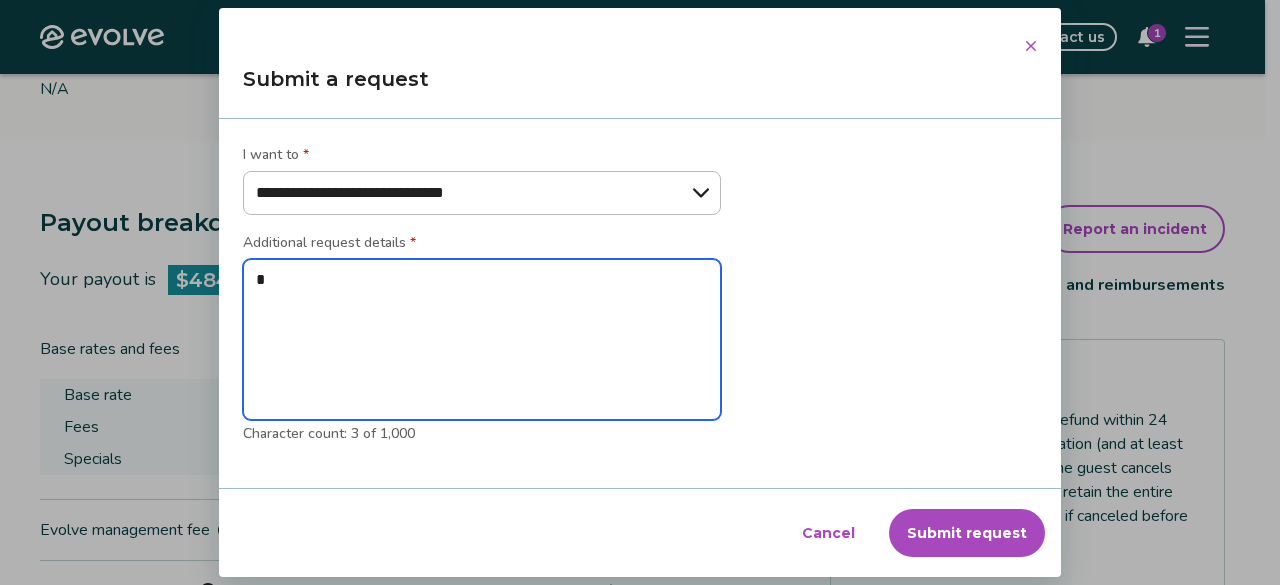 type on "*" 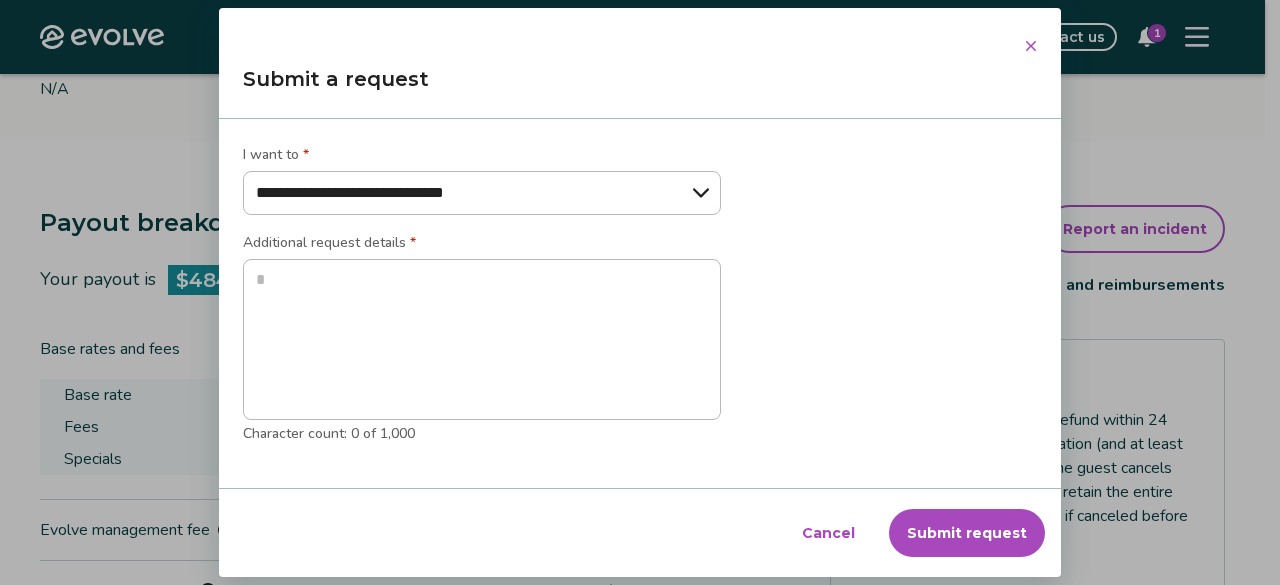 click at bounding box center (1031, 46) 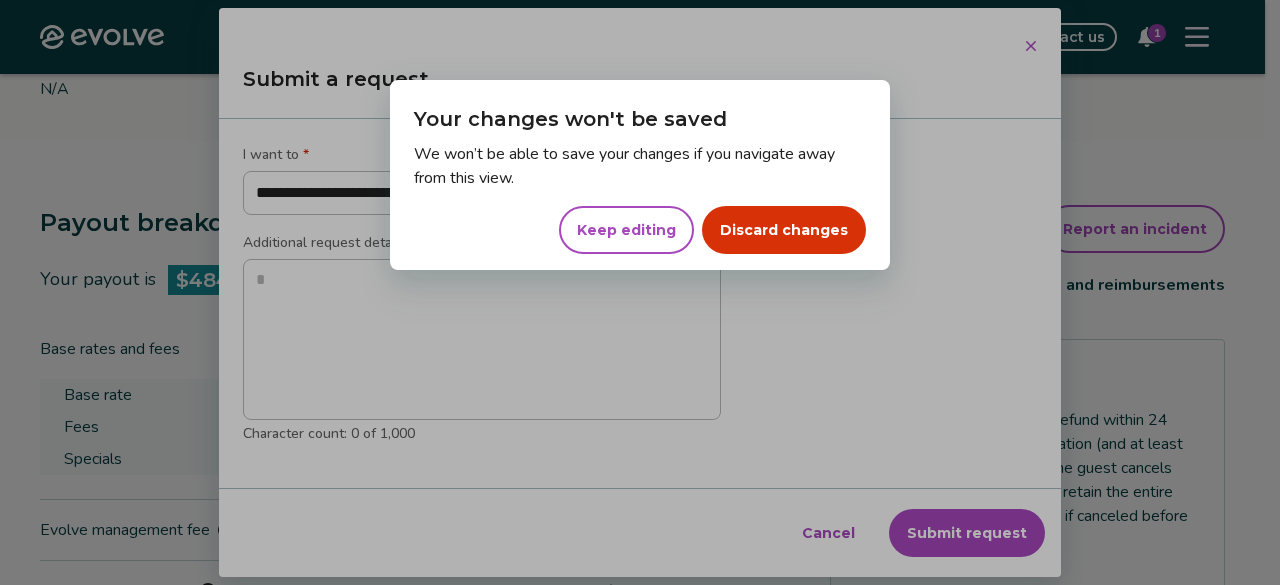 click on "Discard changes" at bounding box center [784, 230] 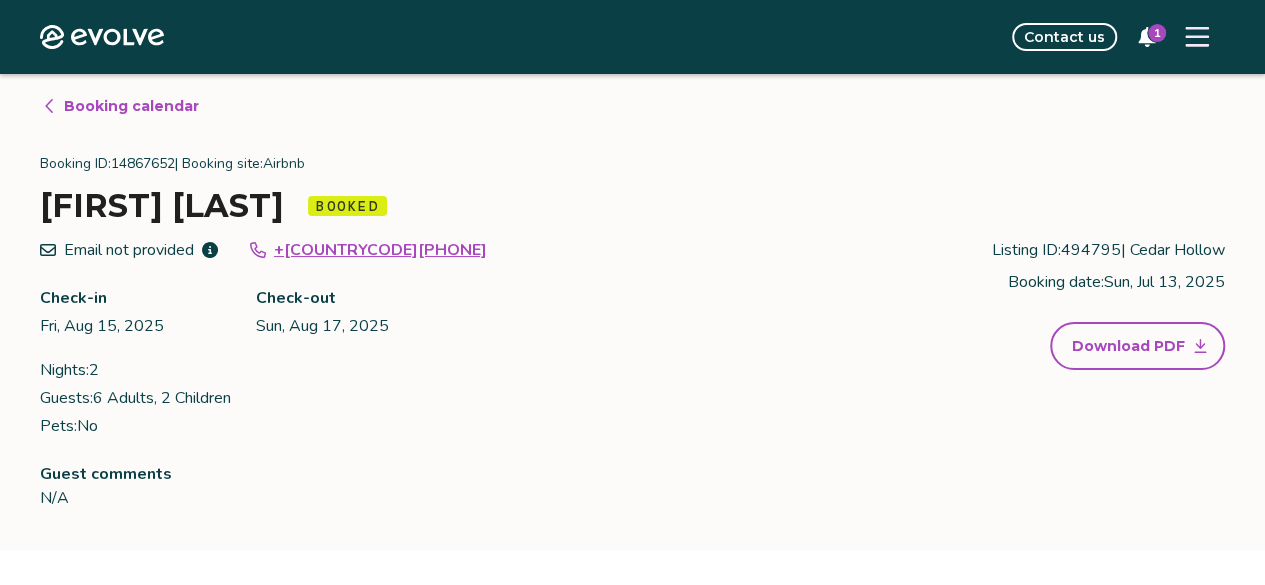 scroll, scrollTop: 0, scrollLeft: 0, axis: both 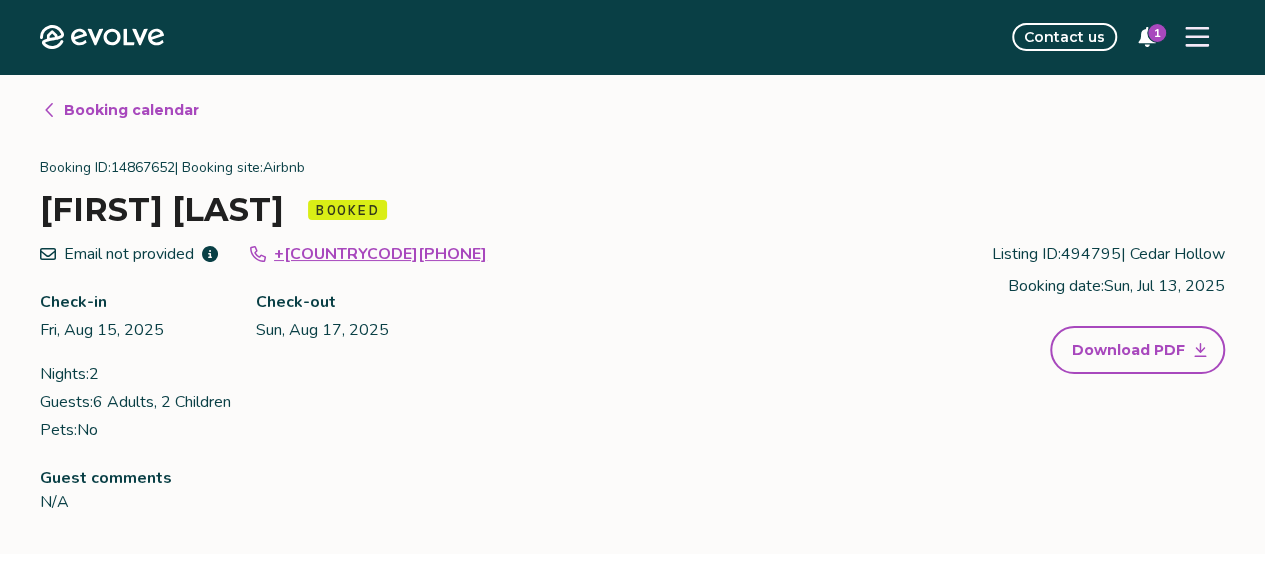 click on "Booking calendar" at bounding box center (131, 110) 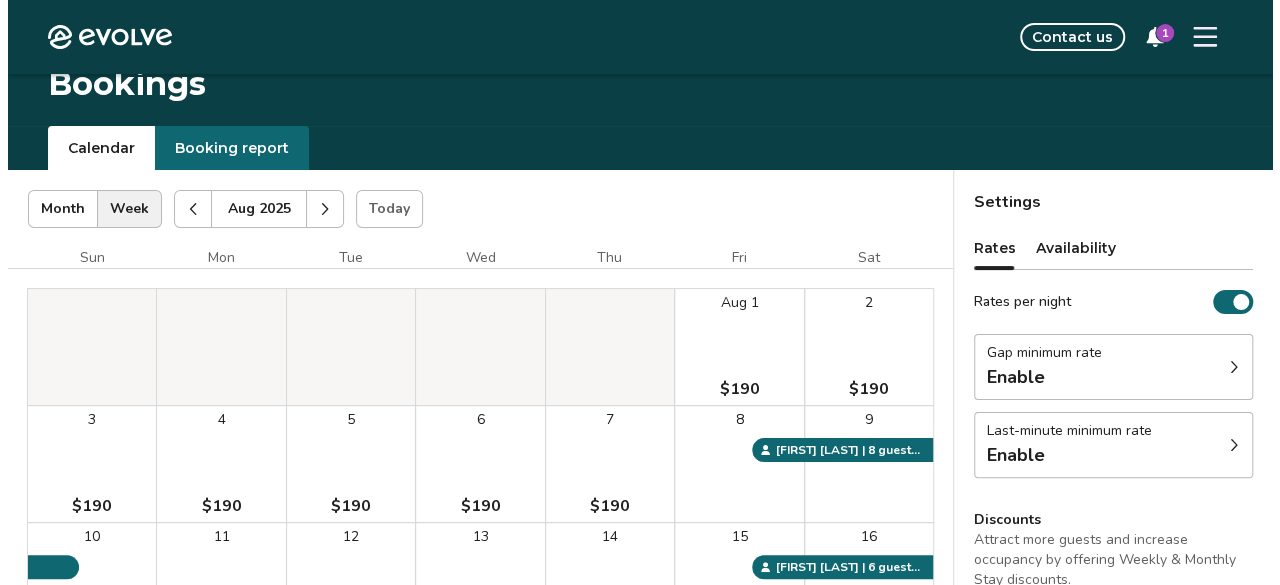 scroll, scrollTop: 13, scrollLeft: 0, axis: vertical 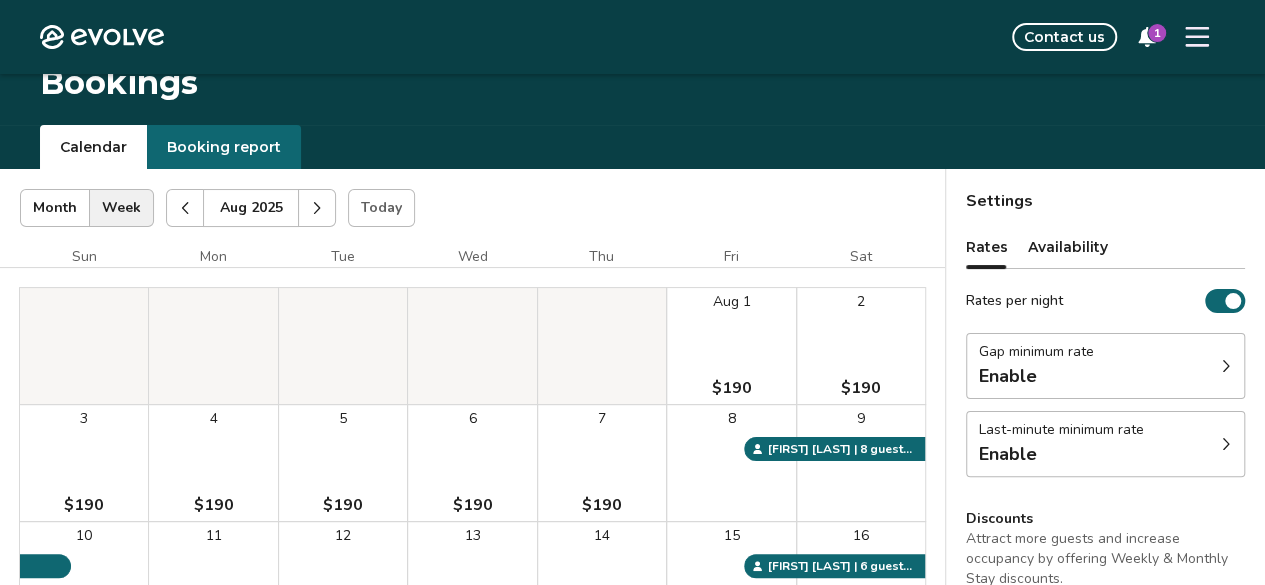 click 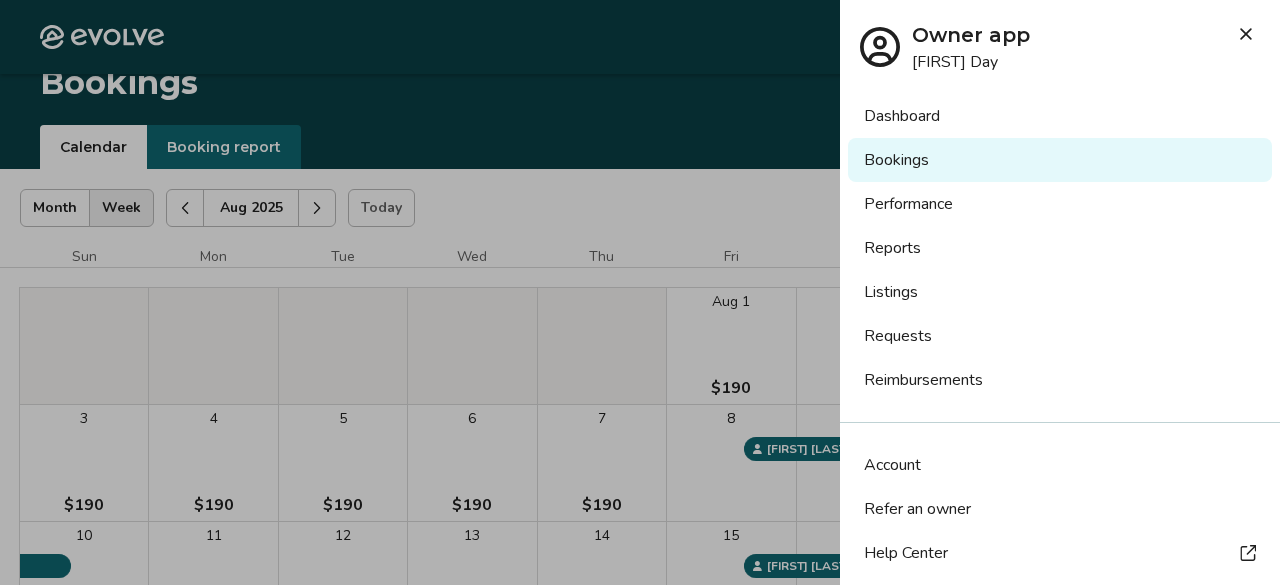 click on "Listings" at bounding box center [1060, 292] 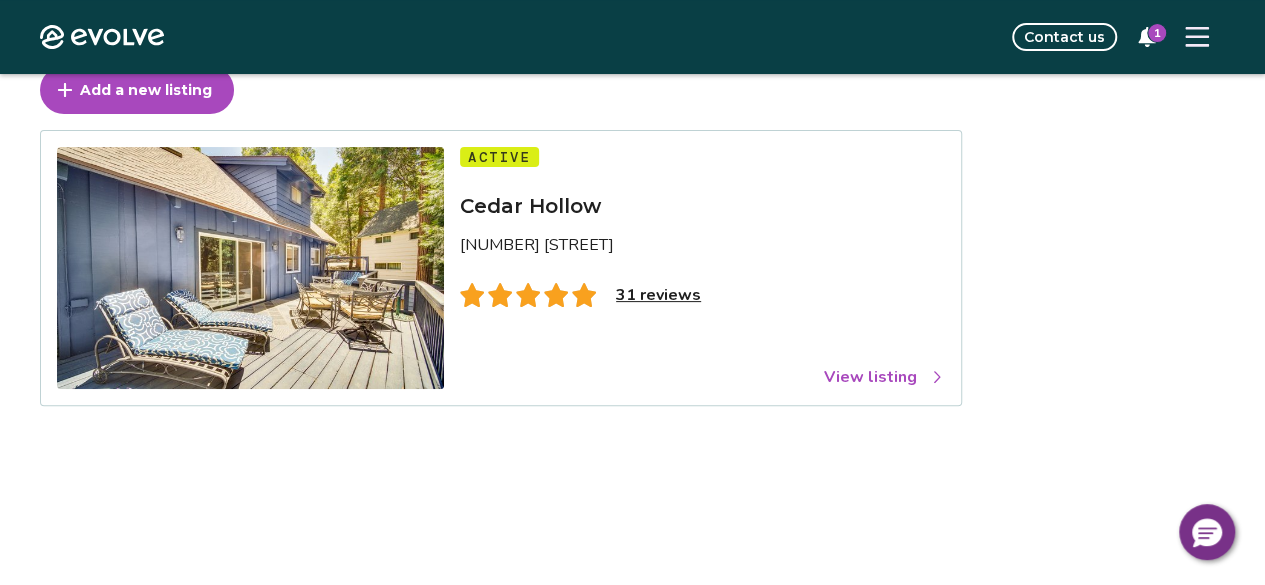 scroll, scrollTop: 121, scrollLeft: 0, axis: vertical 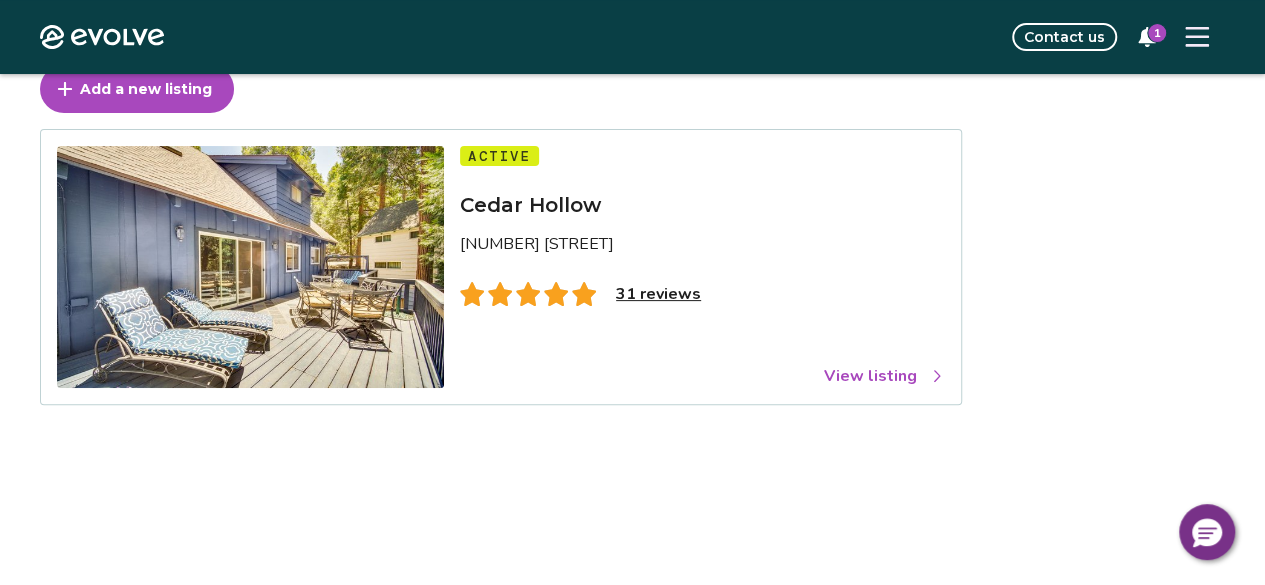 click on "View listing" at bounding box center [884, 376] 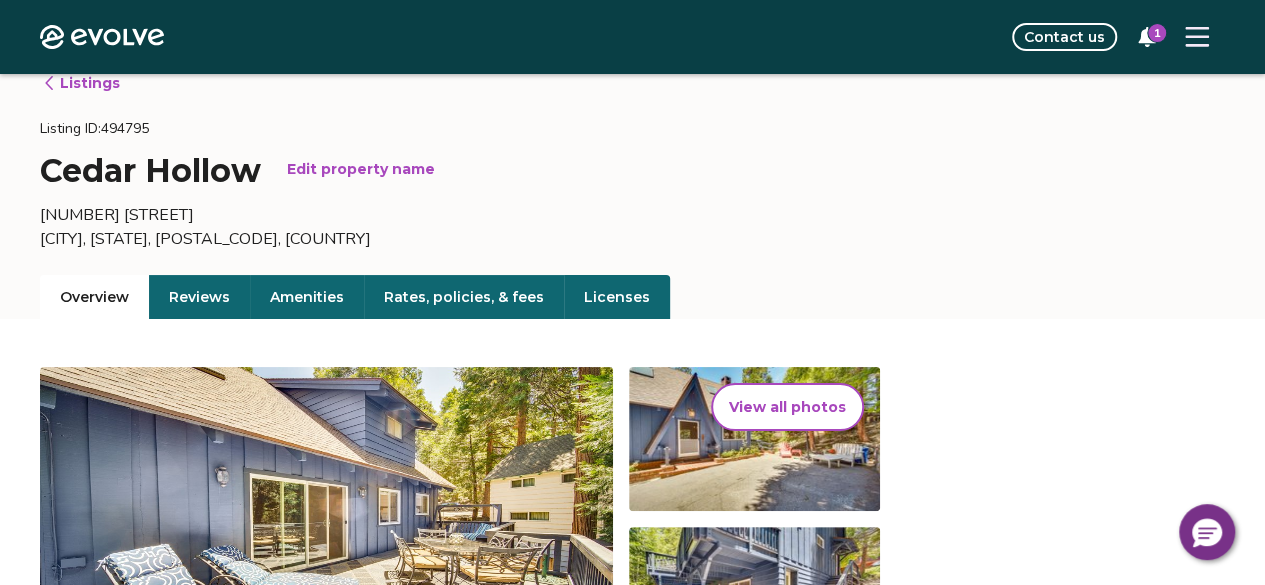 scroll, scrollTop: 26, scrollLeft: 0, axis: vertical 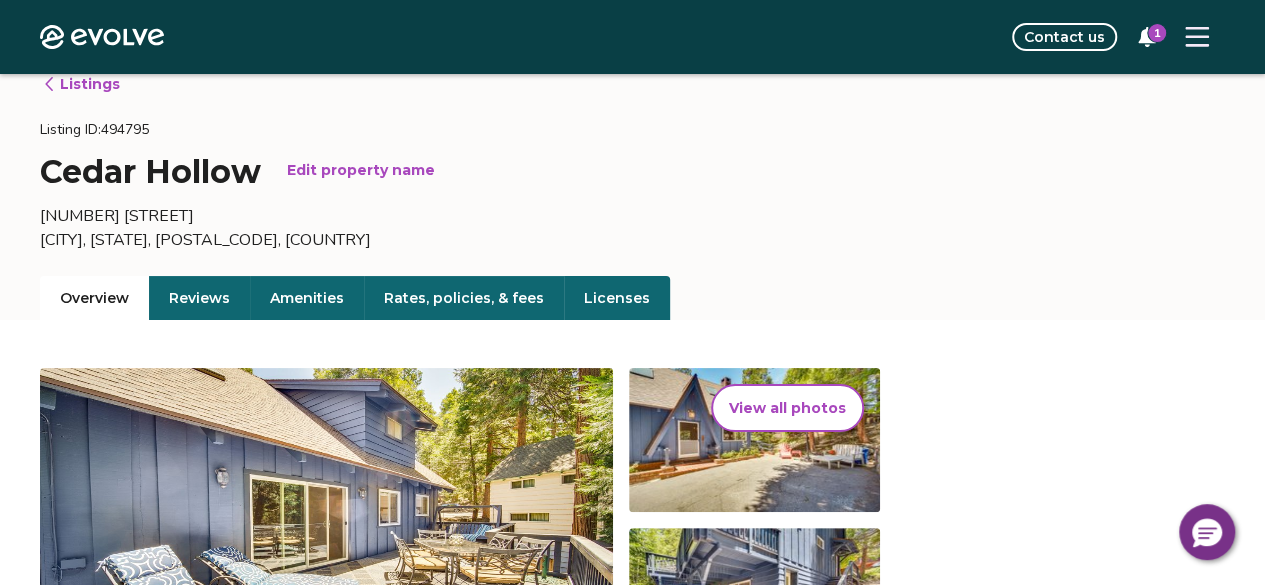 click on "Rates, policies, & fees" at bounding box center (464, 298) 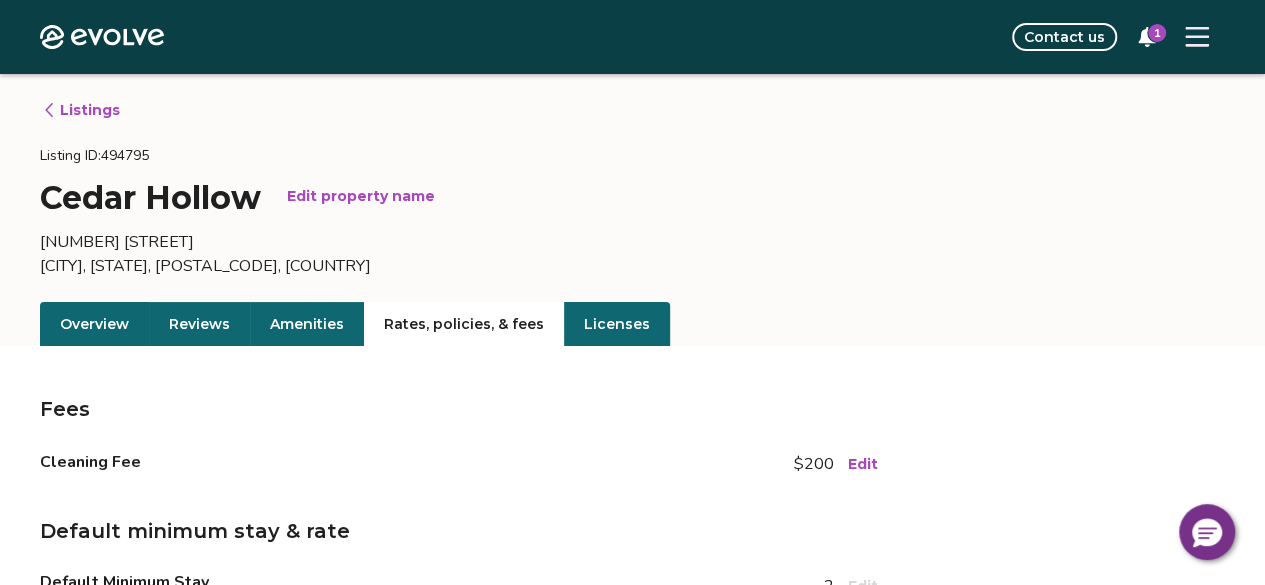 scroll, scrollTop: 0, scrollLeft: 0, axis: both 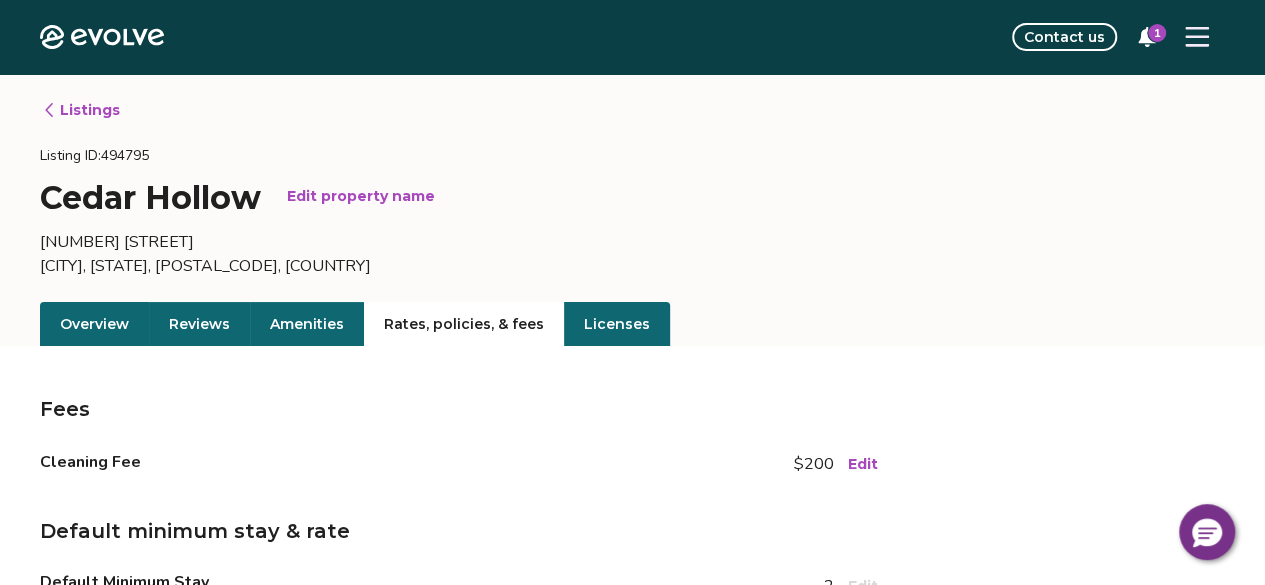 click on "Listings" at bounding box center (81, 110) 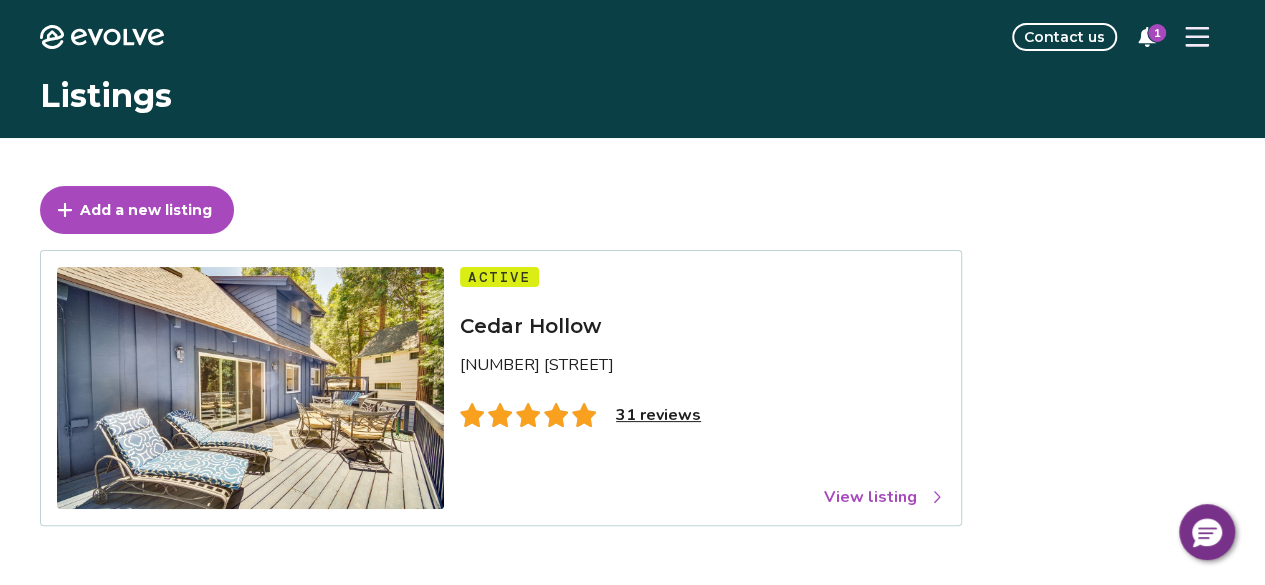click on "View listing" at bounding box center [884, 497] 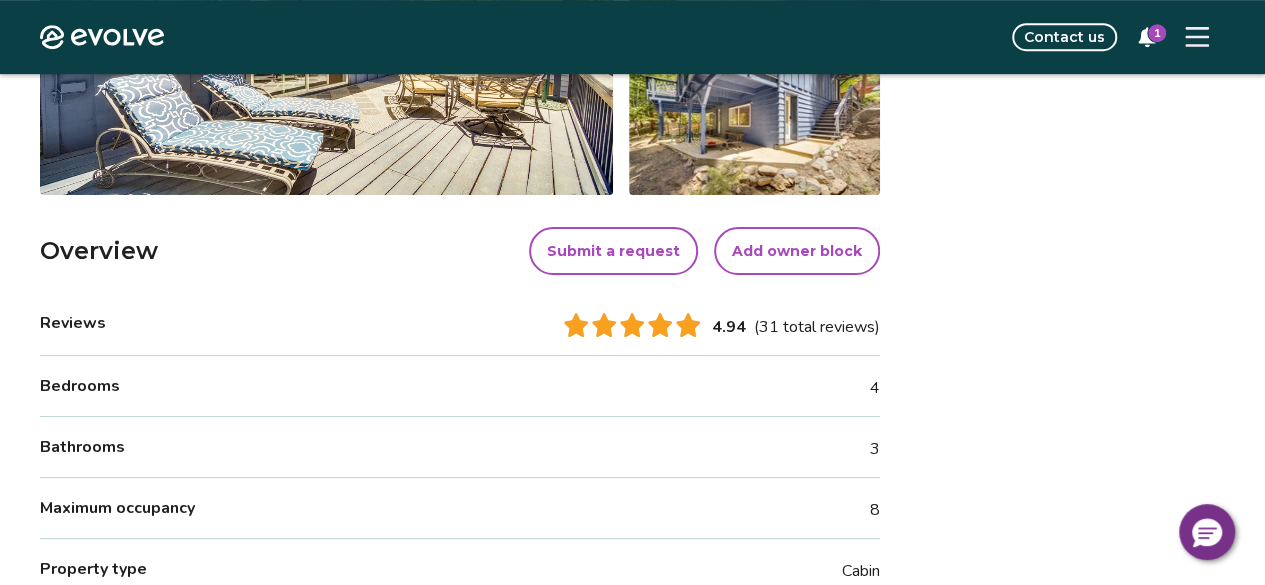 scroll, scrollTop: 503, scrollLeft: 0, axis: vertical 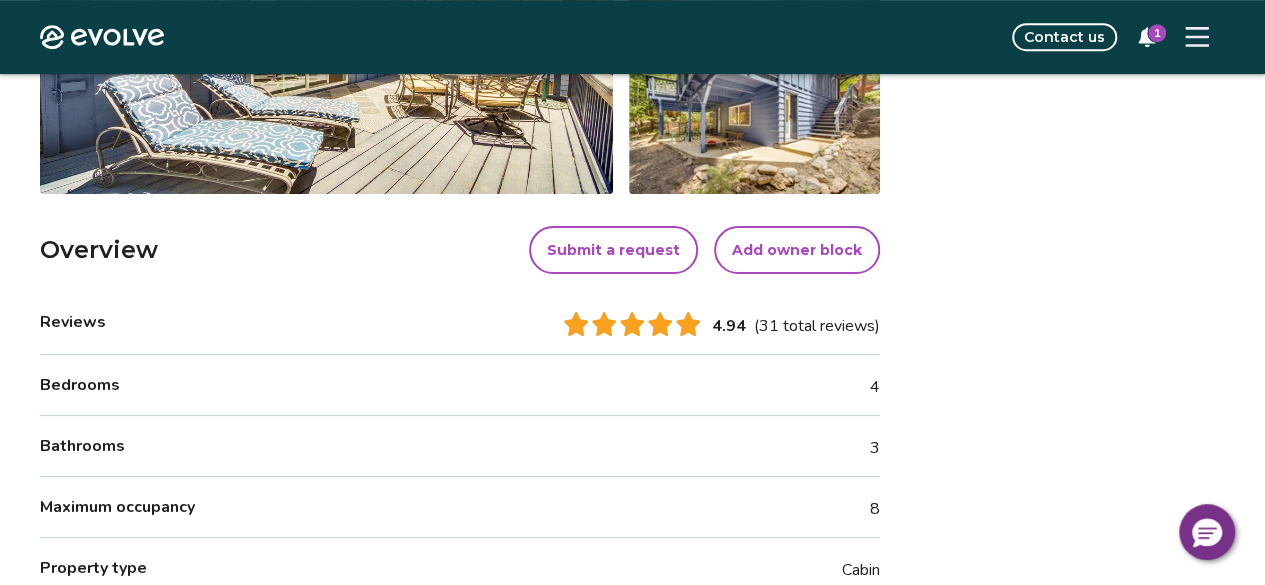 click on "Contact us" at bounding box center [1064, 37] 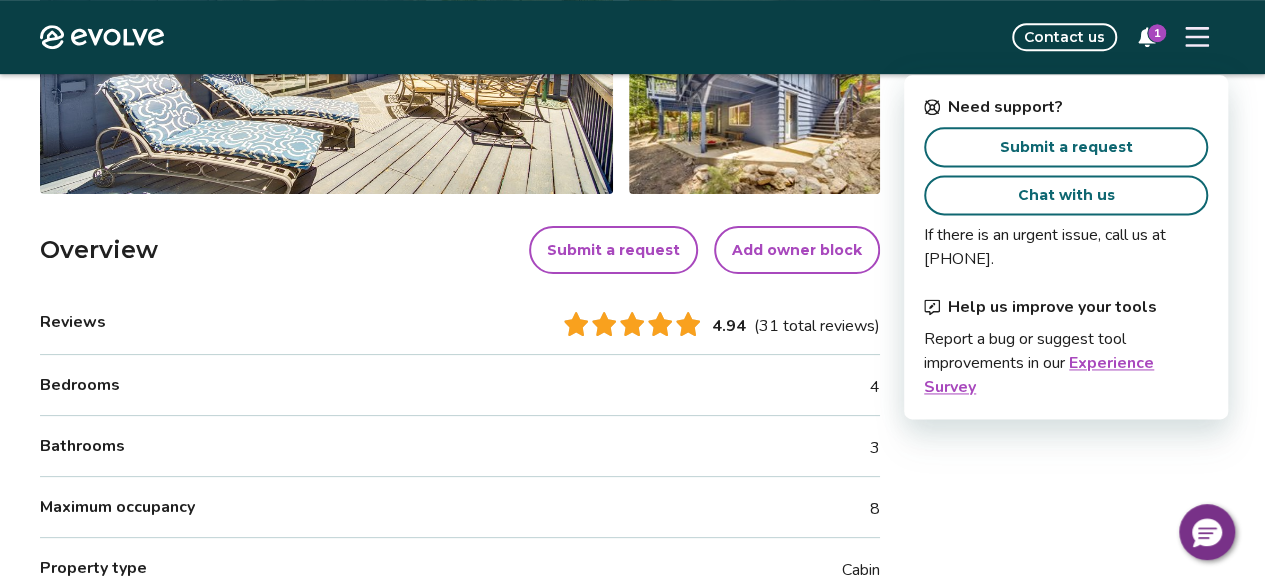 click on "Chat with us" at bounding box center [1066, 195] 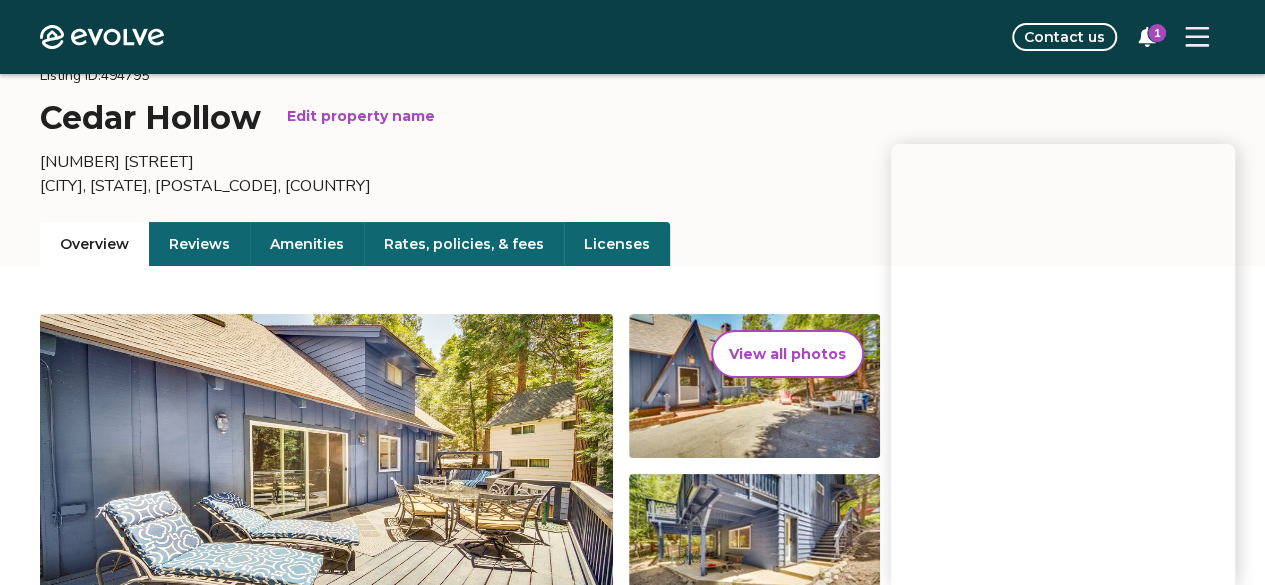 scroll, scrollTop: 73, scrollLeft: 0, axis: vertical 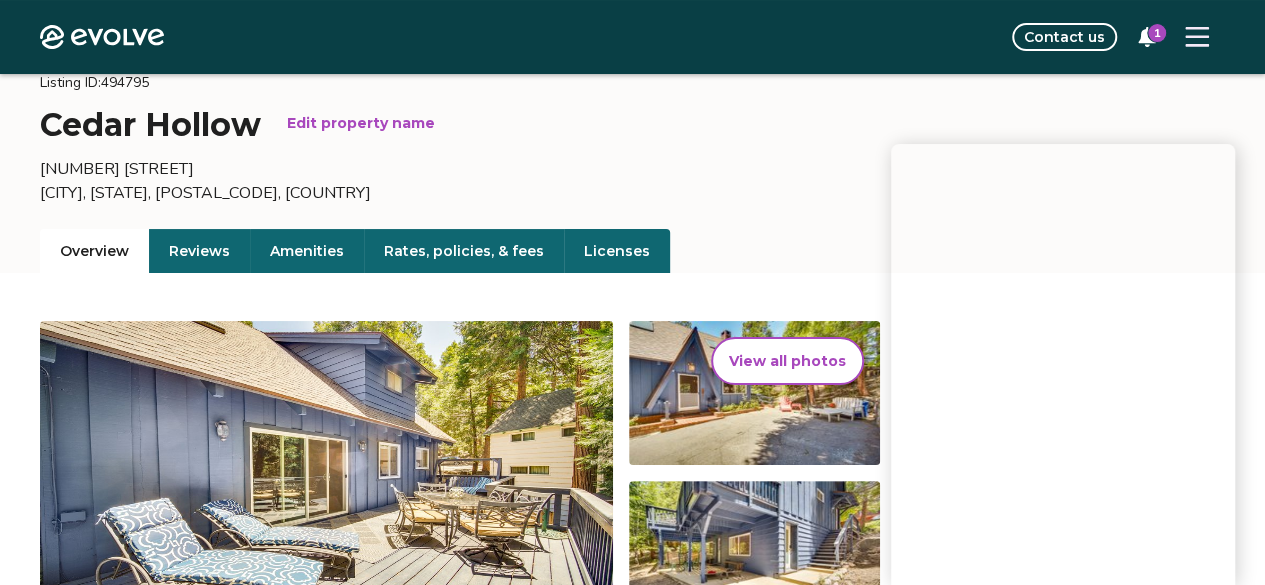click on "1" at bounding box center (1157, 33) 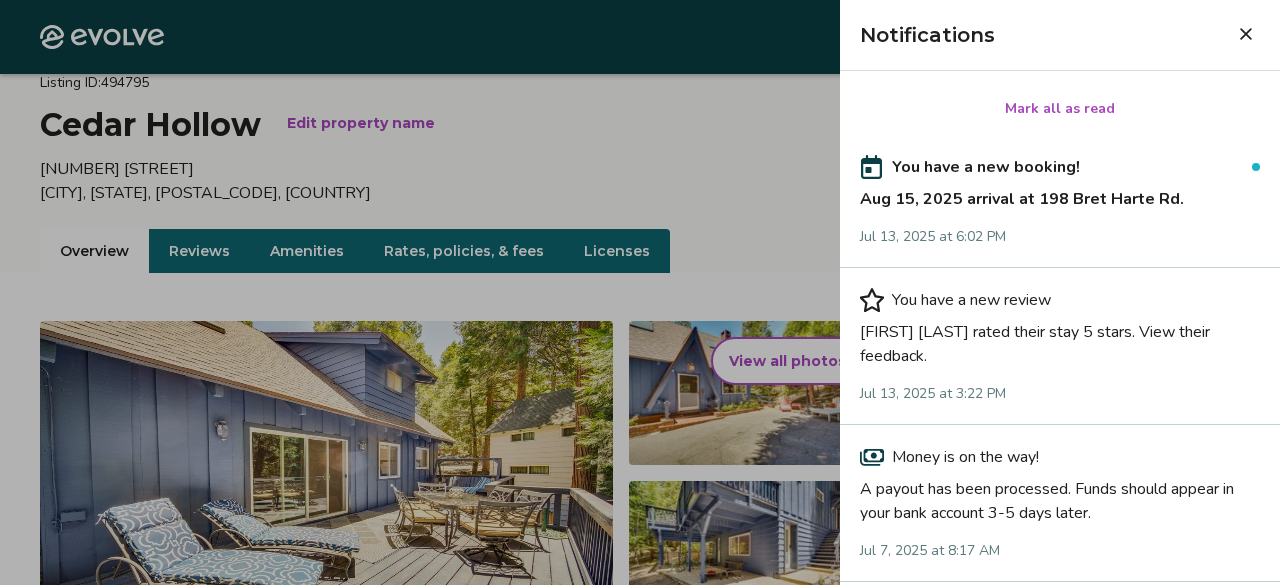 click on "Aug 15, 2025 arrival at 198 Bret Harte Rd." at bounding box center [1060, 195] 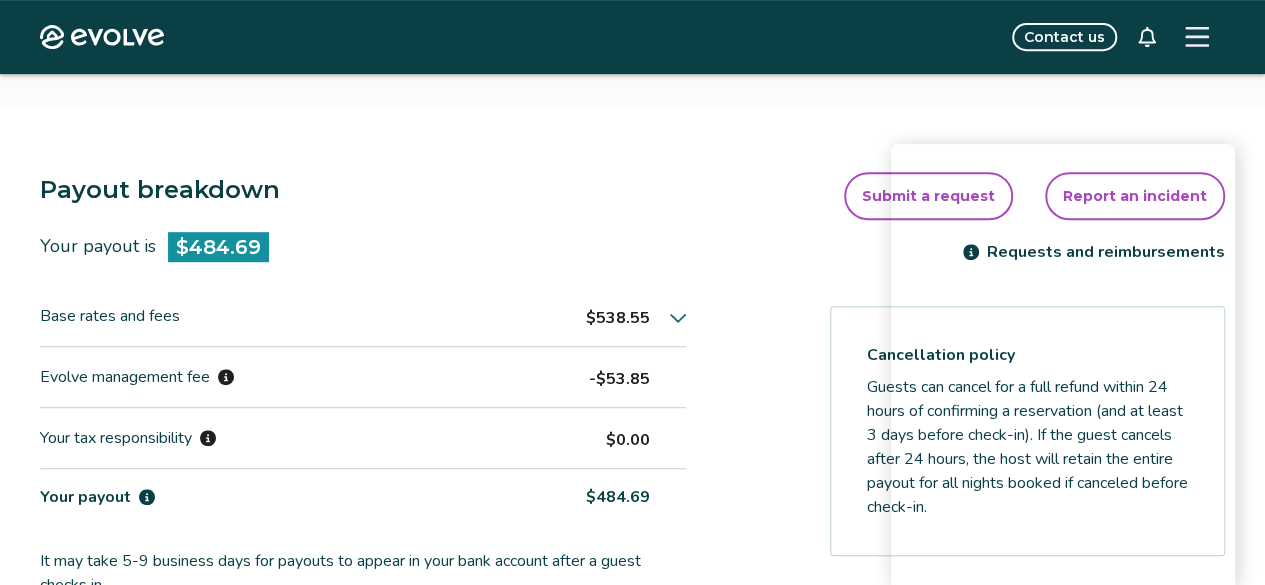 scroll, scrollTop: 451, scrollLeft: 0, axis: vertical 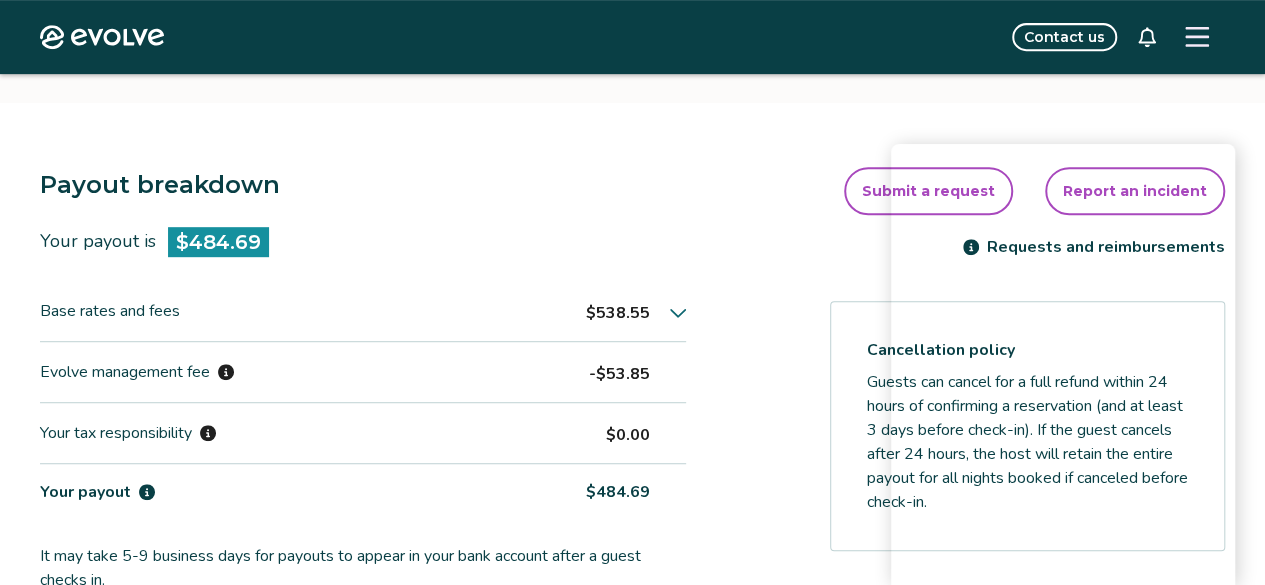click on "$538.55" at bounding box center [636, 311] 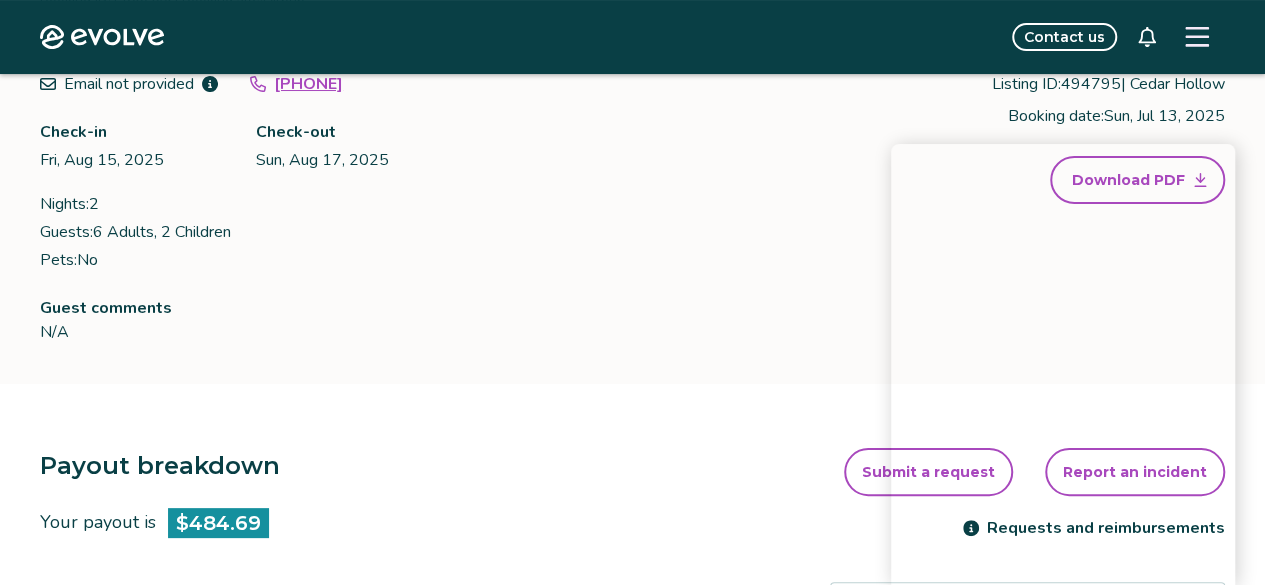 scroll, scrollTop: 0, scrollLeft: 0, axis: both 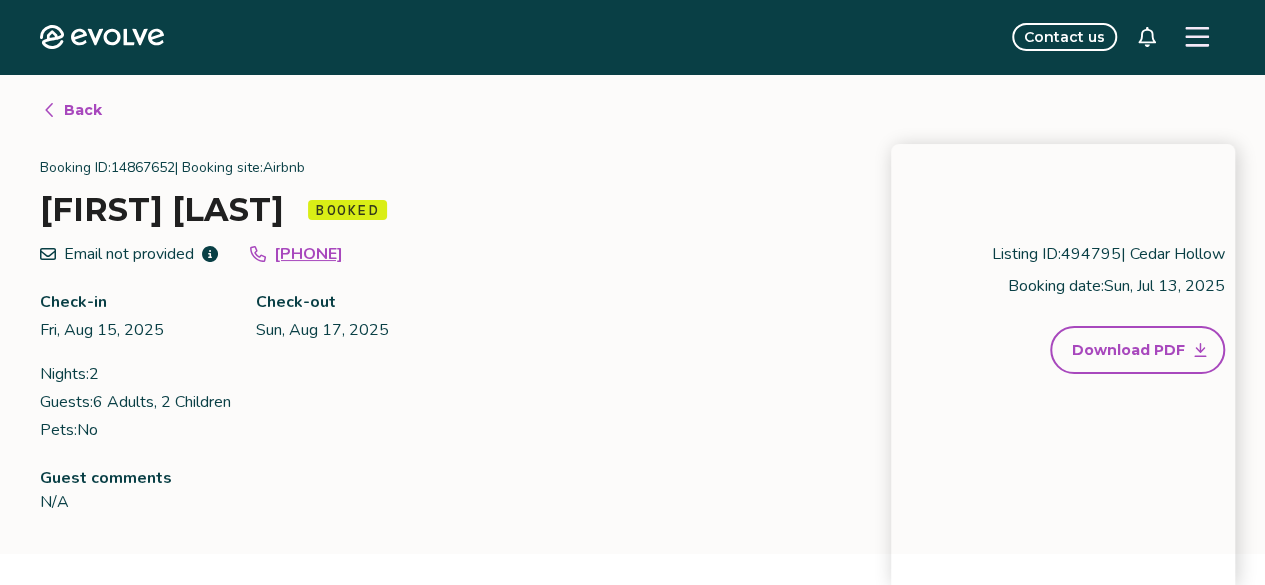 click on "Back" at bounding box center [83, 110] 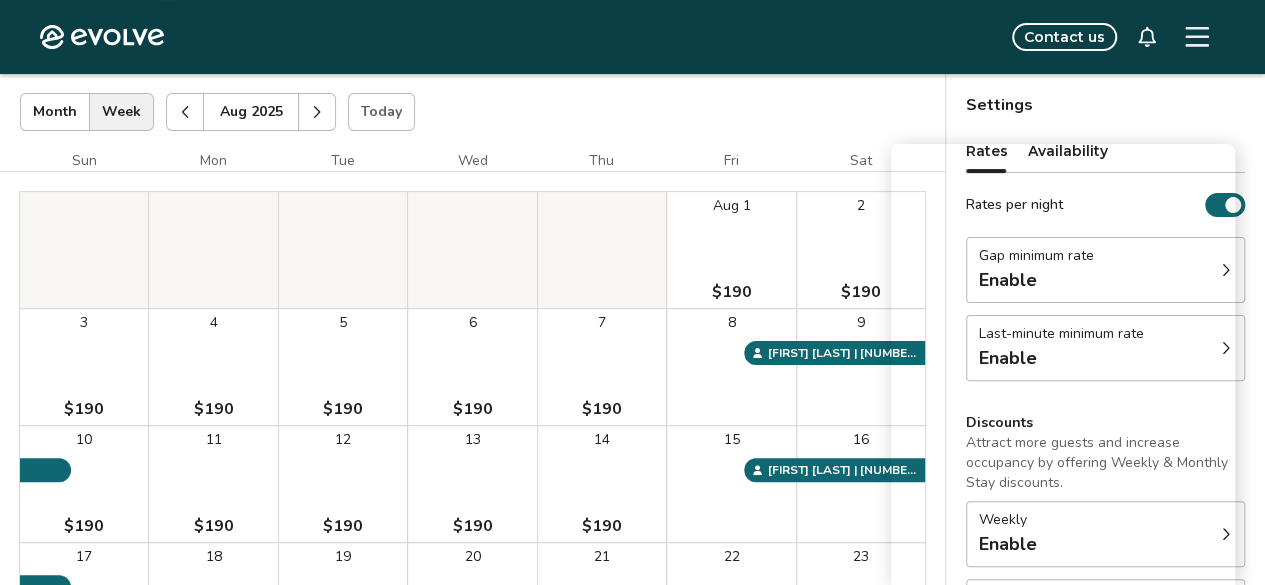 scroll, scrollTop: 89, scrollLeft: 0, axis: vertical 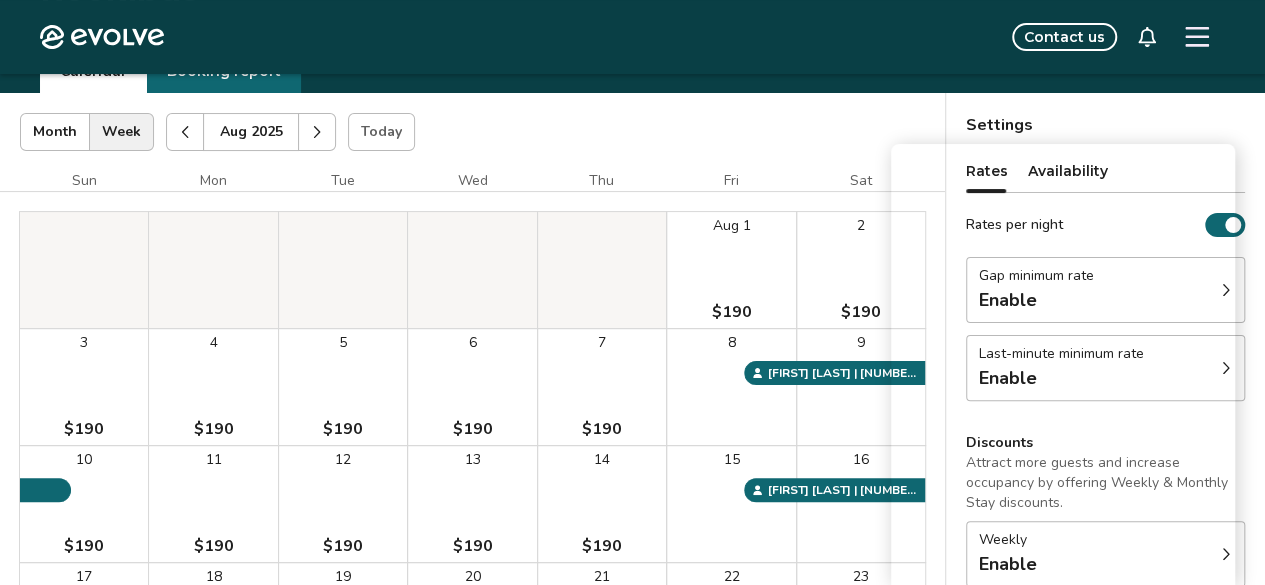 click 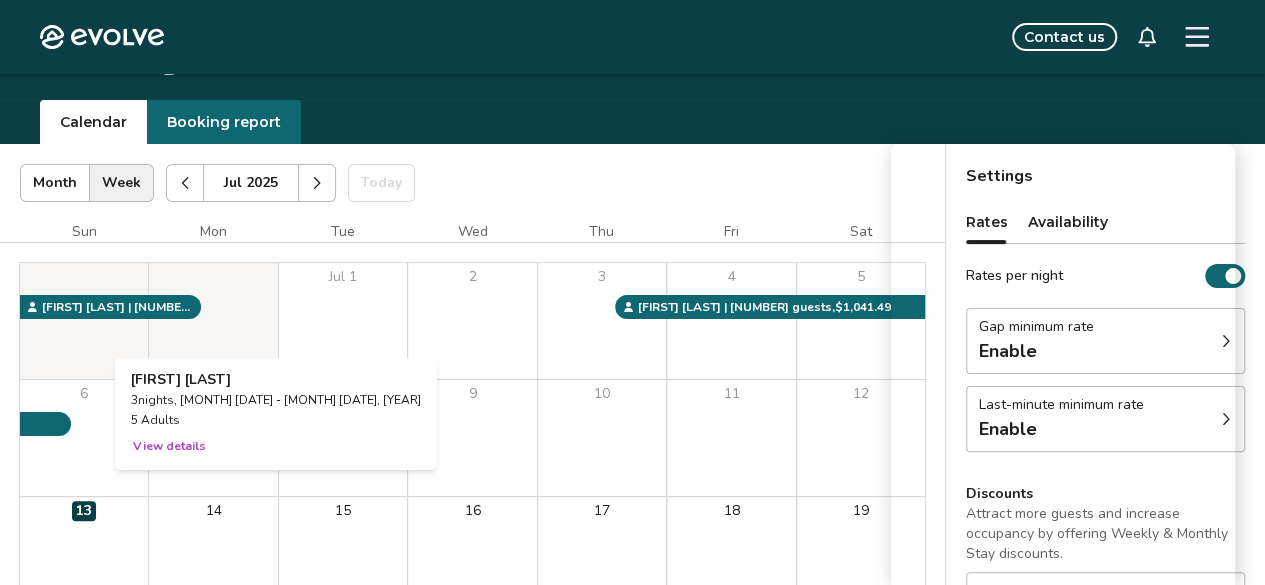 scroll, scrollTop: 24, scrollLeft: 0, axis: vertical 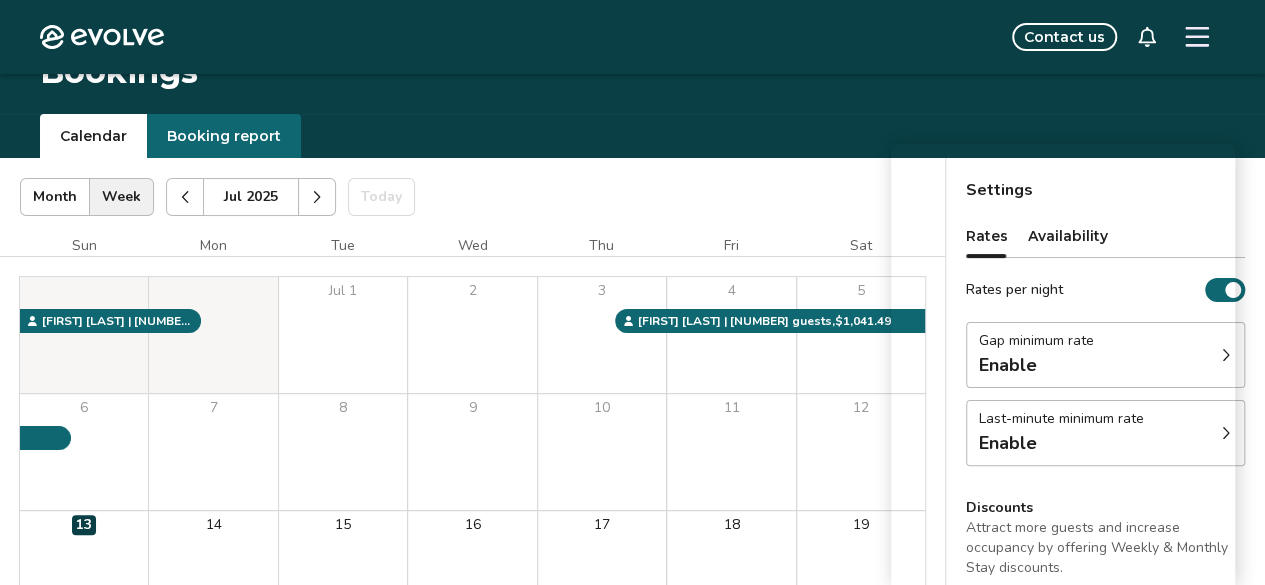 click 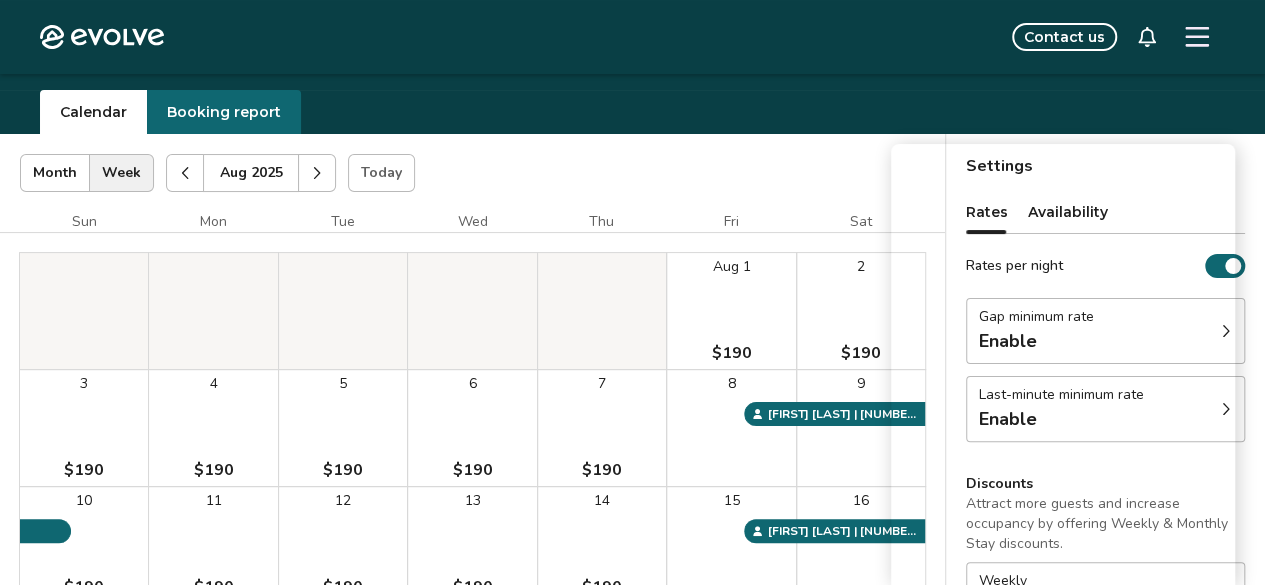 scroll, scrollTop: 46, scrollLeft: 0, axis: vertical 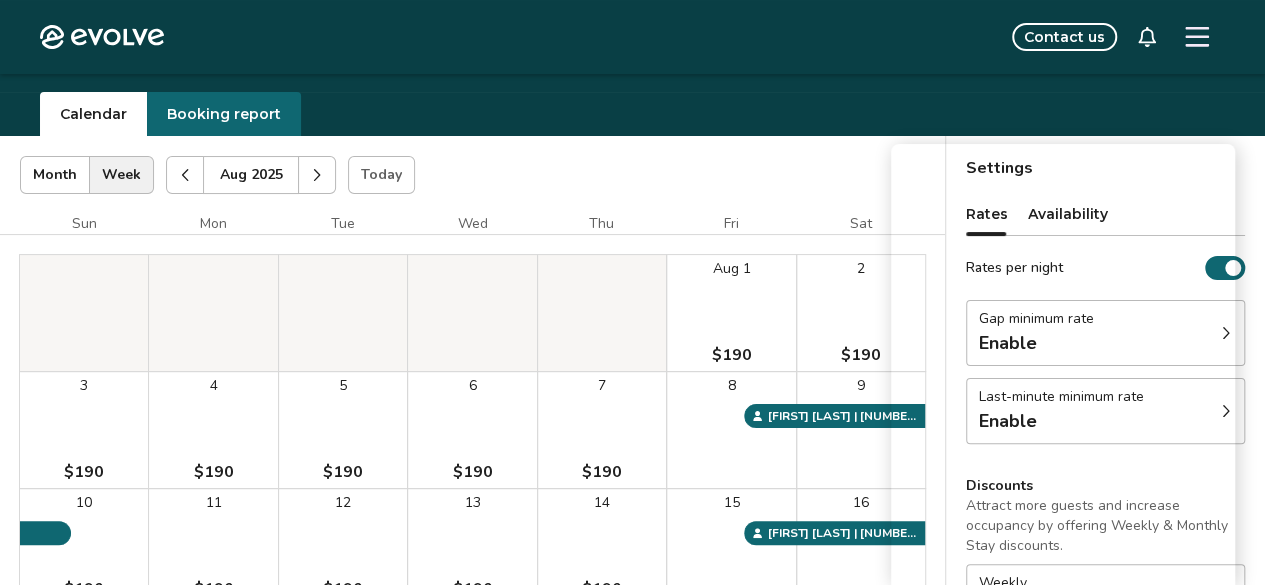 click 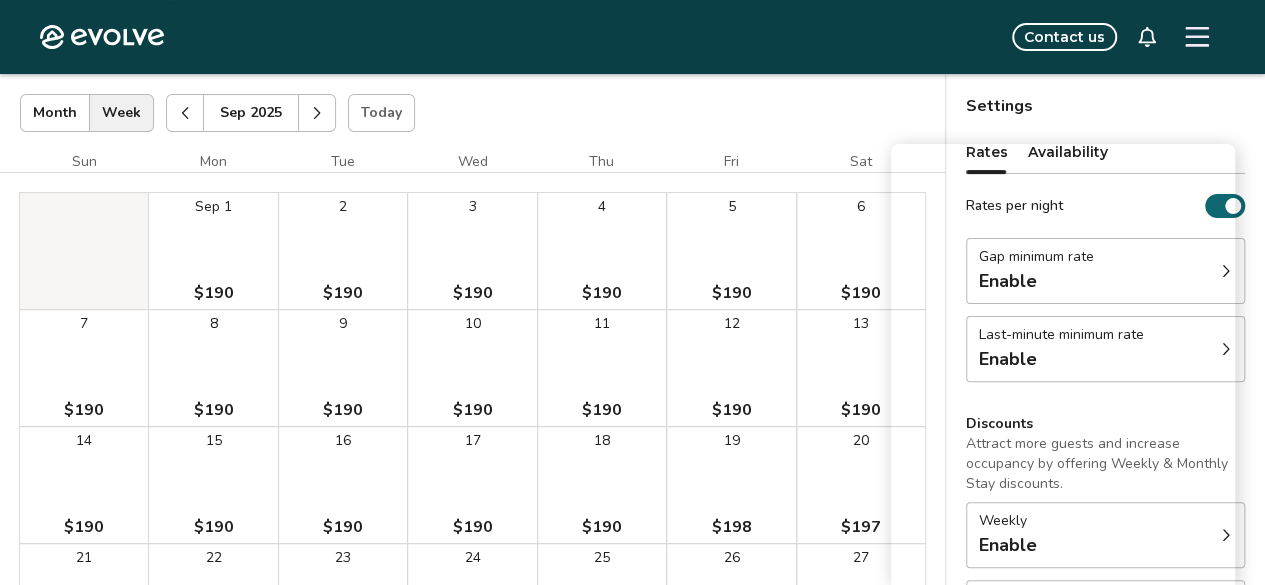 scroll, scrollTop: 106, scrollLeft: 0, axis: vertical 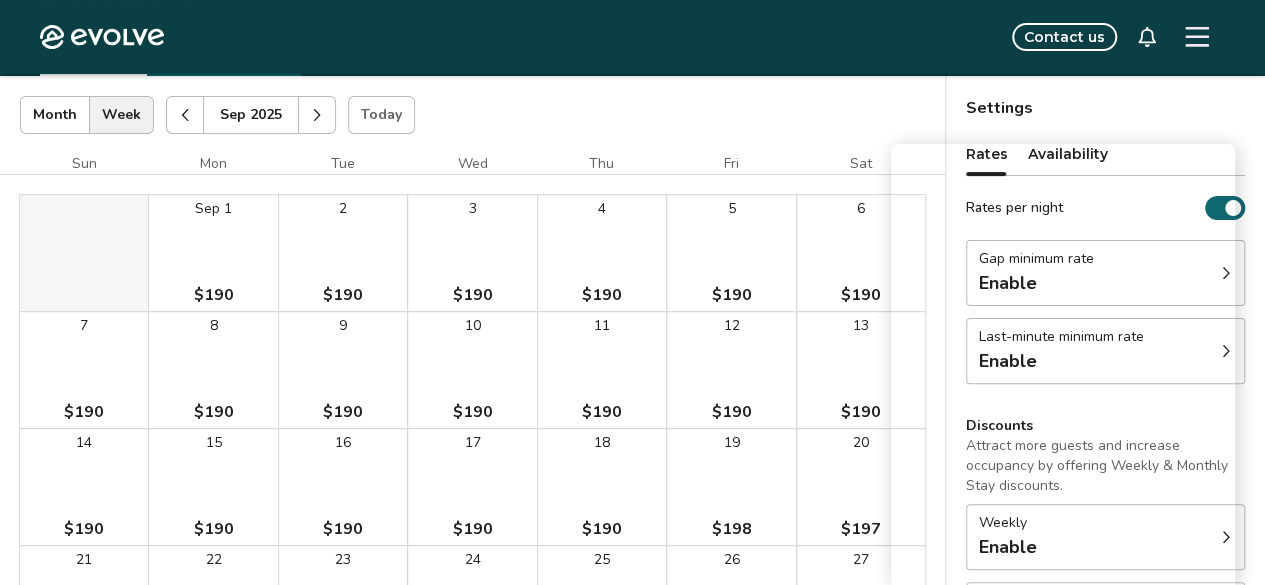 click 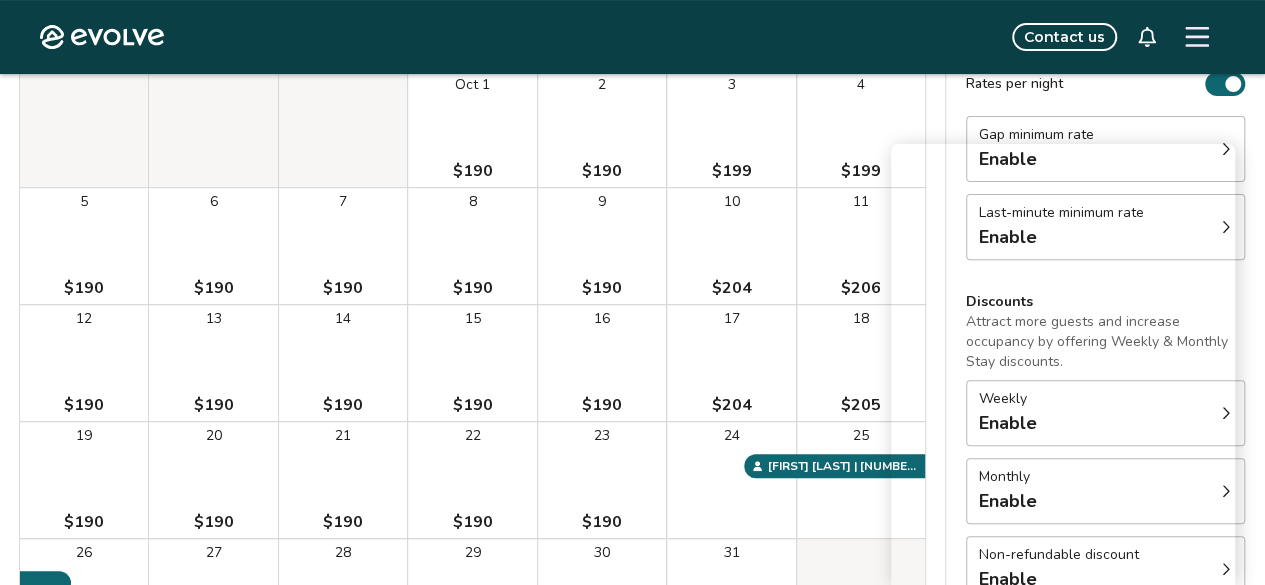 scroll, scrollTop: 230, scrollLeft: 0, axis: vertical 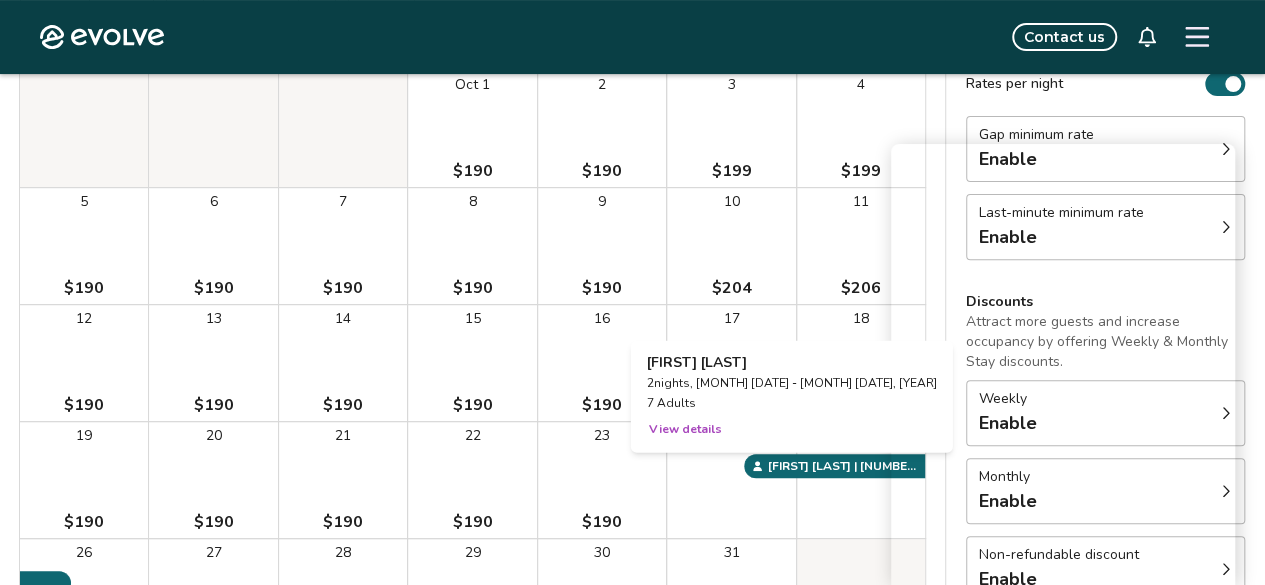 click on "24" at bounding box center (731, 480) 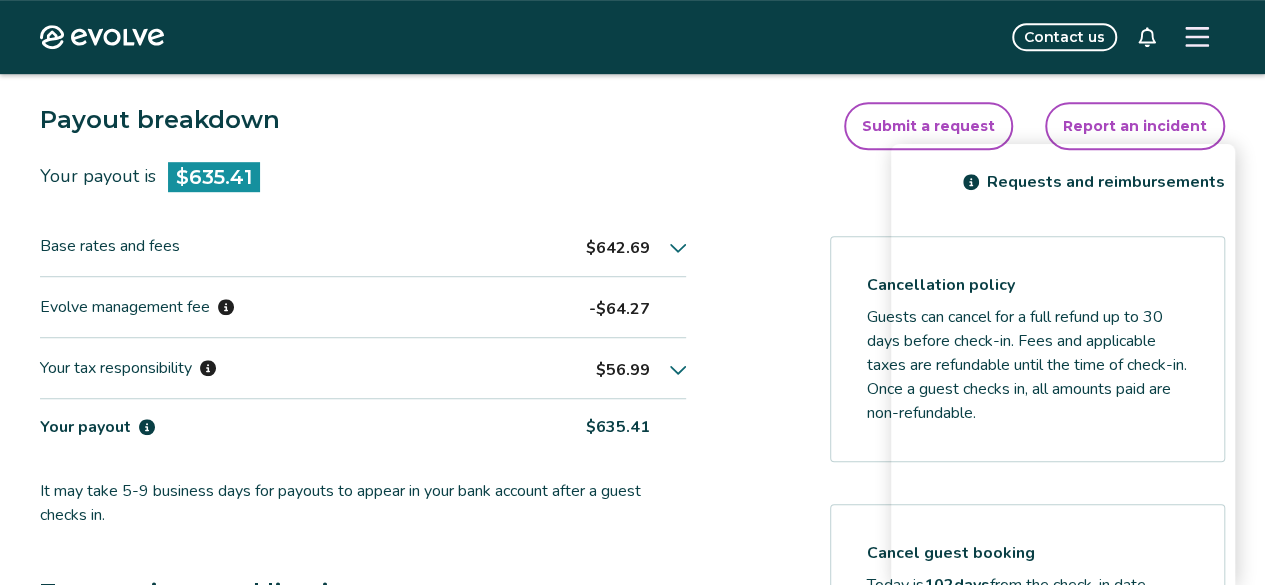 scroll, scrollTop: 541, scrollLeft: 0, axis: vertical 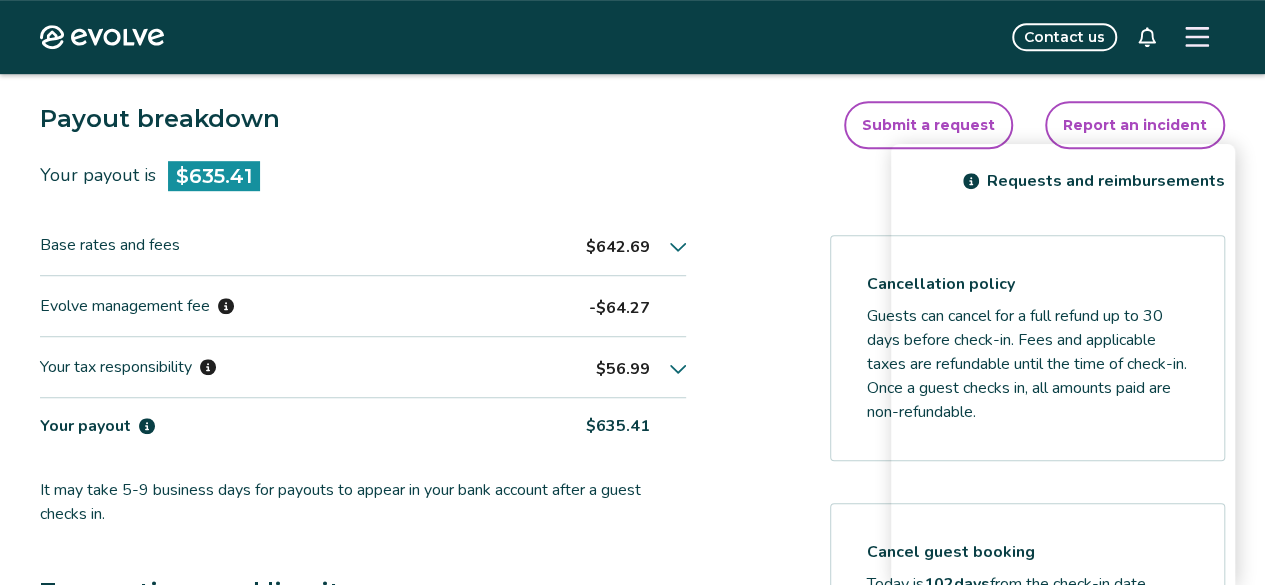 click on "$642.69" at bounding box center (636, 245) 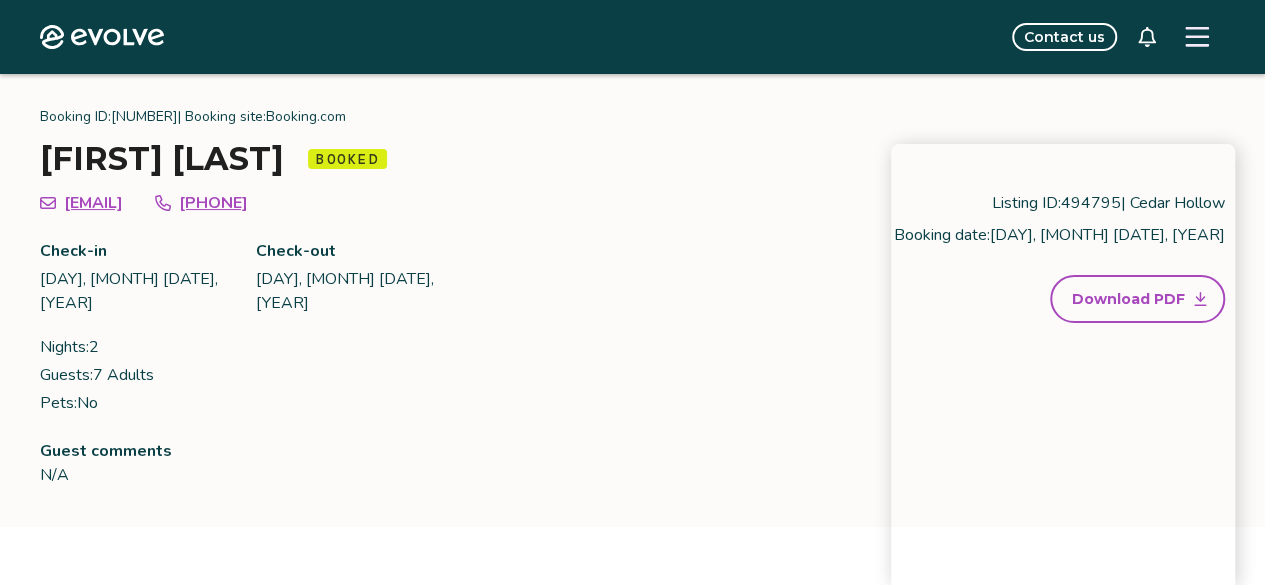 scroll, scrollTop: 0, scrollLeft: 0, axis: both 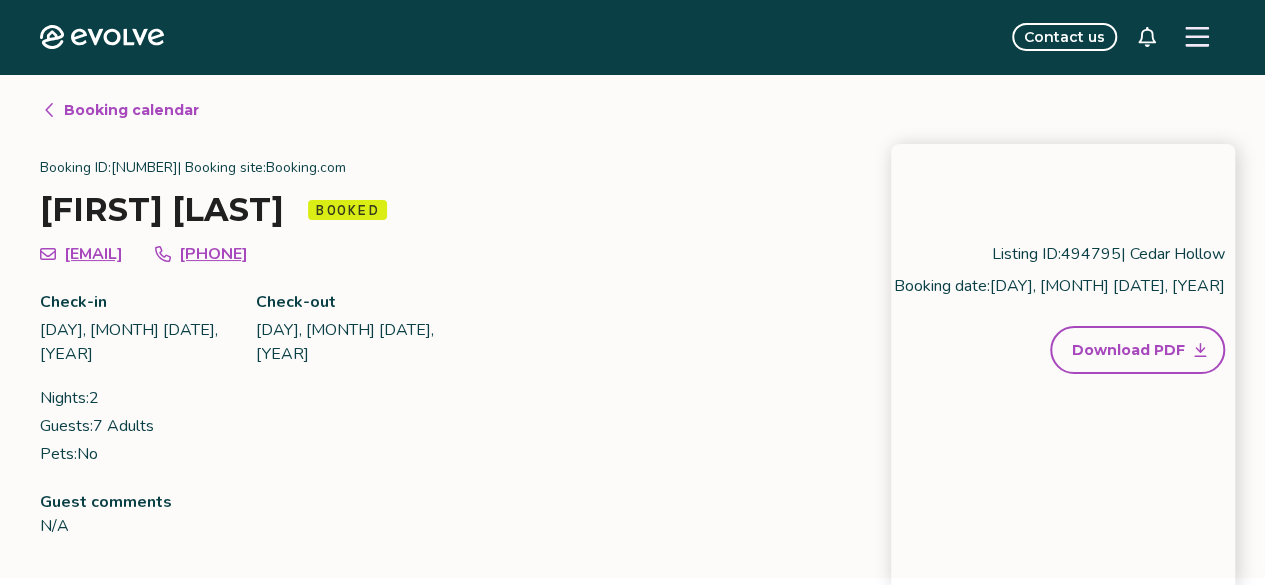 click on "Booking calendar" at bounding box center (131, 110) 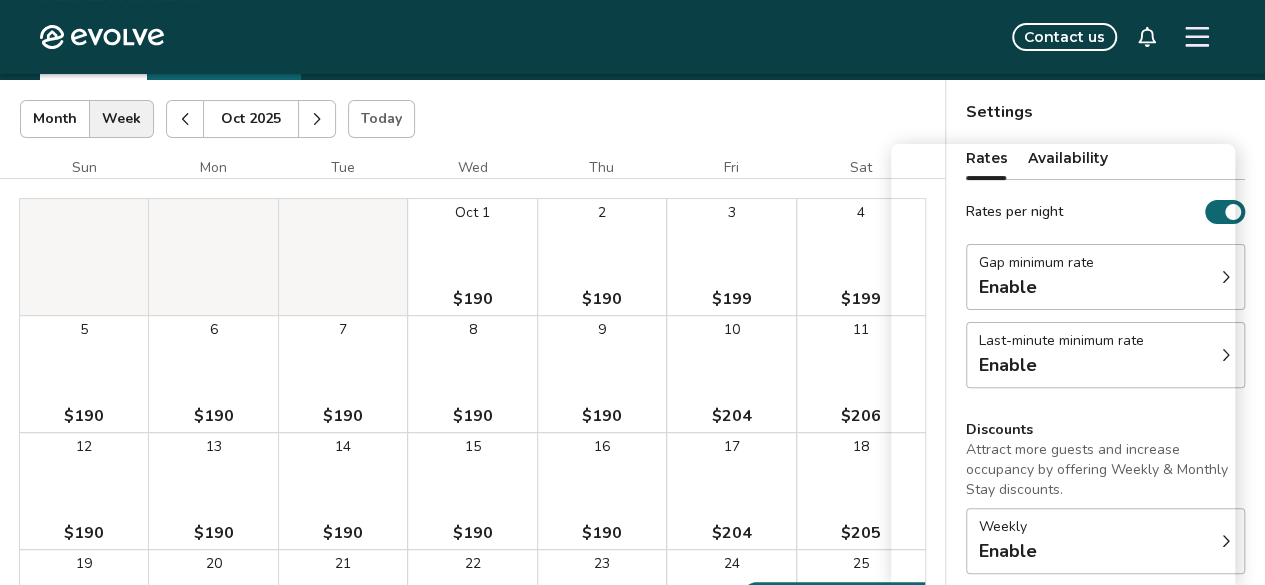 scroll, scrollTop: 100, scrollLeft: 0, axis: vertical 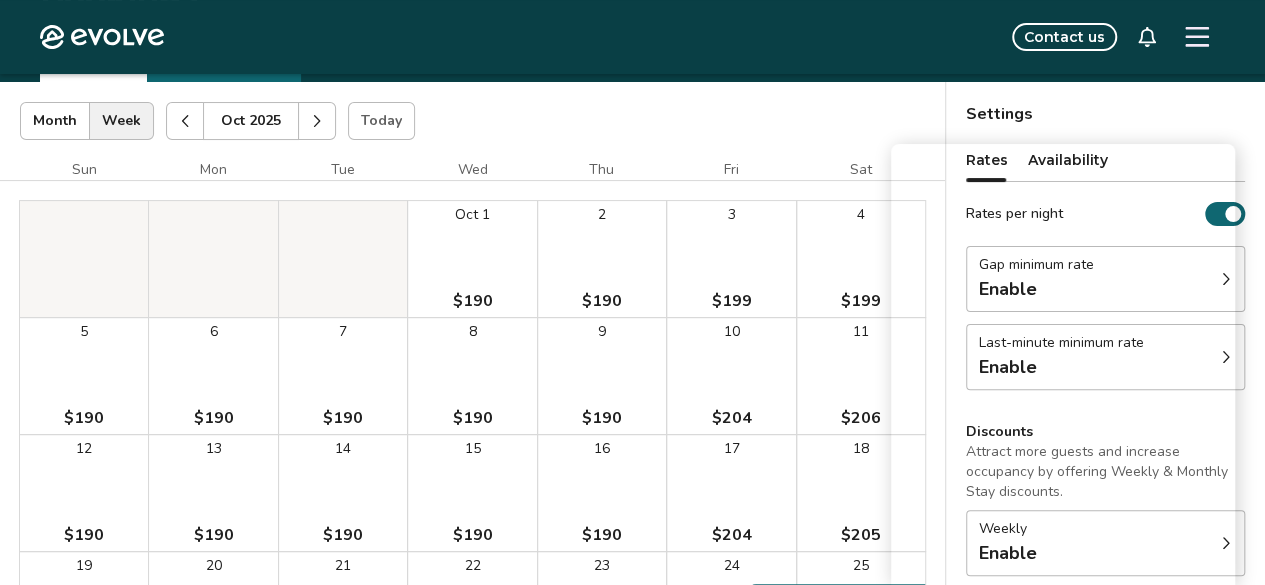 click at bounding box center [317, 121] 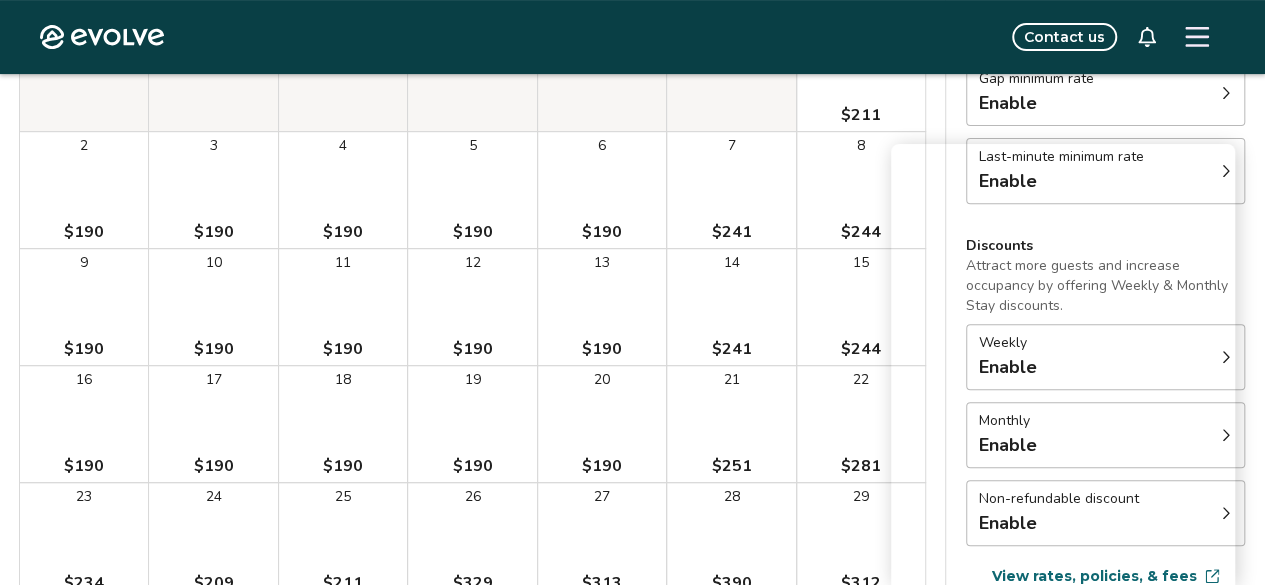 scroll, scrollTop: 90, scrollLeft: 0, axis: vertical 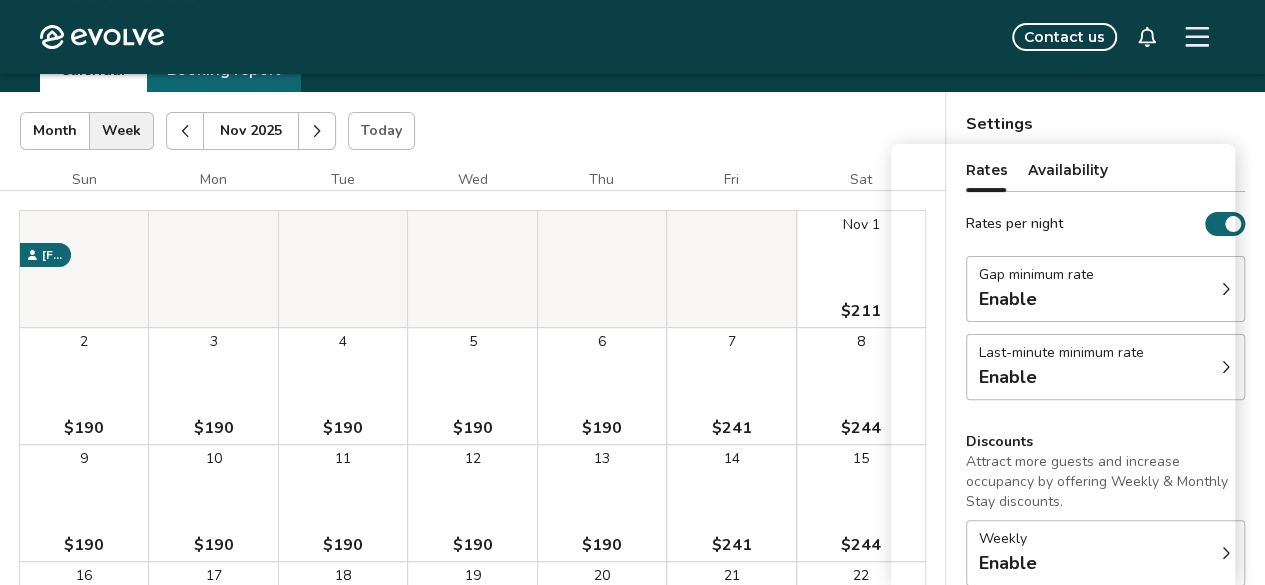 click at bounding box center (317, 131) 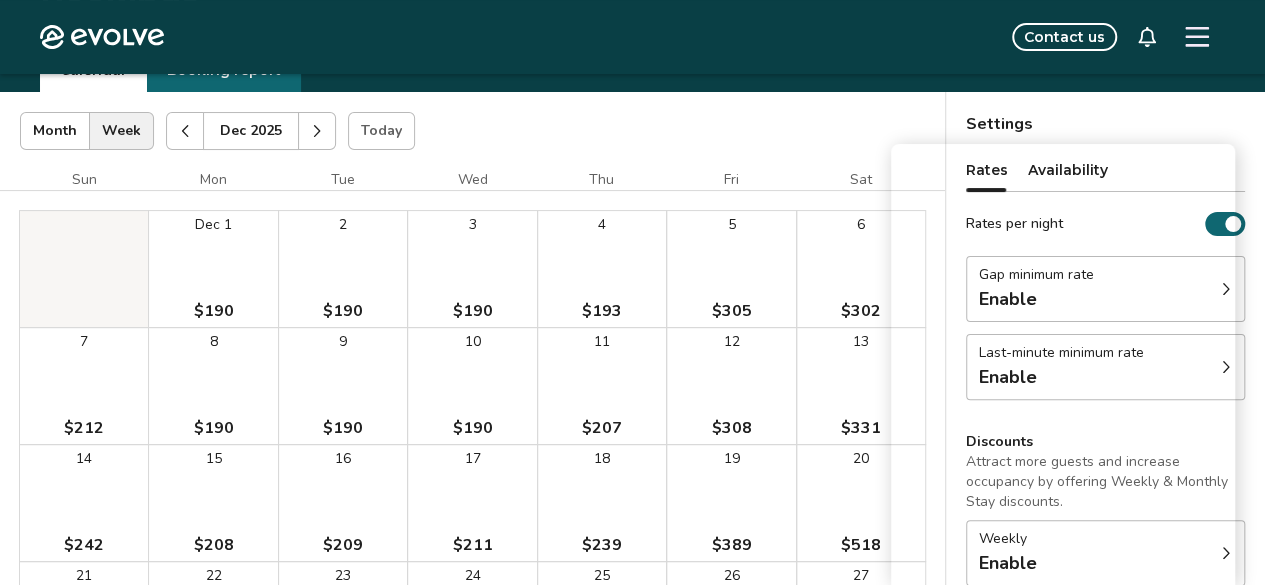 scroll, scrollTop: 90, scrollLeft: 0, axis: vertical 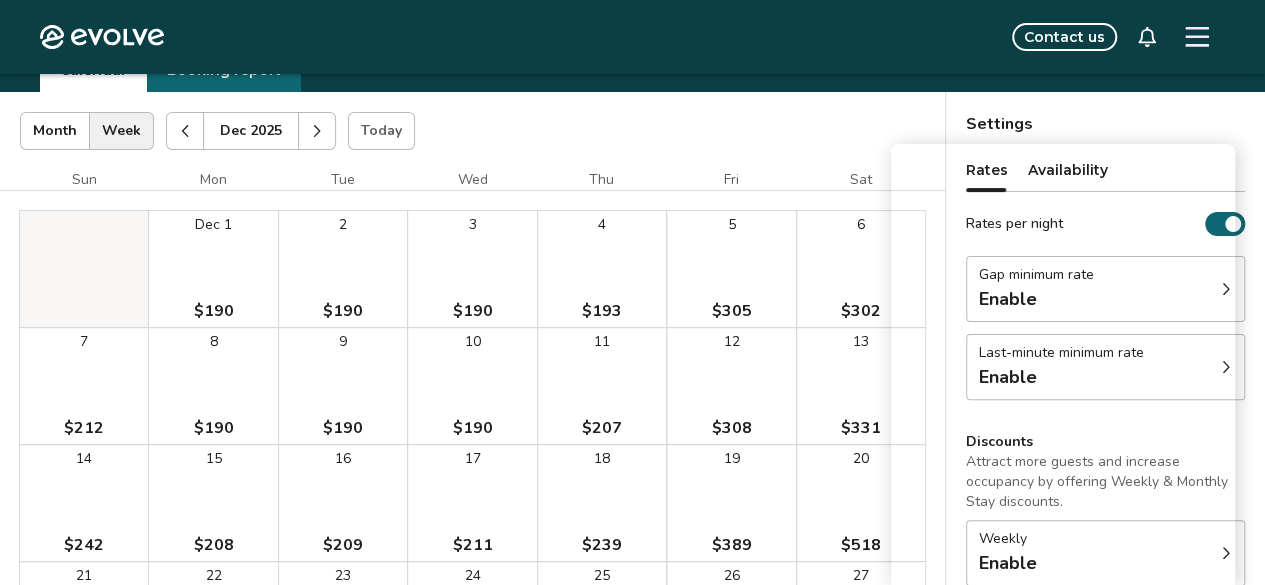 click at bounding box center (185, 131) 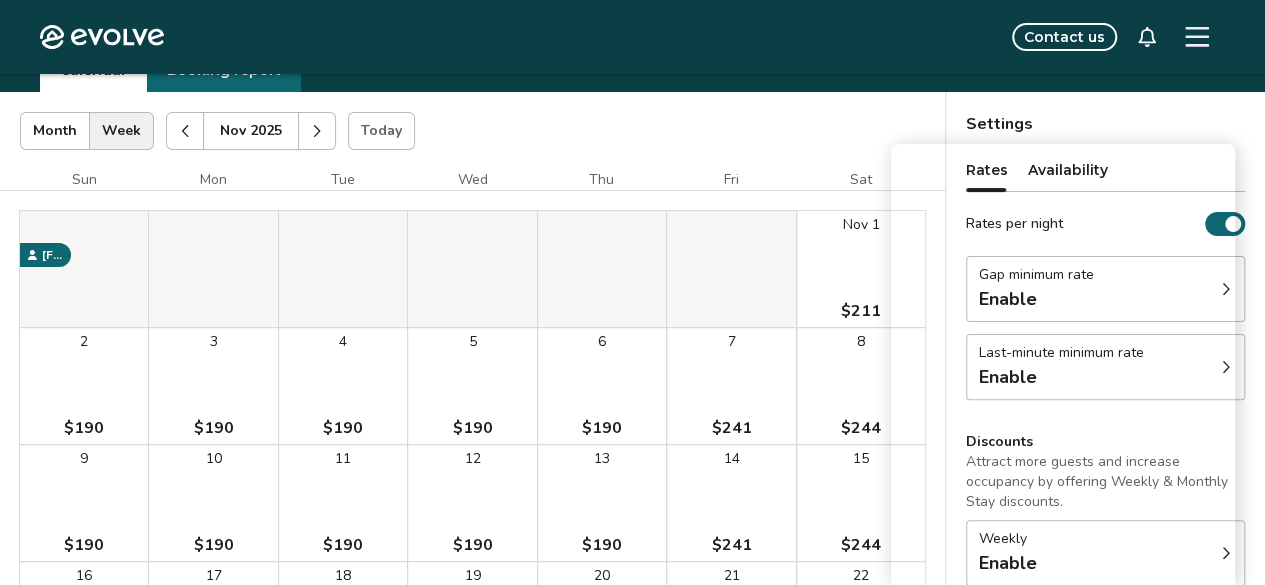 click at bounding box center (185, 131) 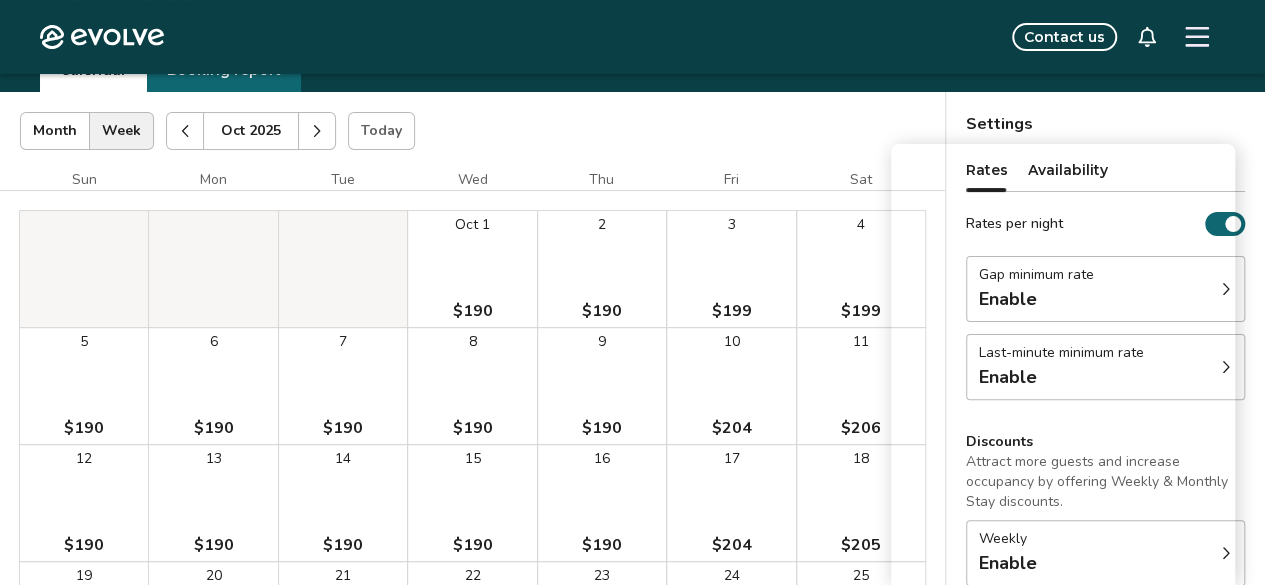 click at bounding box center [317, 131] 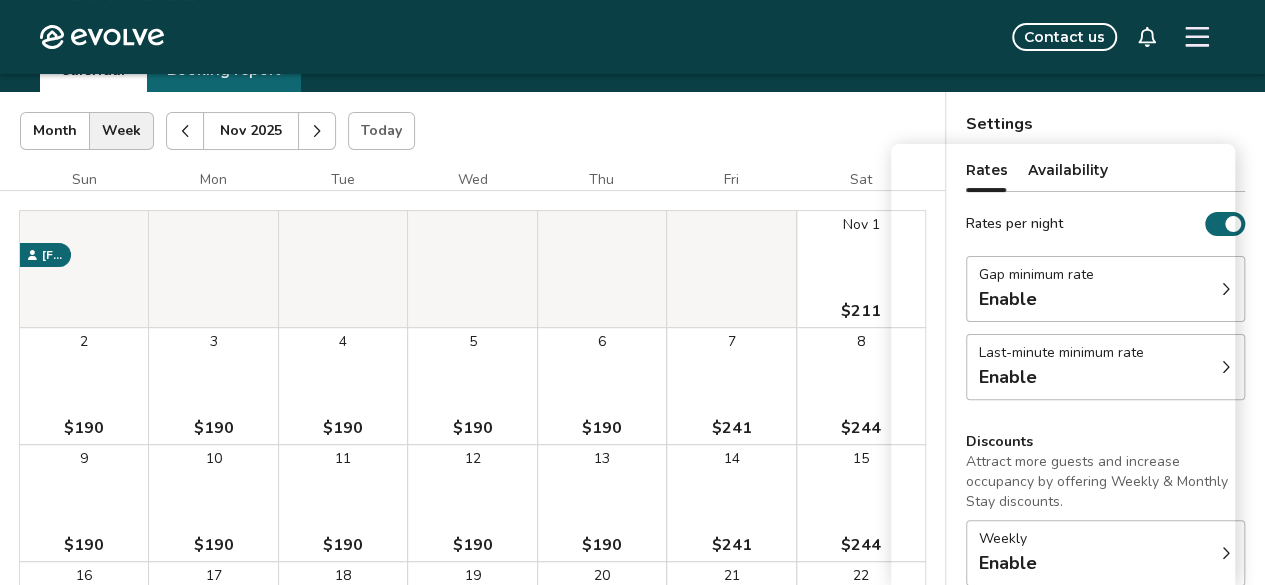 click at bounding box center (185, 131) 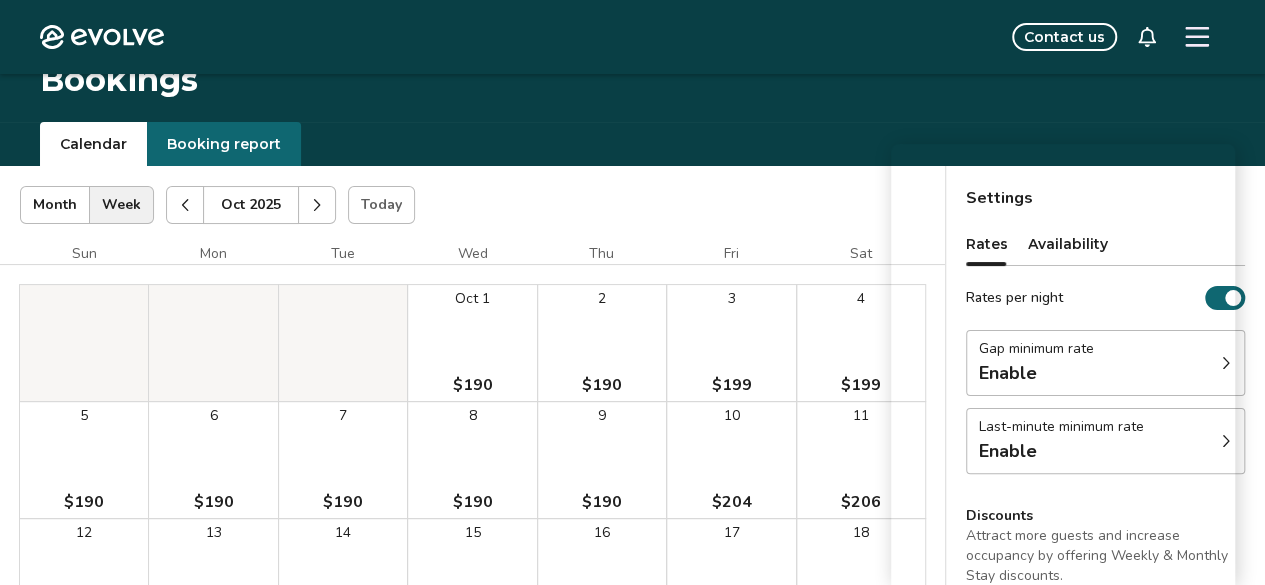scroll, scrollTop: 16, scrollLeft: 0, axis: vertical 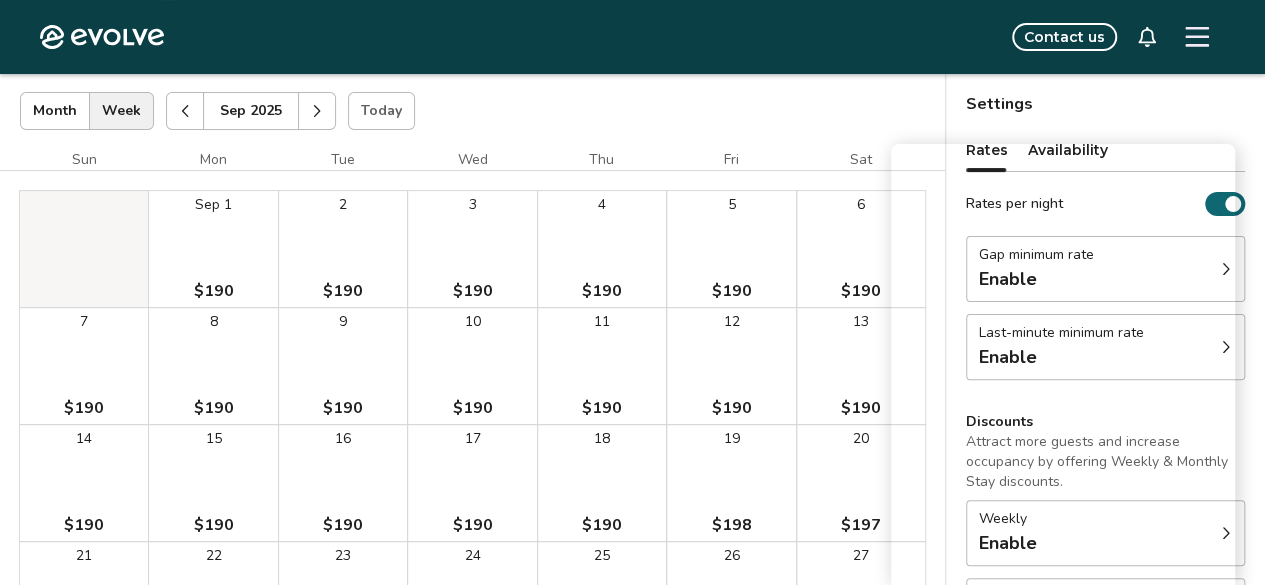 click at bounding box center (185, 111) 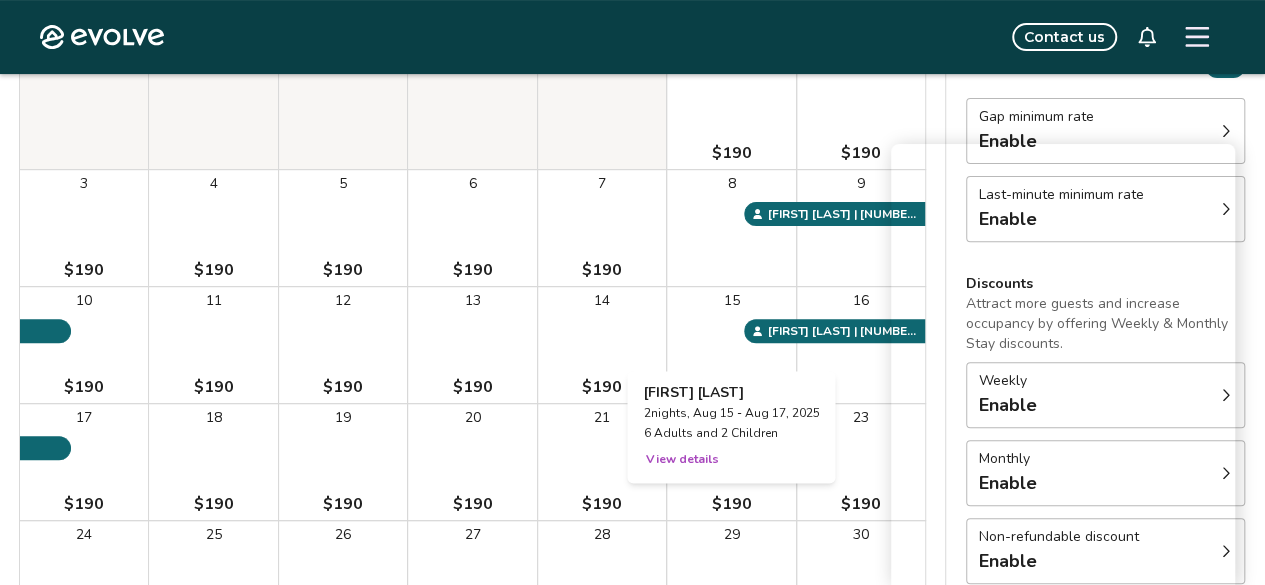 scroll, scrollTop: 246, scrollLeft: 0, axis: vertical 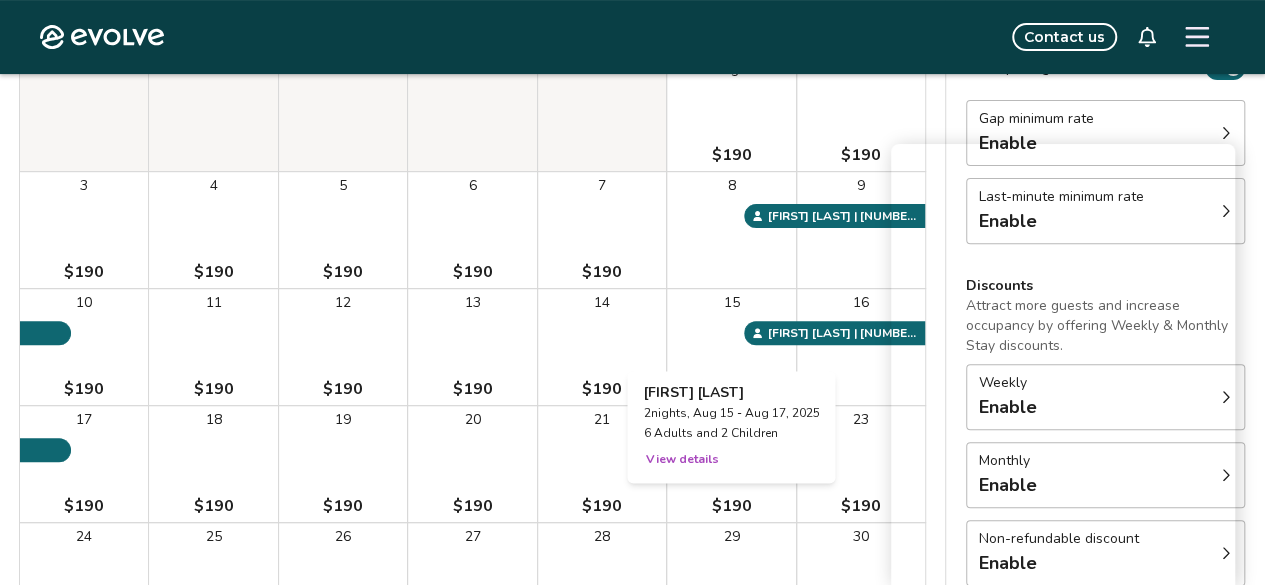 click on "View details" at bounding box center [681, 459] 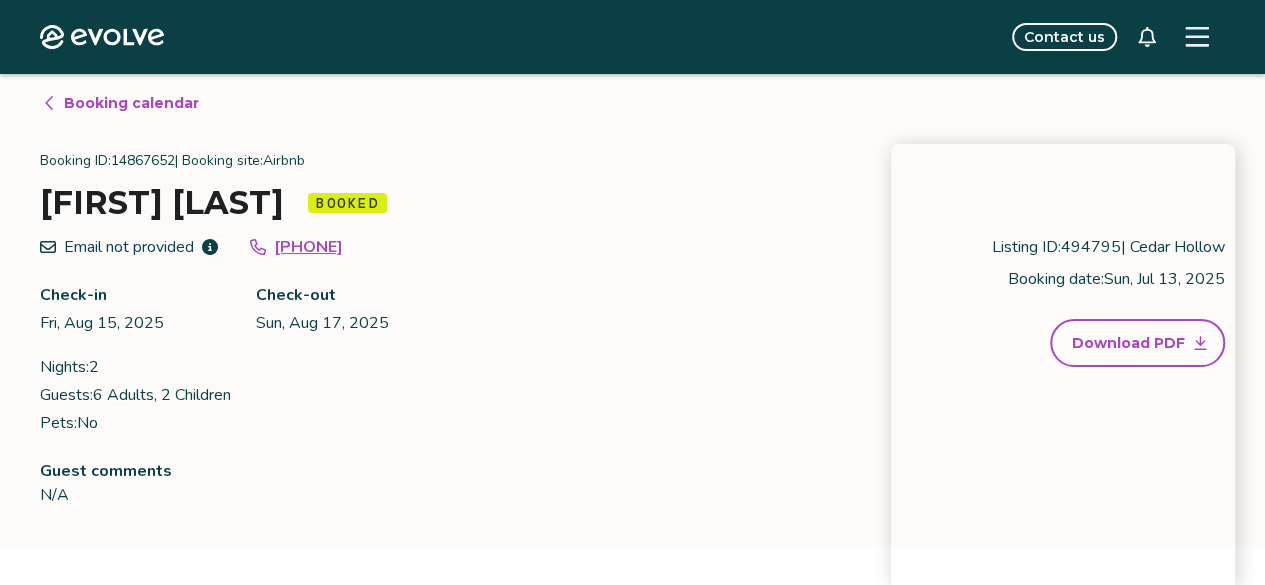 scroll, scrollTop: 0, scrollLeft: 0, axis: both 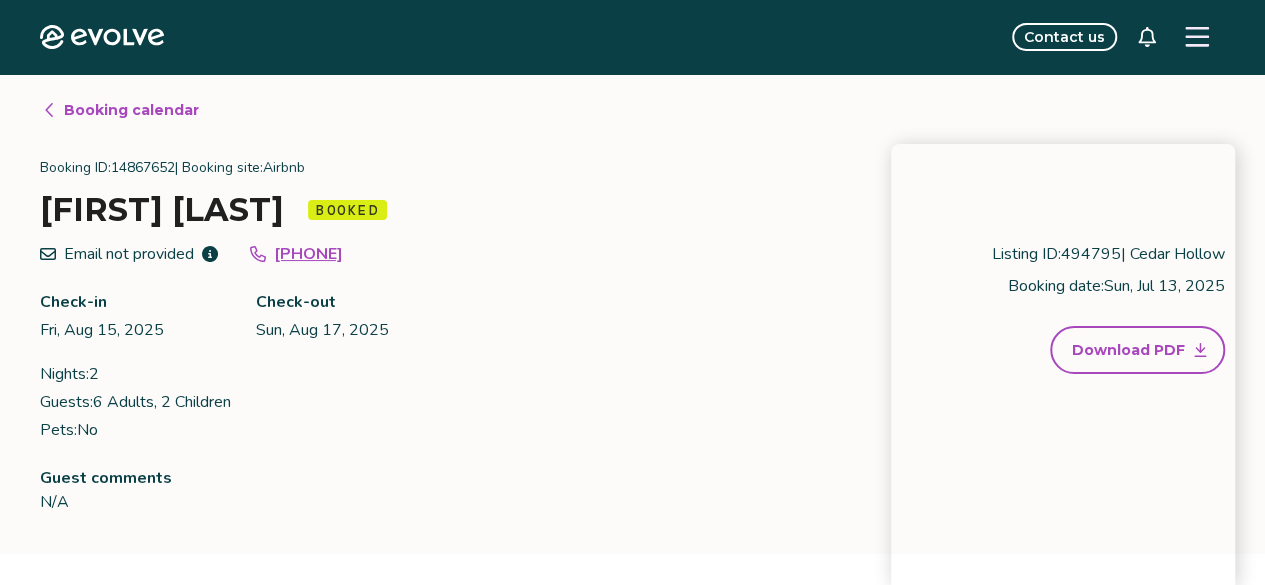 click on "Booking calendar" at bounding box center (131, 110) 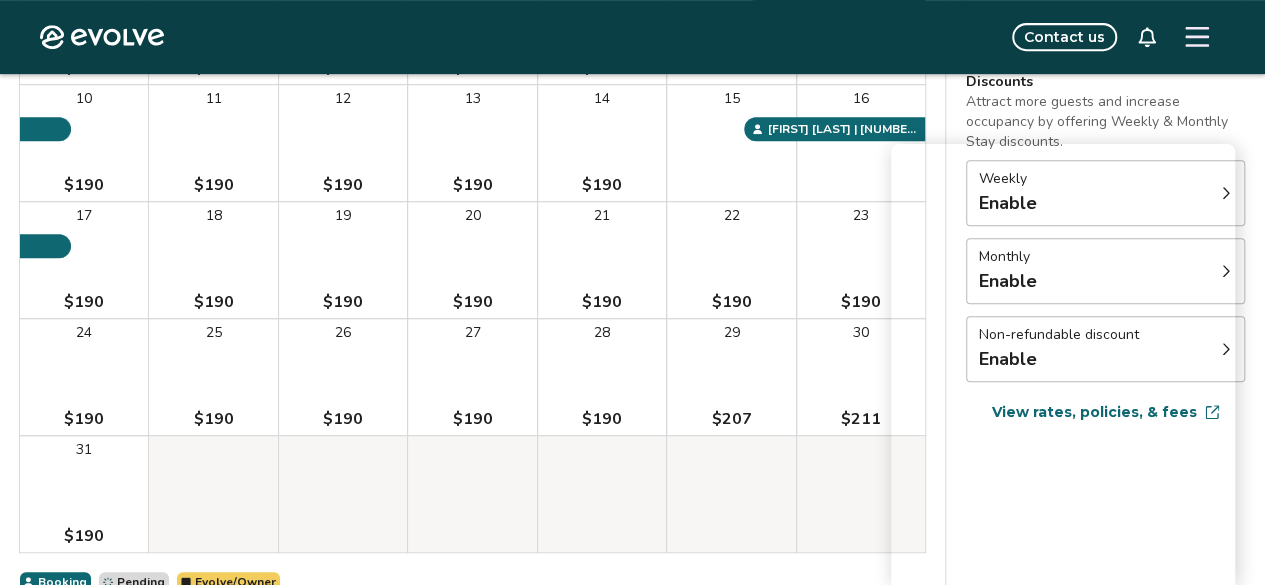 scroll, scrollTop: 451, scrollLeft: 0, axis: vertical 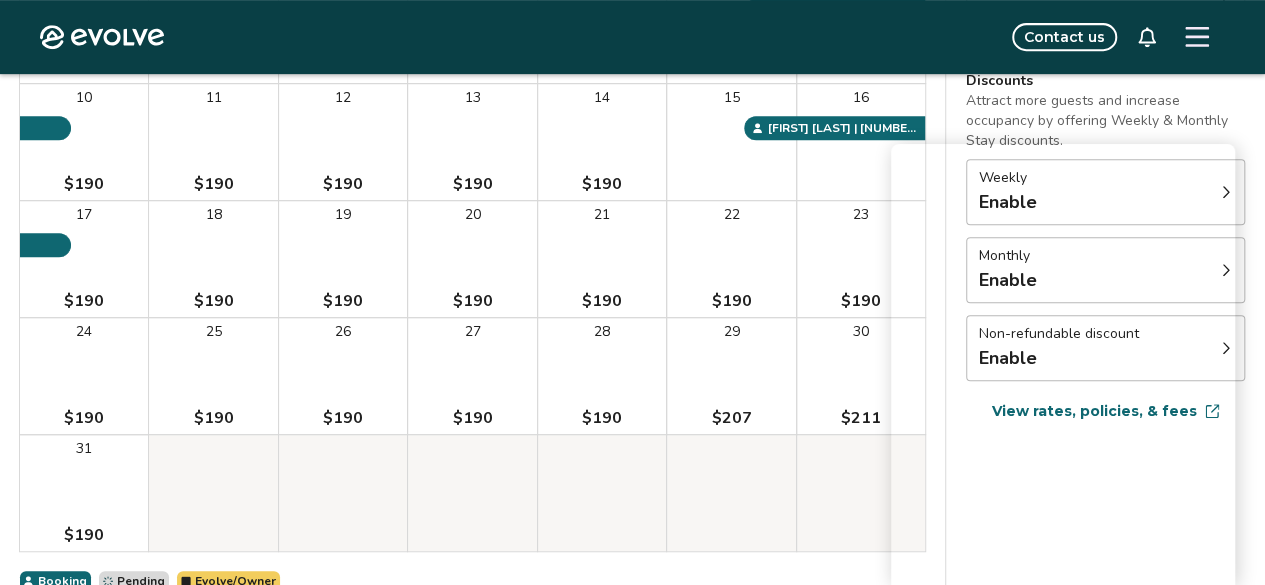 click on "Contact us" at bounding box center [706, 37] 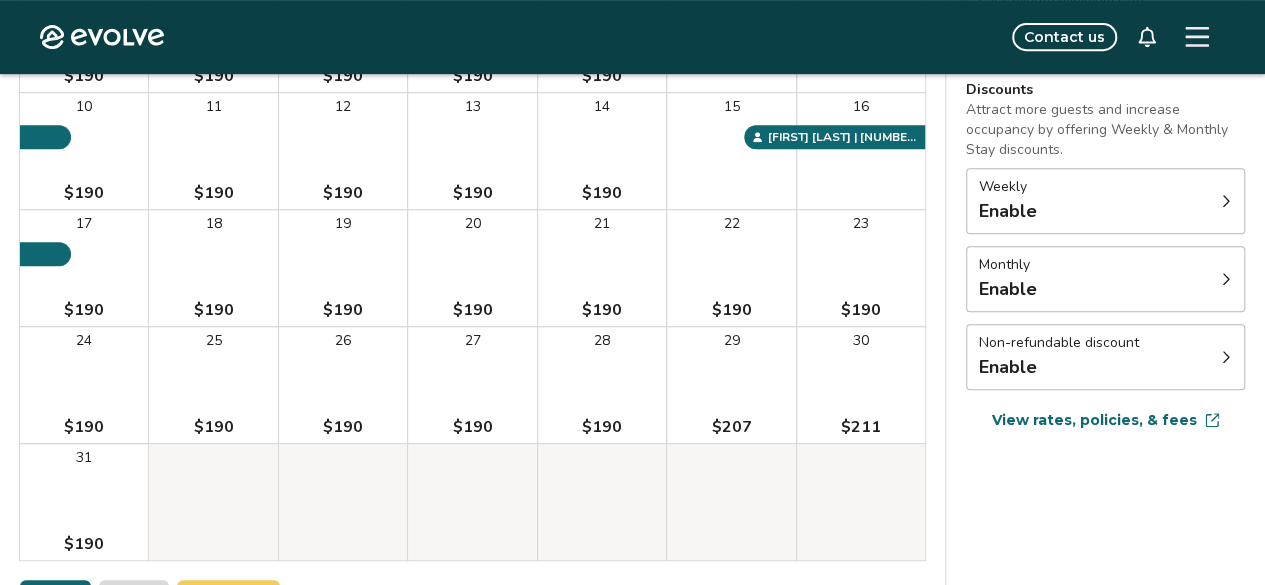 scroll, scrollTop: 441, scrollLeft: 0, axis: vertical 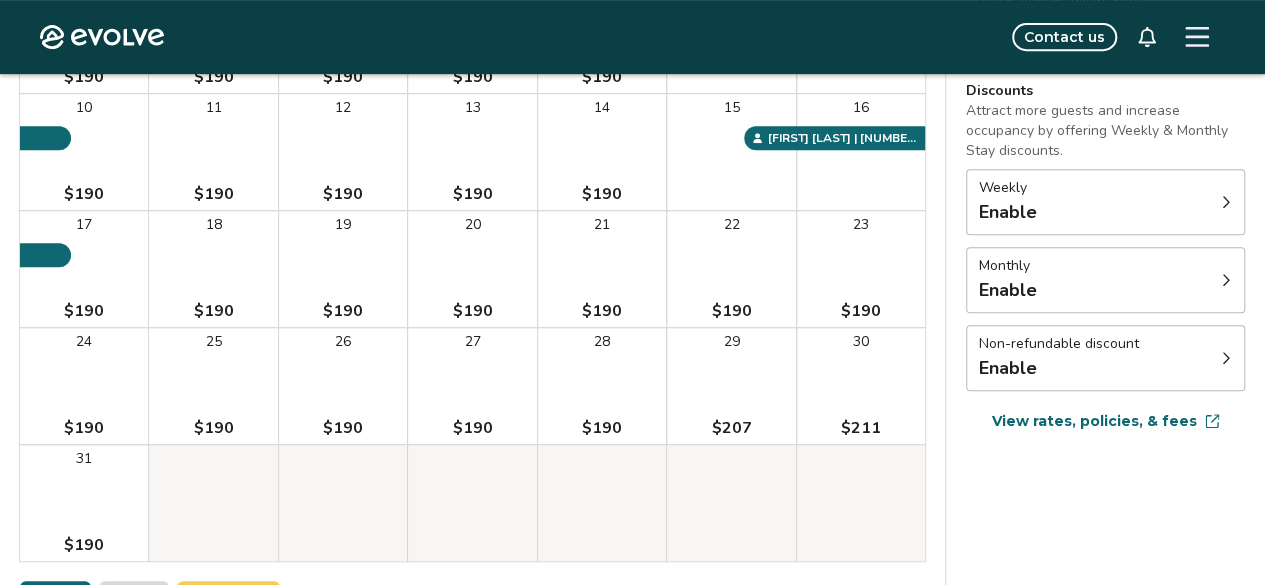 click on "View rates, policies, & fees" at bounding box center (1094, 421) 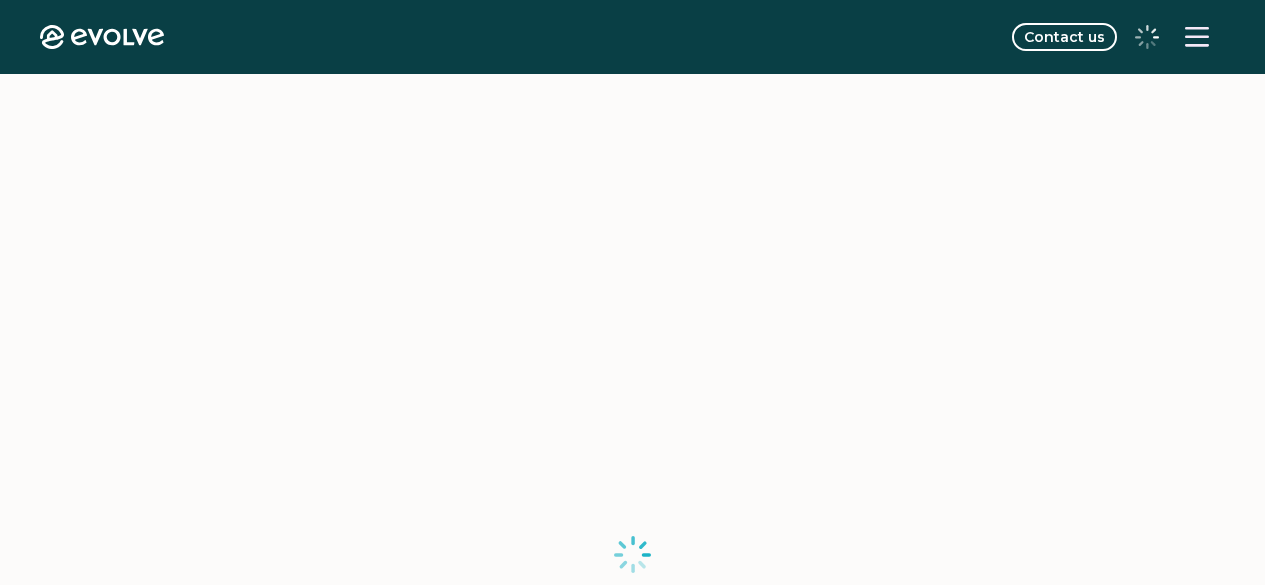 scroll, scrollTop: 0, scrollLeft: 0, axis: both 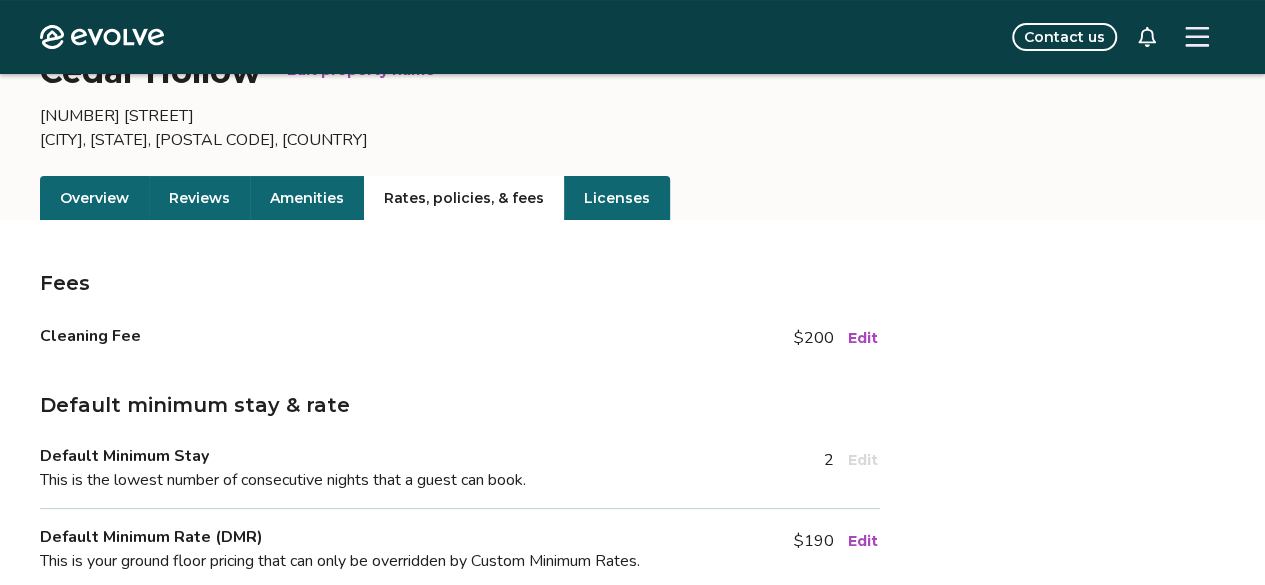click on "Fees Cleaning Fee $200 Edit Default minimum stay & rate Default Minimum Stay This is the lowest number of consecutive nights that a guest can book. 2 Edit Default Minimum Rate (DMR) This is your ground floor pricing that can only be overridden by Custom Minimum Rates. $190 Edit Custom Minimum Rates Temporarily replace your Default Minimum during specific timeframes with Custom Minimum Rates. Peak seasons, holidays, or popular local events are great opportunities to set adjusted ground-floor pricing via Custom Minimum Rates. We won't drop below each figure during its date range, and you can change them at any time. Learn more Live Expired Add  Custom Minimum Rate You don't have any live Custom Minimum Rates.  Custom Minimum Stays Set custom minimum nights to temporarily override your Default Minimum Stay for selected timeframes. Learn more  about how your Default Minimum Stay is set. Live Expired Add  Custom Minimum Stay 2025 Name Date range Minimum nights [FIRST] [LAST] [MONTH] [DAY] - [MONTH] [DAY], [YEAR] 3 3" at bounding box center (632, 890) 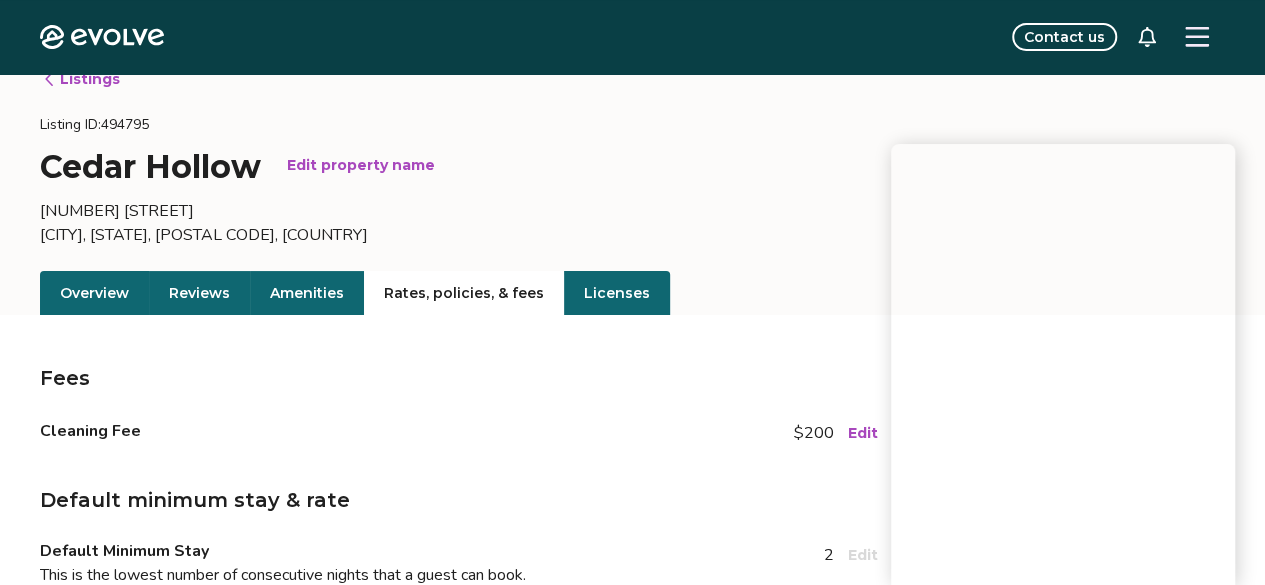 scroll, scrollTop: 0, scrollLeft: 0, axis: both 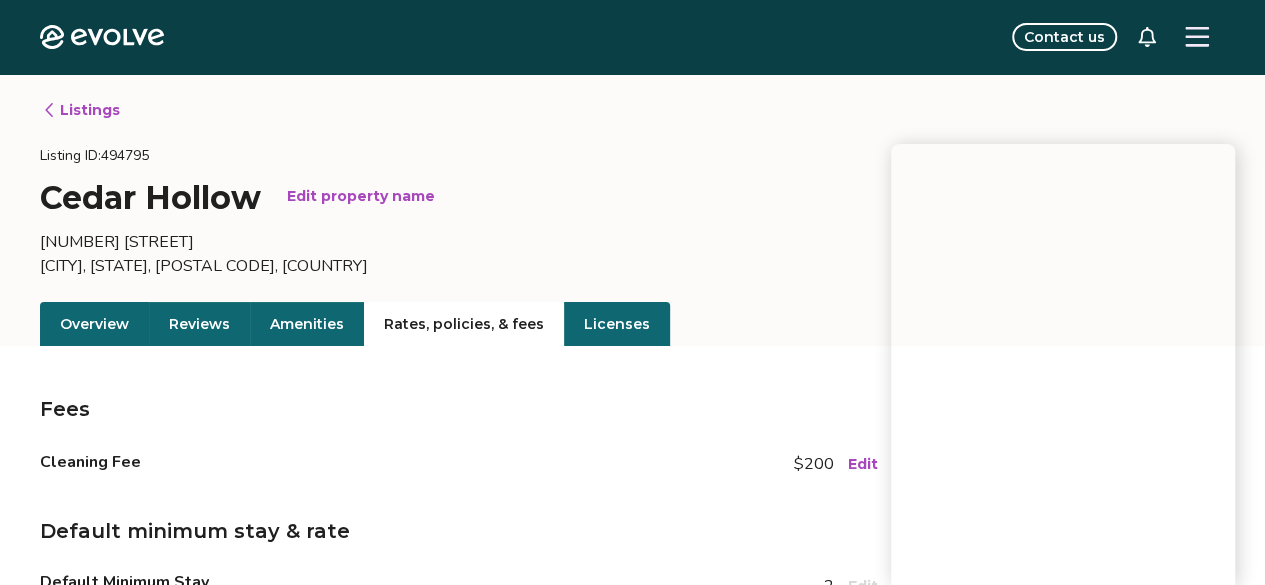 click on "Listings" at bounding box center [81, 110] 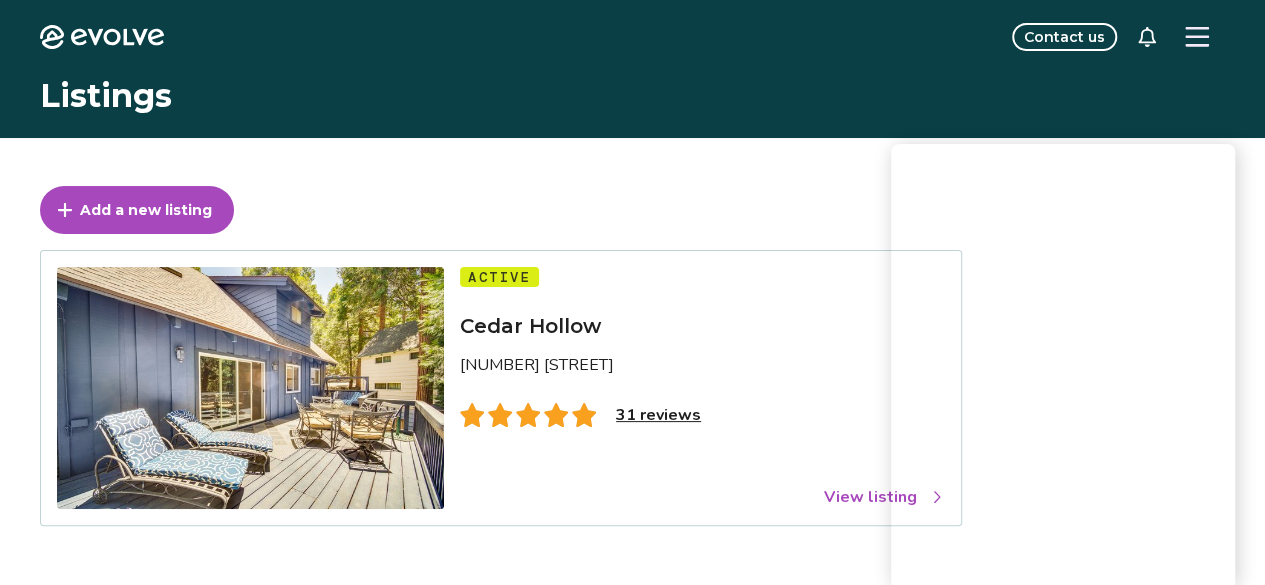 click on "31 reviews" at bounding box center [658, 415] 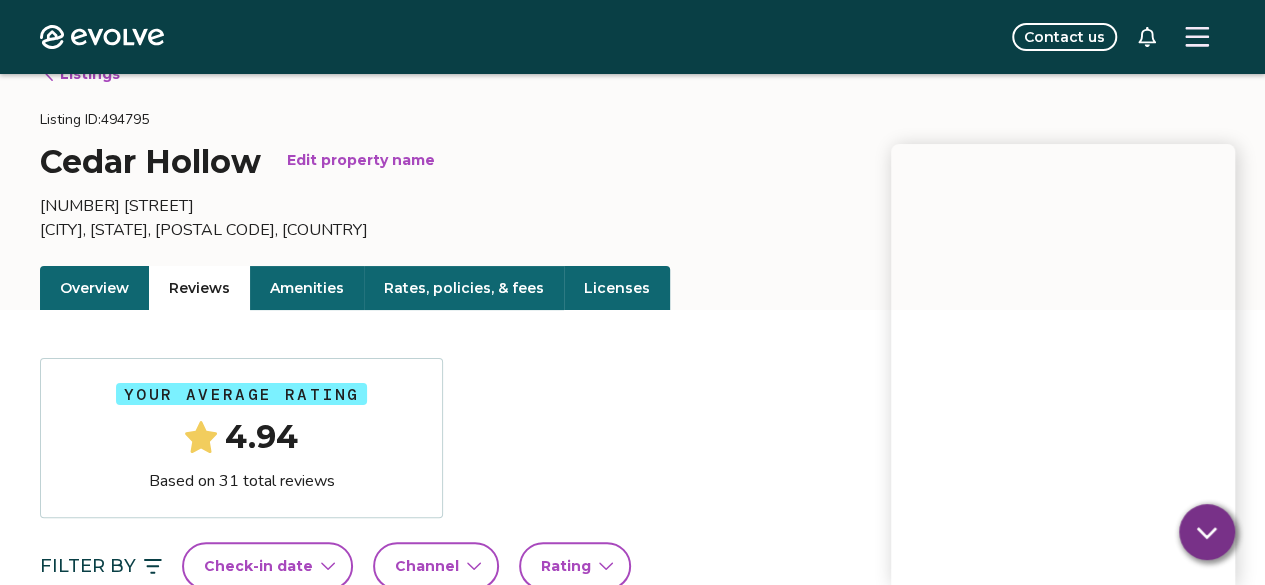 scroll, scrollTop: 37, scrollLeft: 0, axis: vertical 